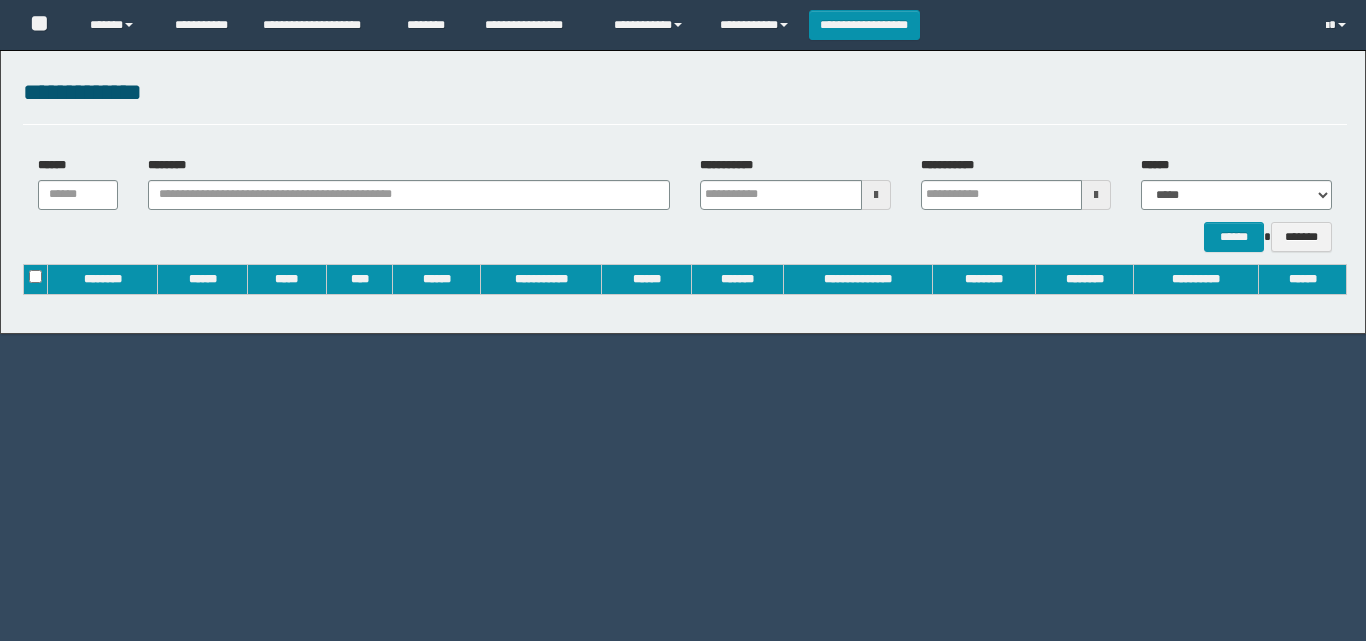 scroll, scrollTop: 0, scrollLeft: 0, axis: both 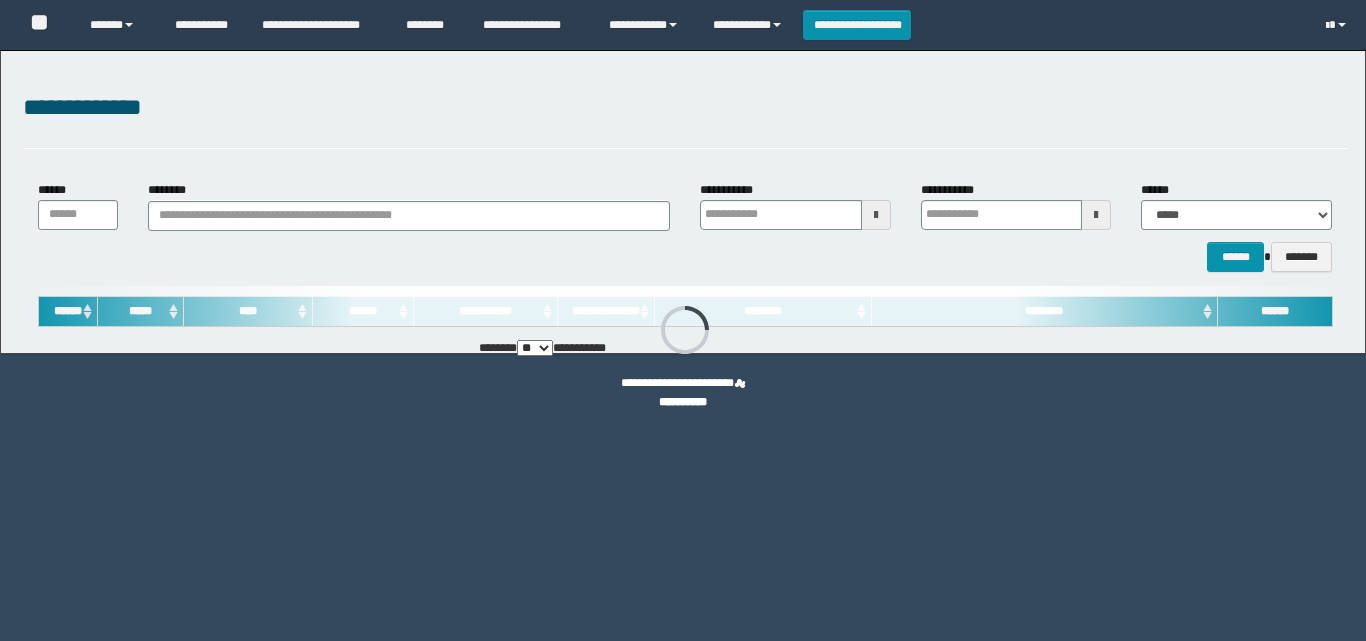 type on "**********" 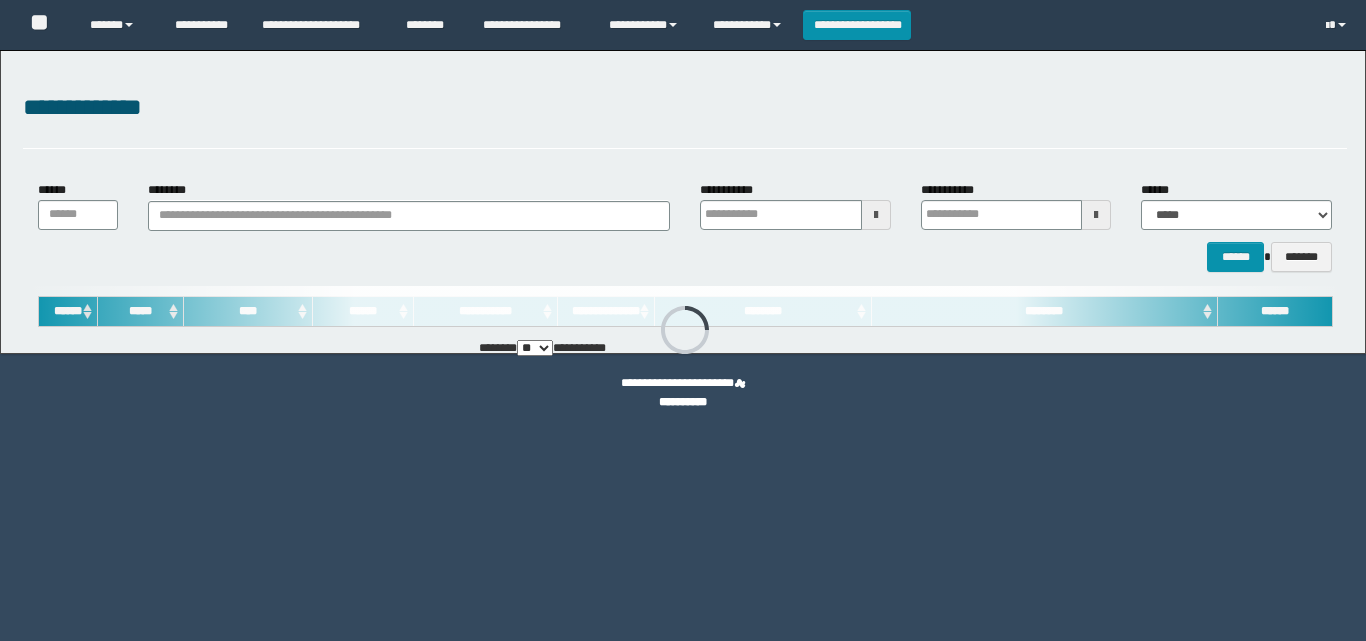type on "**********" 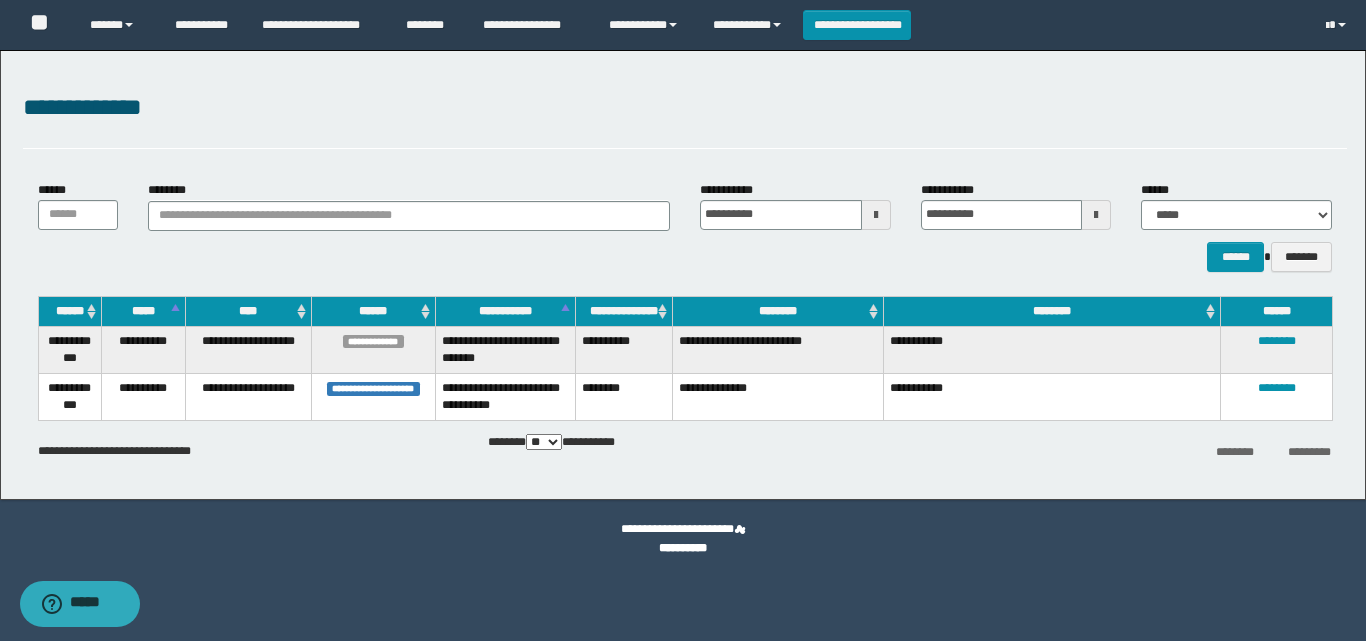 scroll, scrollTop: 0, scrollLeft: 0, axis: both 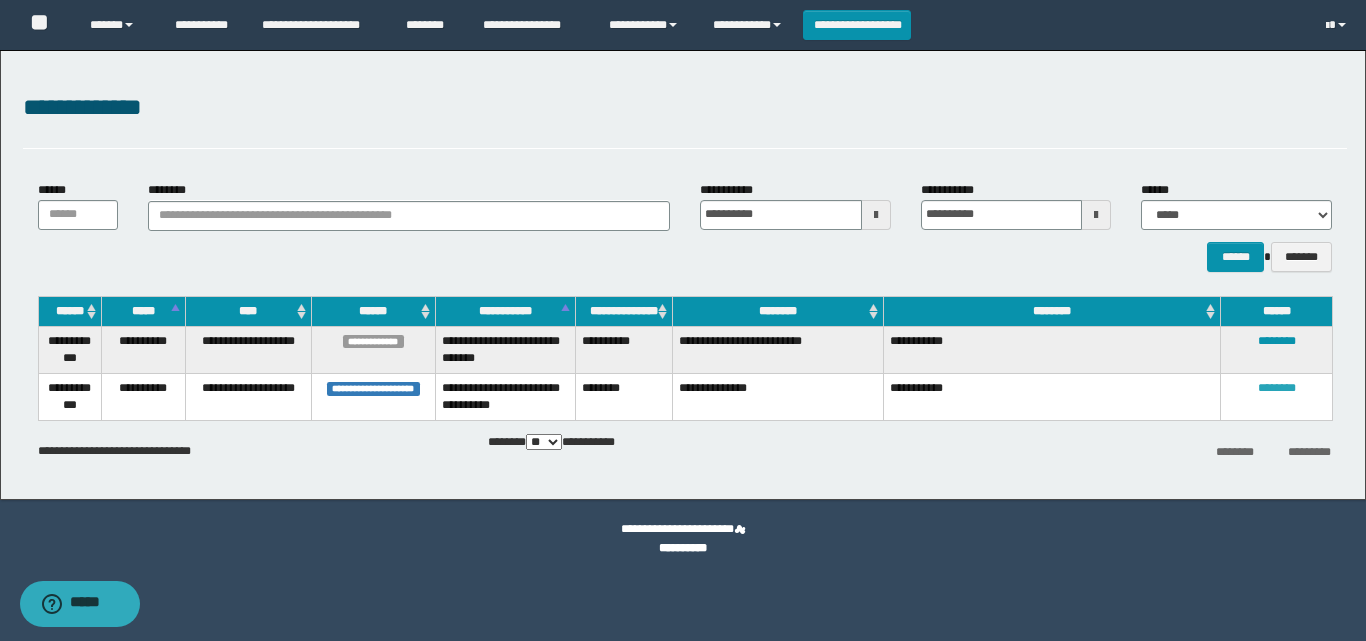 click on "********" at bounding box center [1277, 388] 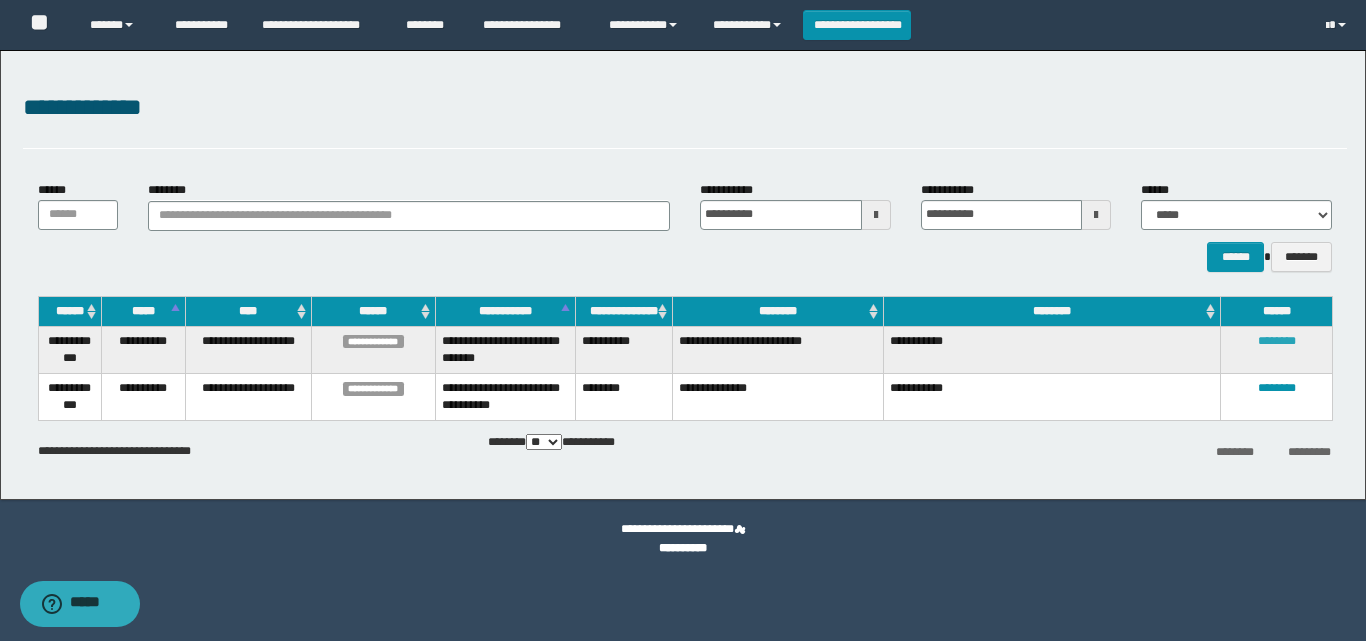 click on "********" at bounding box center [1277, 341] 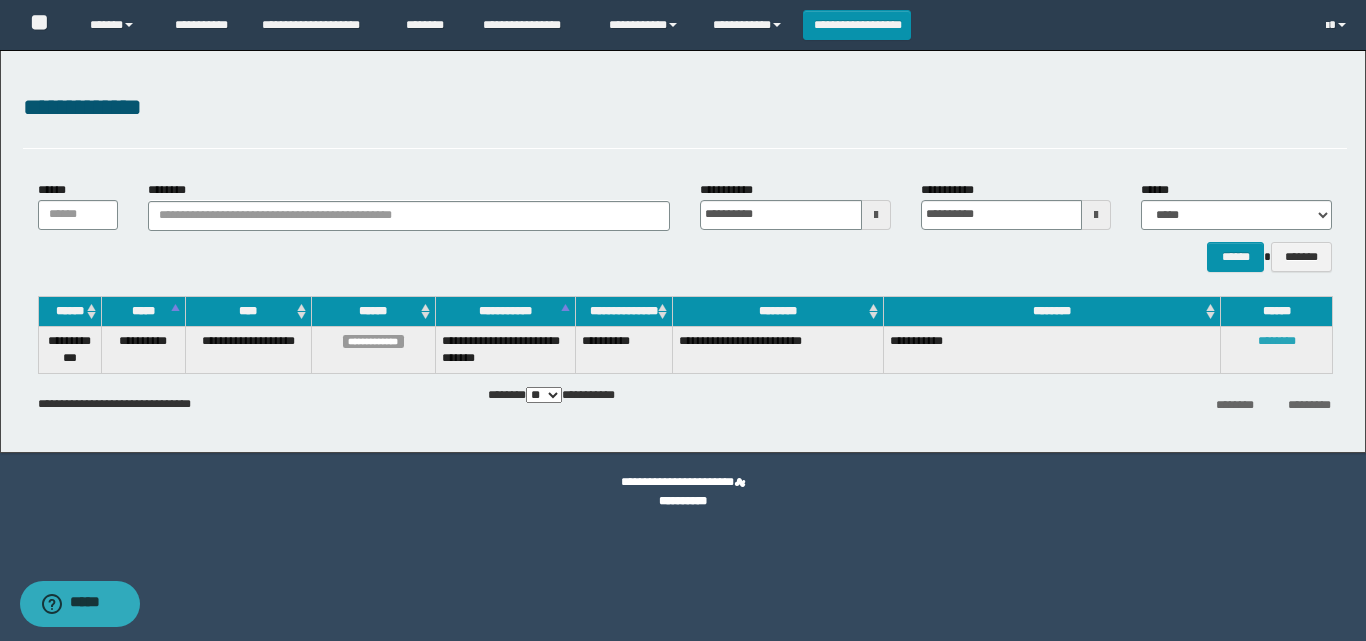 click on "********" at bounding box center (1277, 341) 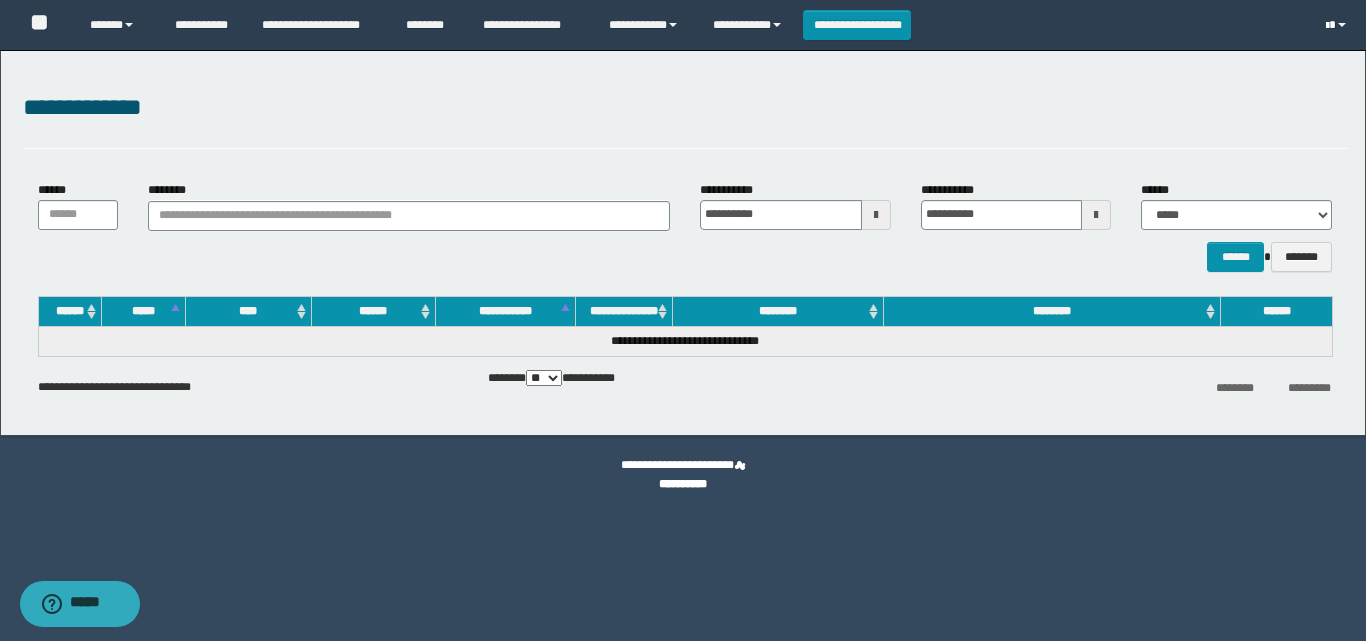 click at bounding box center (1327, 26) 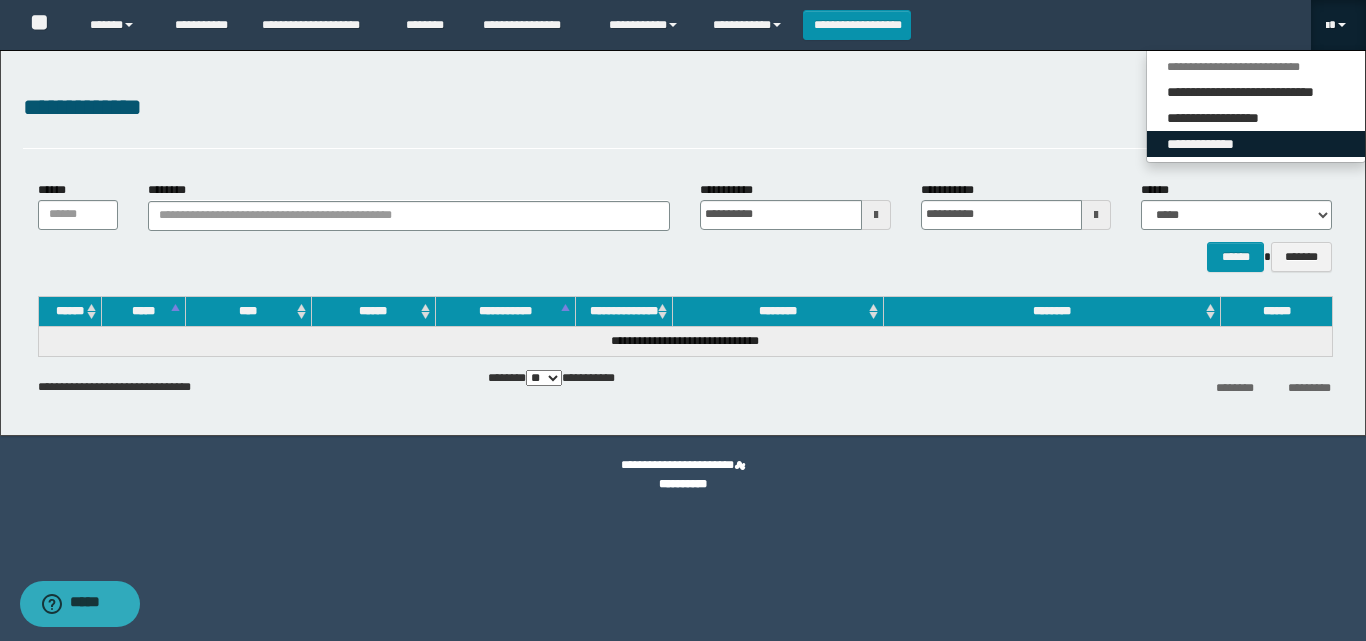 click on "**********" at bounding box center (1256, 144) 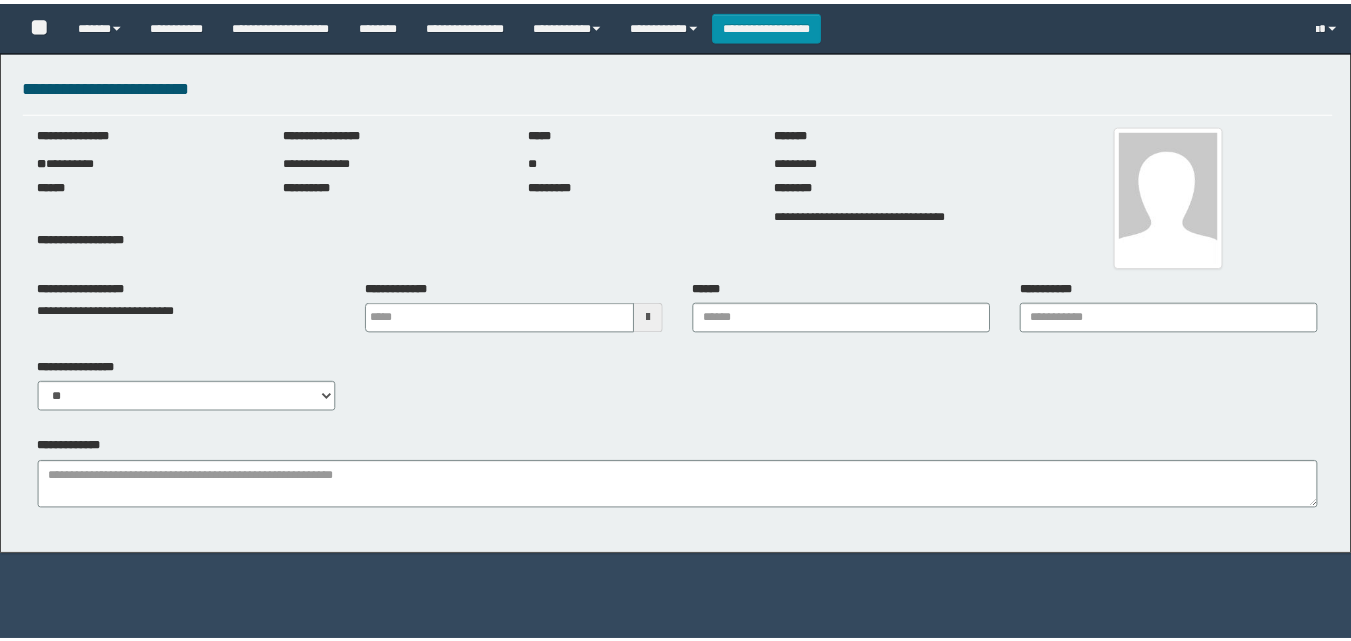 scroll, scrollTop: 0, scrollLeft: 0, axis: both 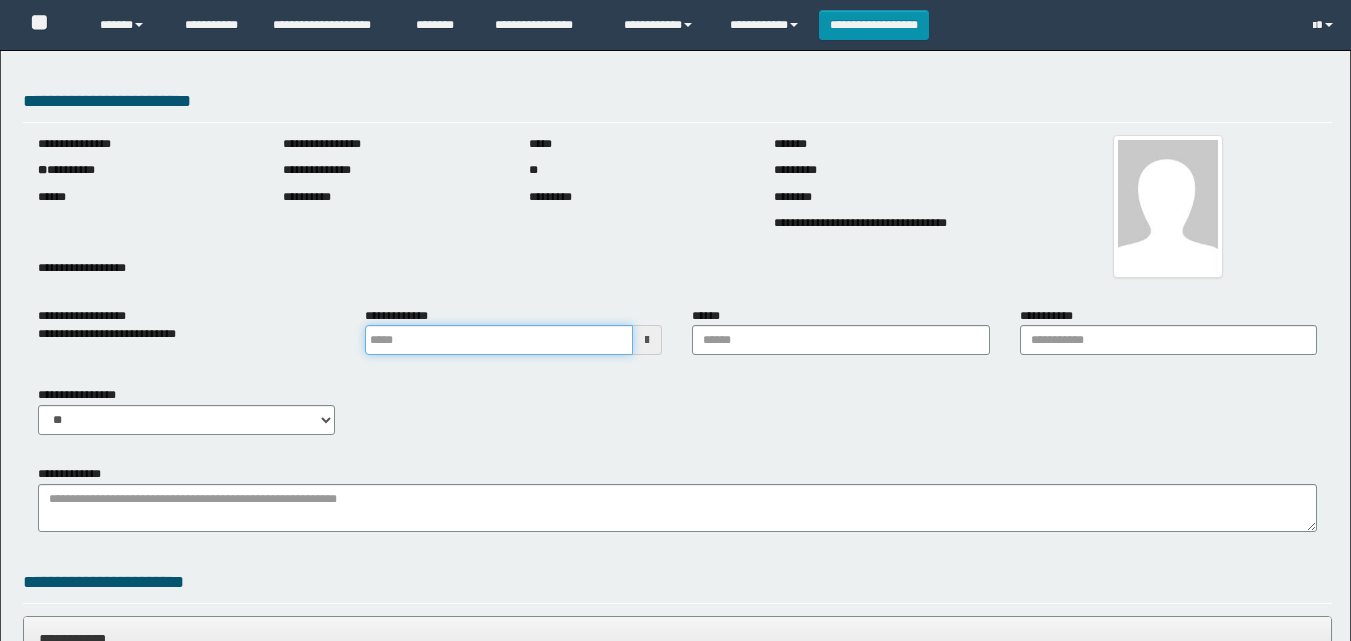 click at bounding box center (499, 340) 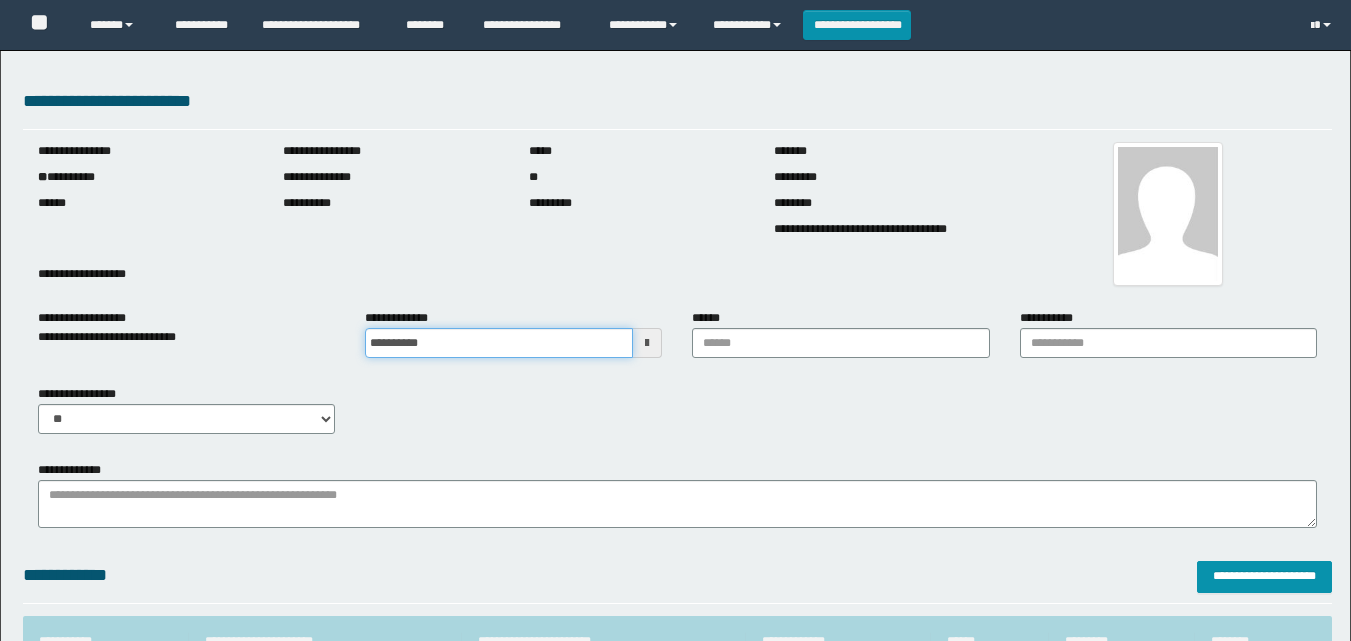 type on "**********" 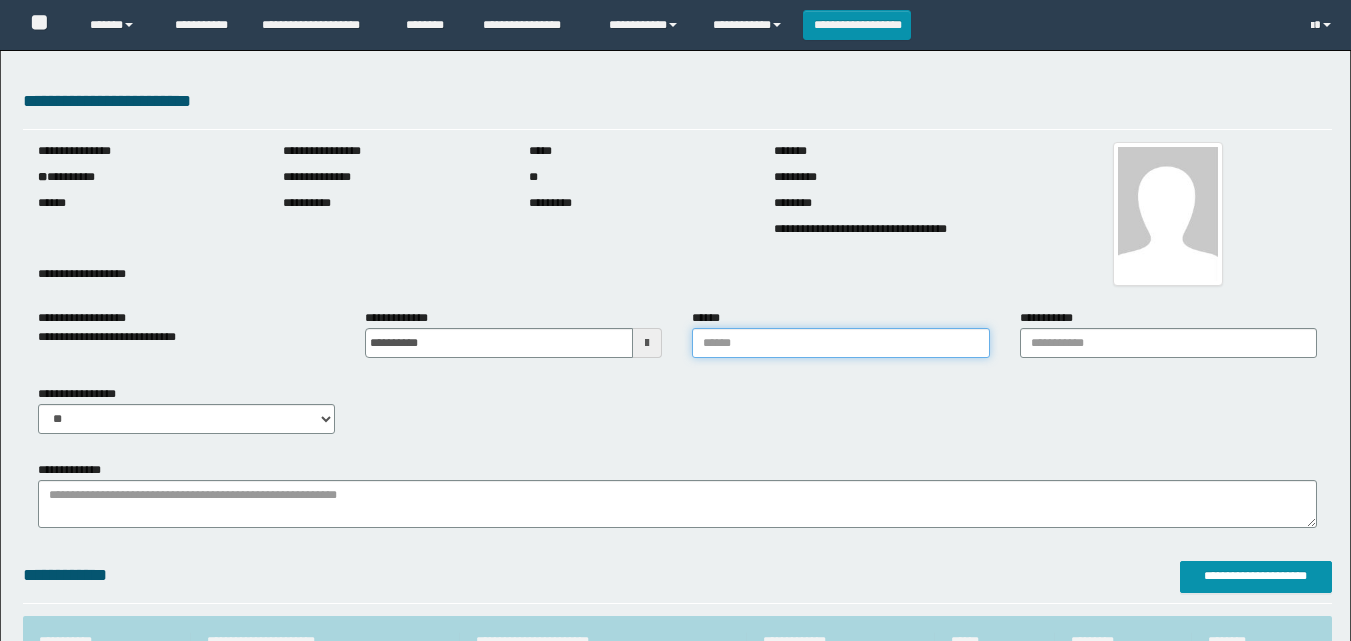 click on "******" at bounding box center (840, 343) 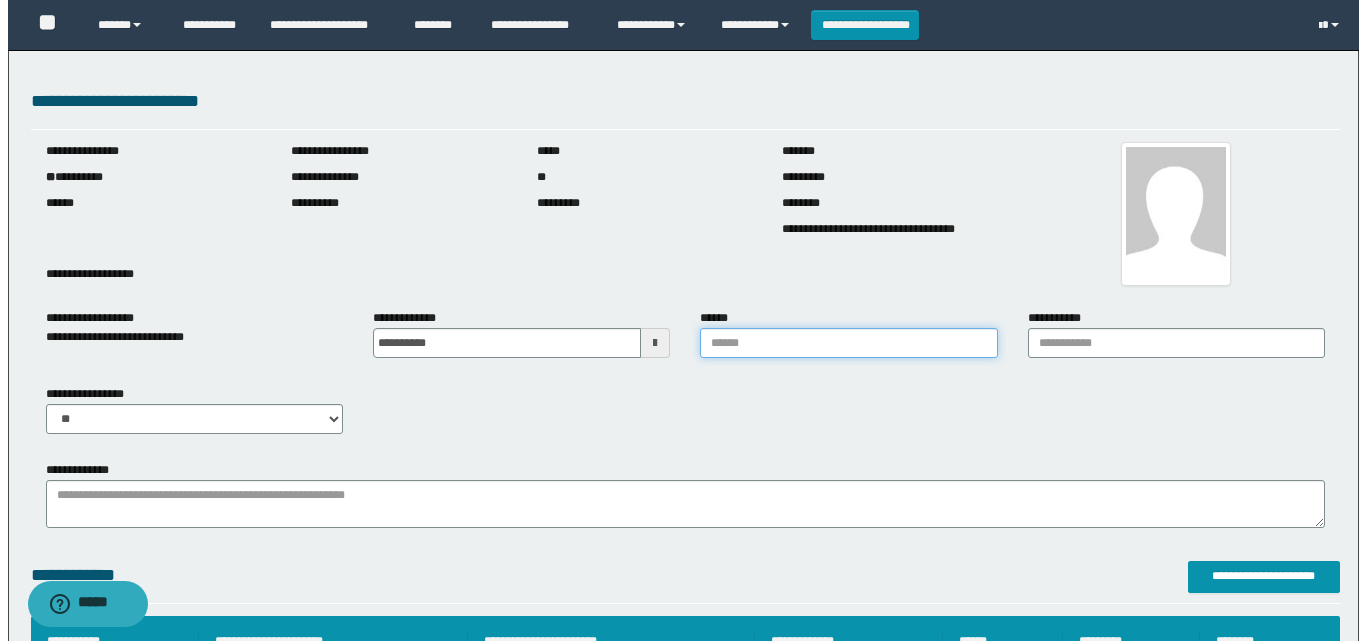 scroll, scrollTop: 0, scrollLeft: 0, axis: both 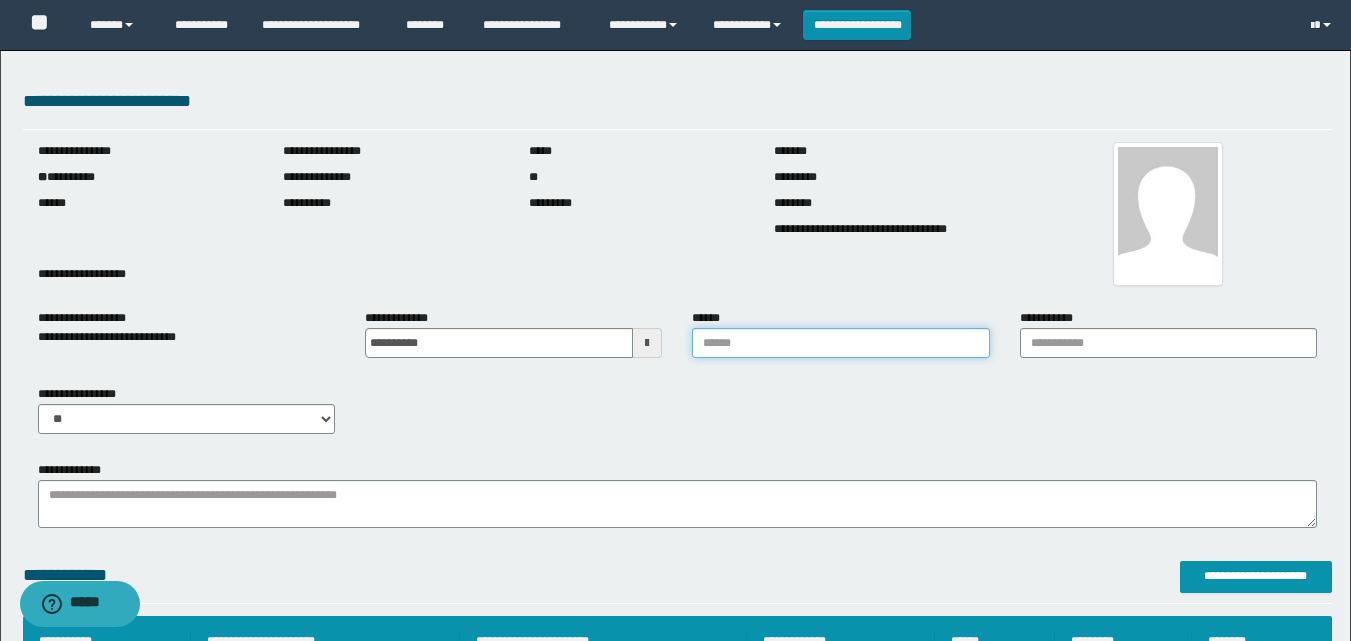 type on "**********" 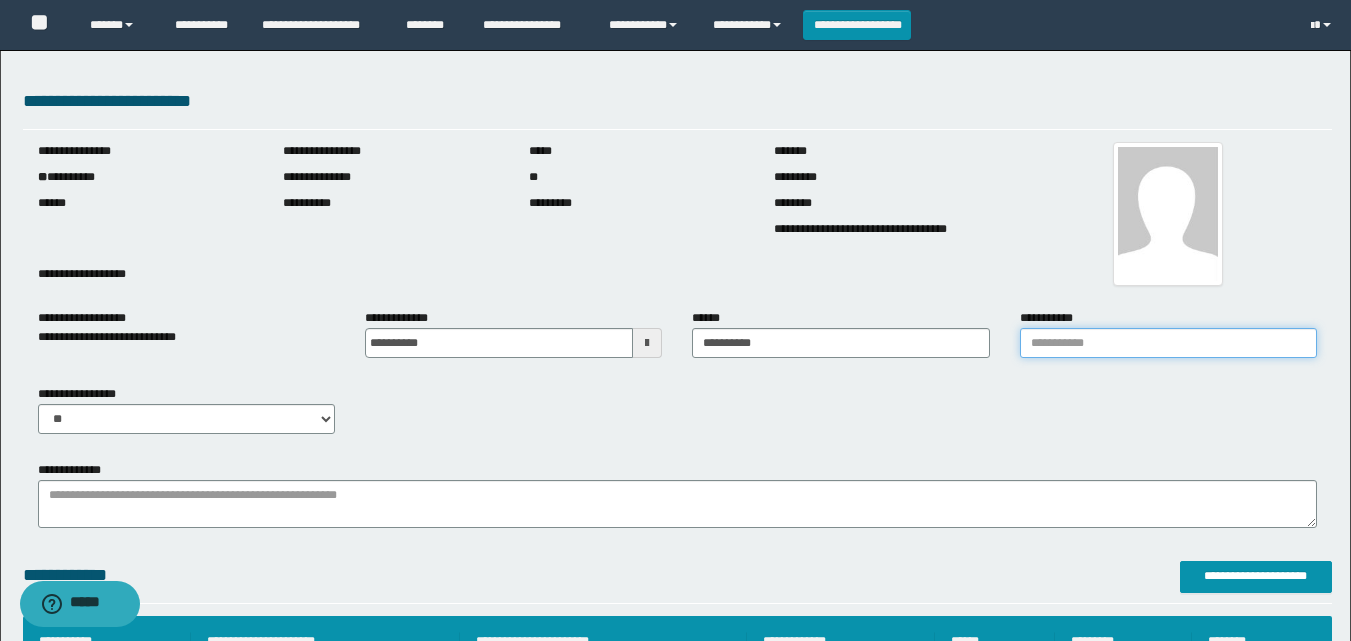 click on "**********" at bounding box center (1168, 343) 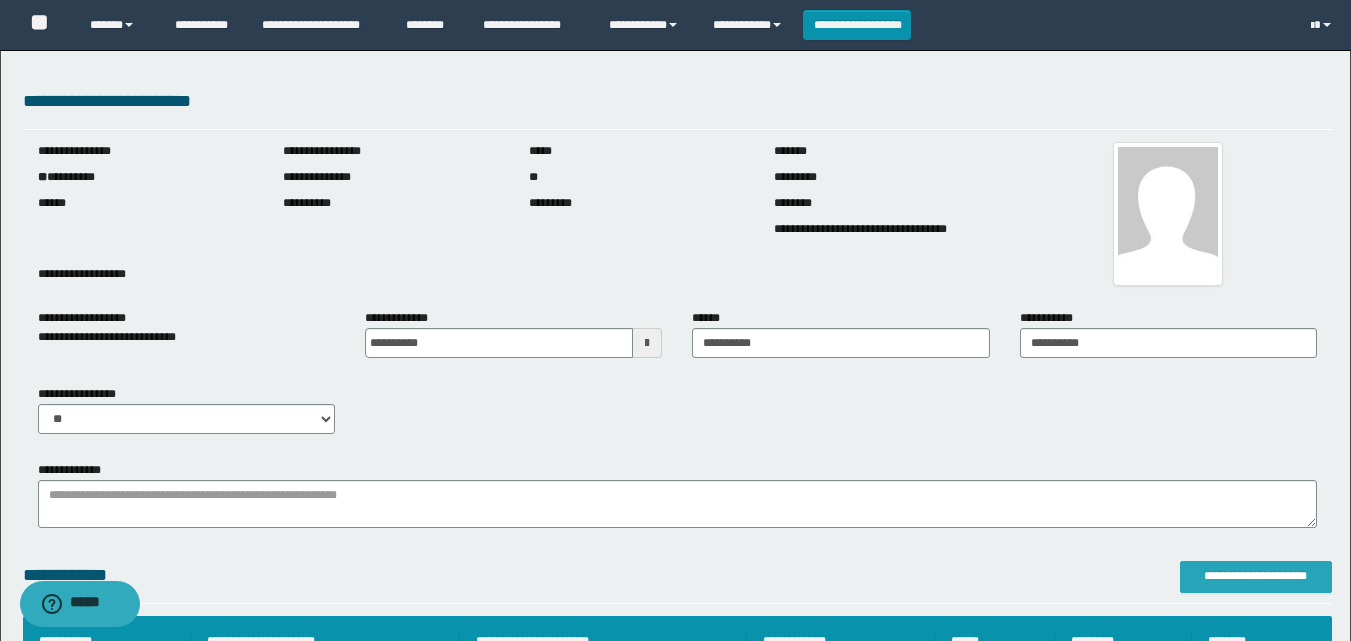 click on "**********" at bounding box center [1256, 576] 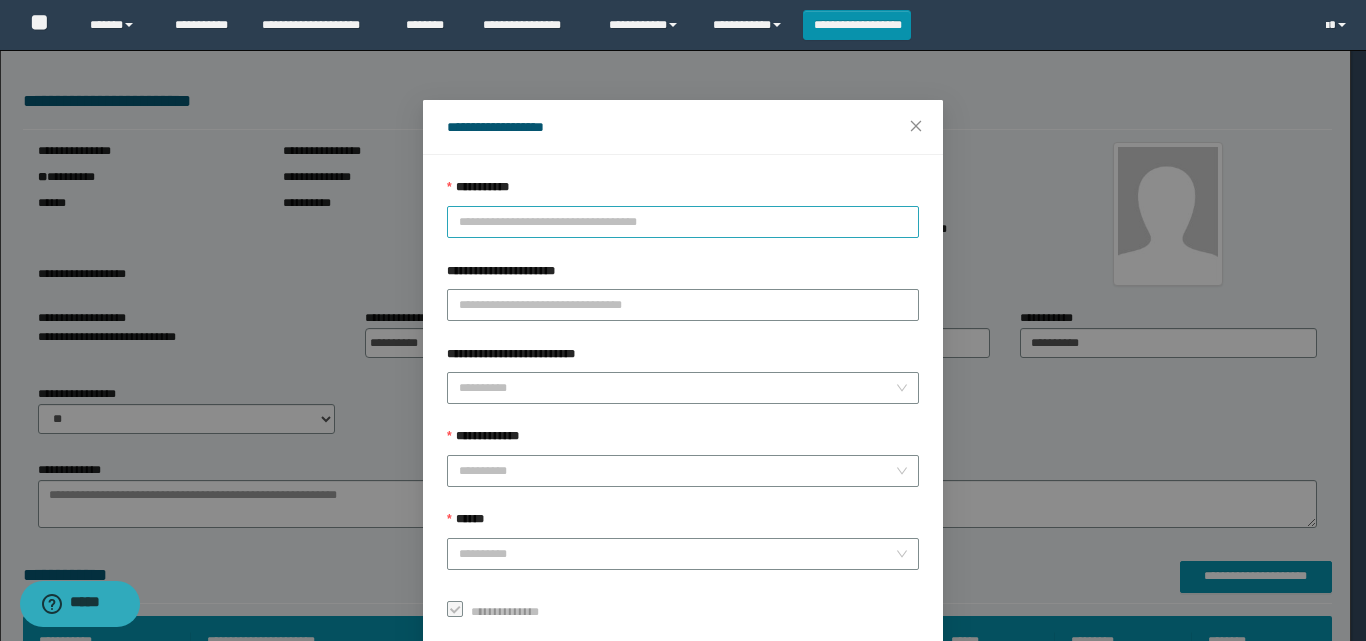 click on "**********" at bounding box center (683, 222) 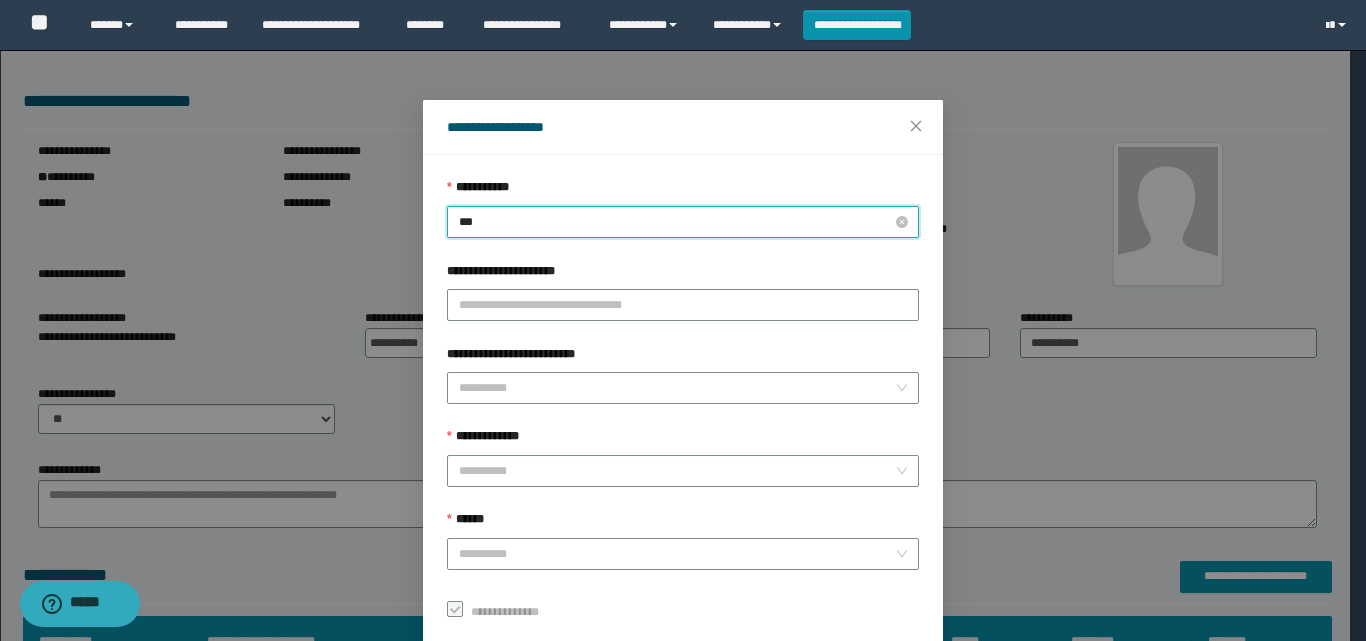 type on "****" 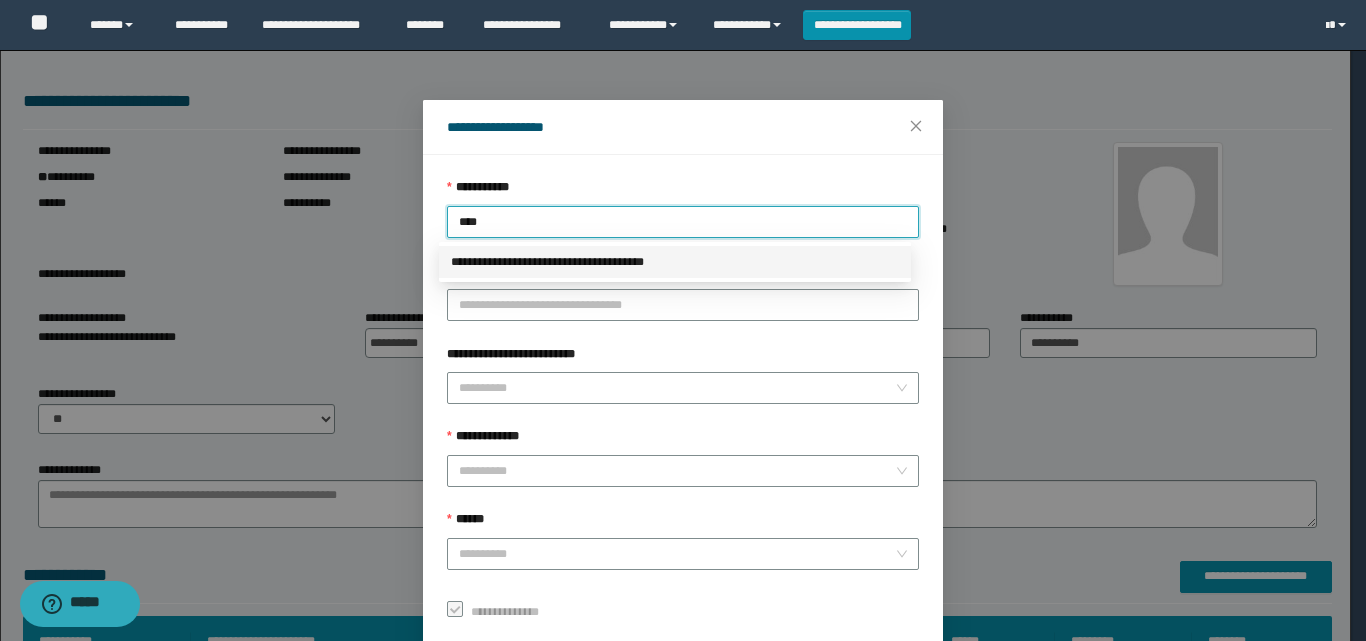 click on "**********" at bounding box center (675, 262) 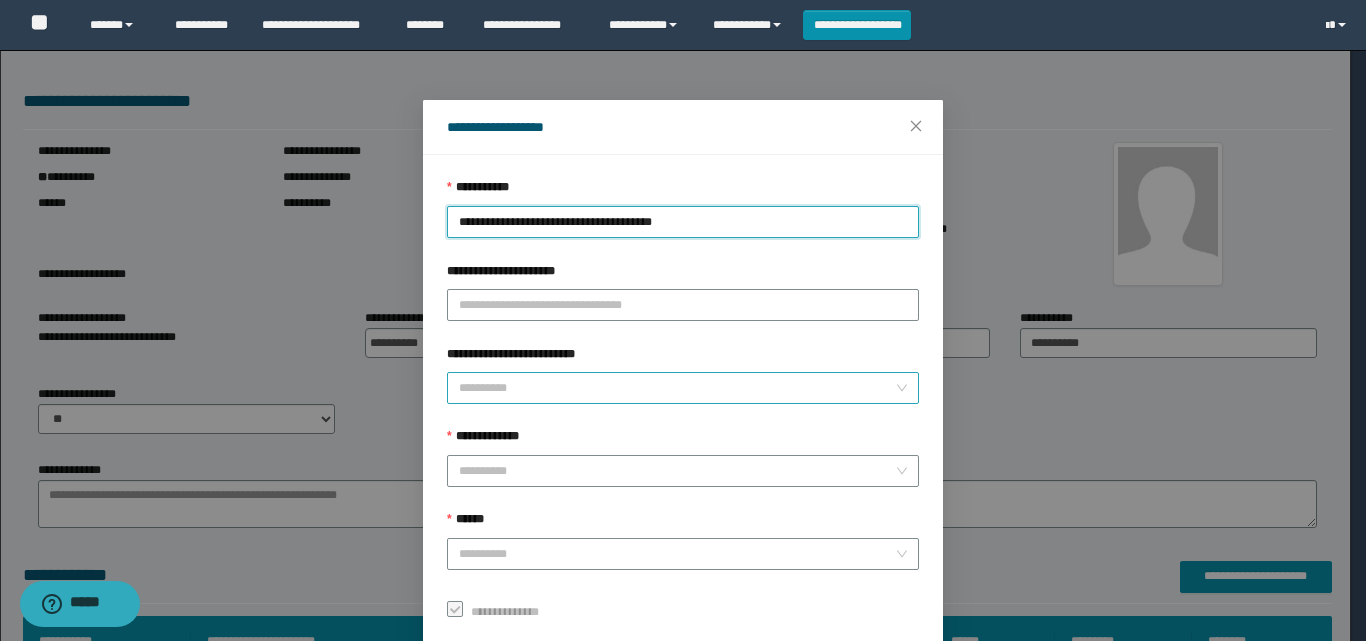 click on "**********" at bounding box center (677, 388) 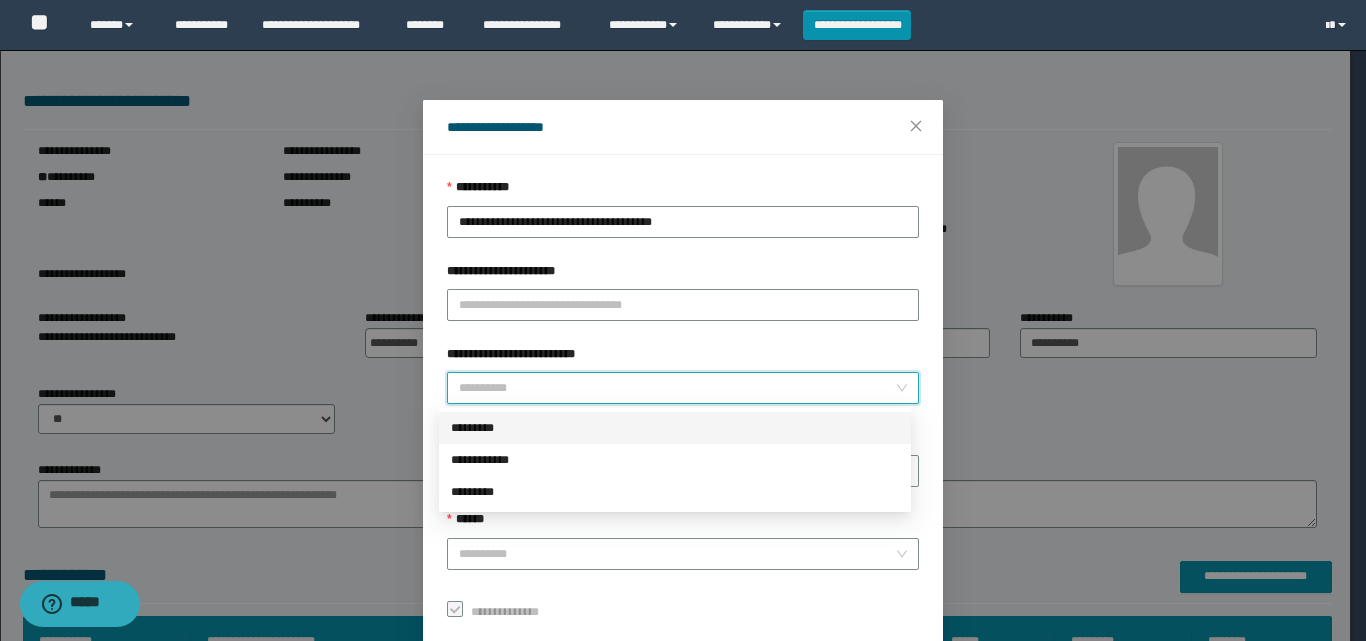 click on "*********" at bounding box center [675, 428] 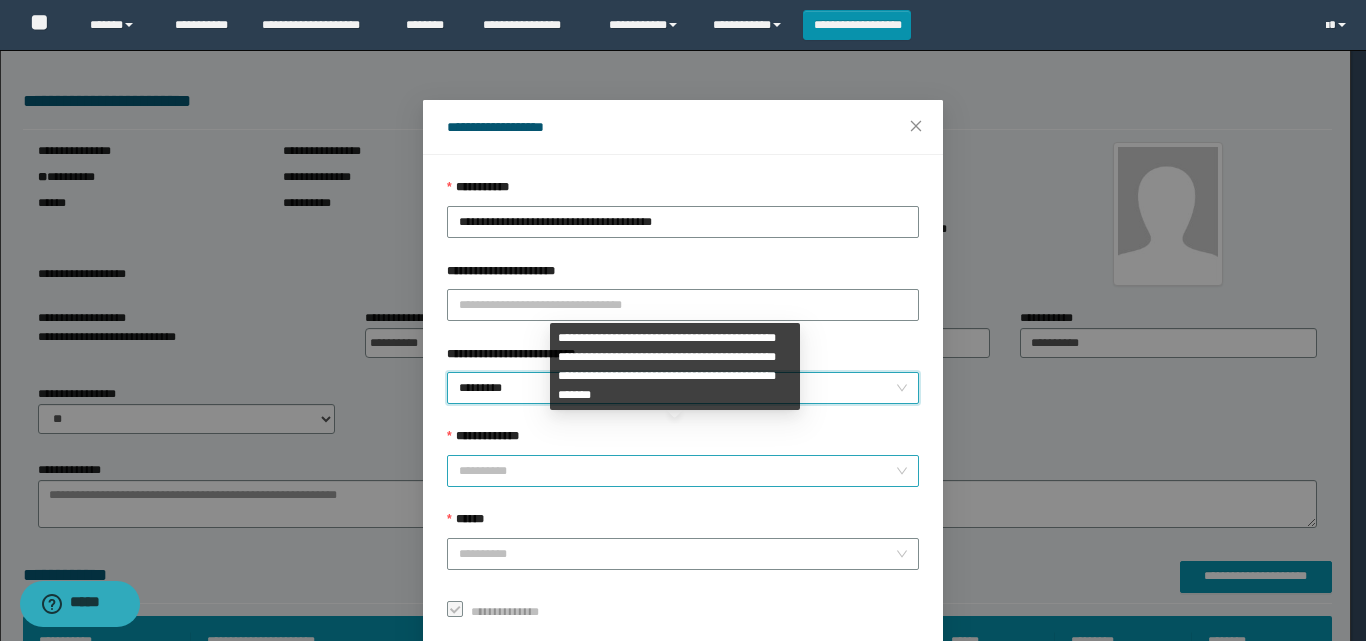 click on "**********" at bounding box center (677, 471) 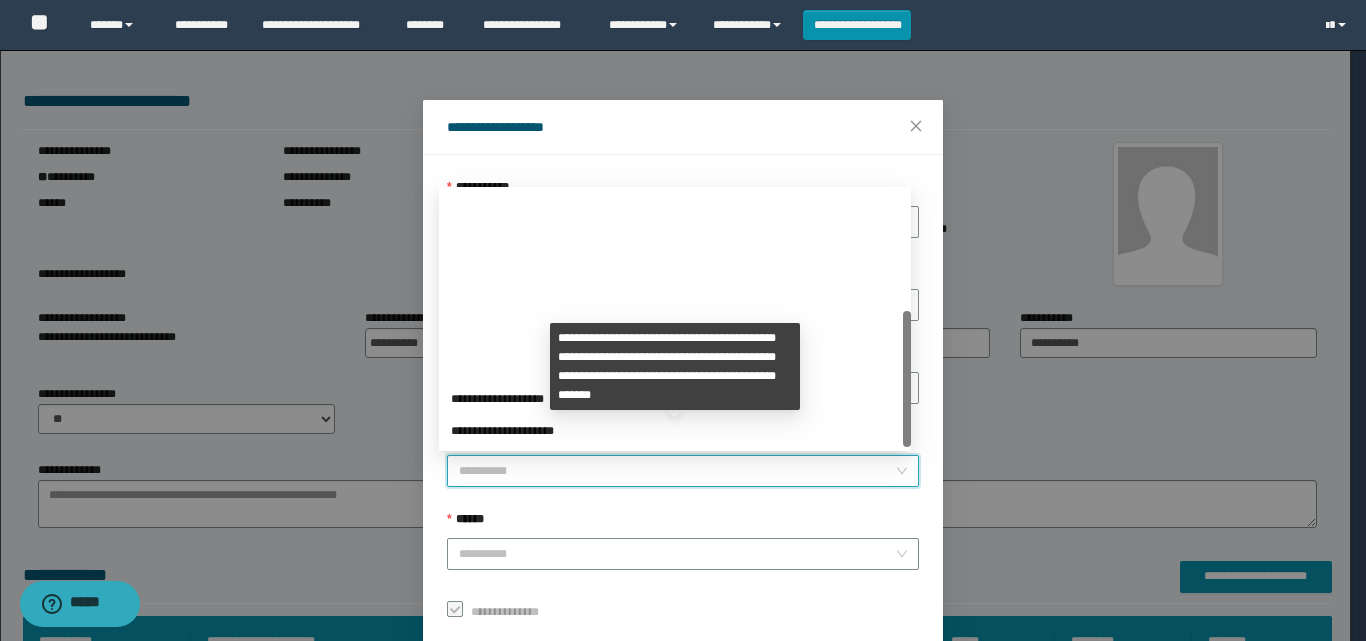 scroll, scrollTop: 224, scrollLeft: 0, axis: vertical 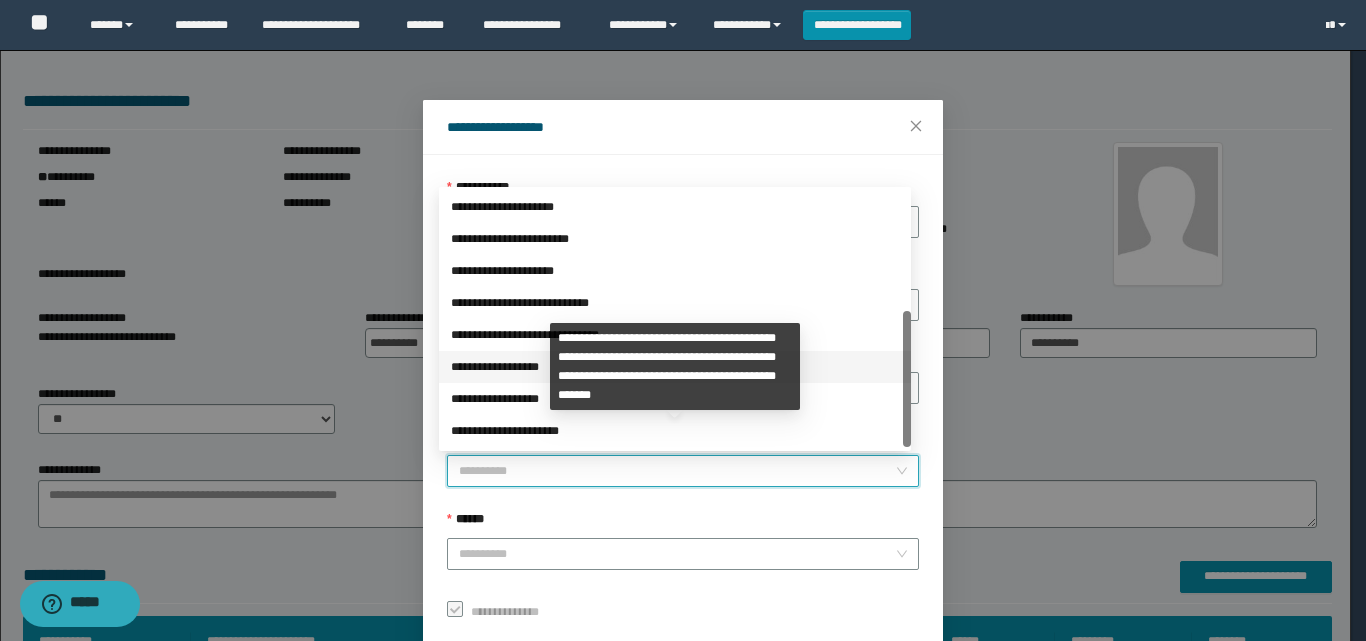 click on "**********" at bounding box center (675, 367) 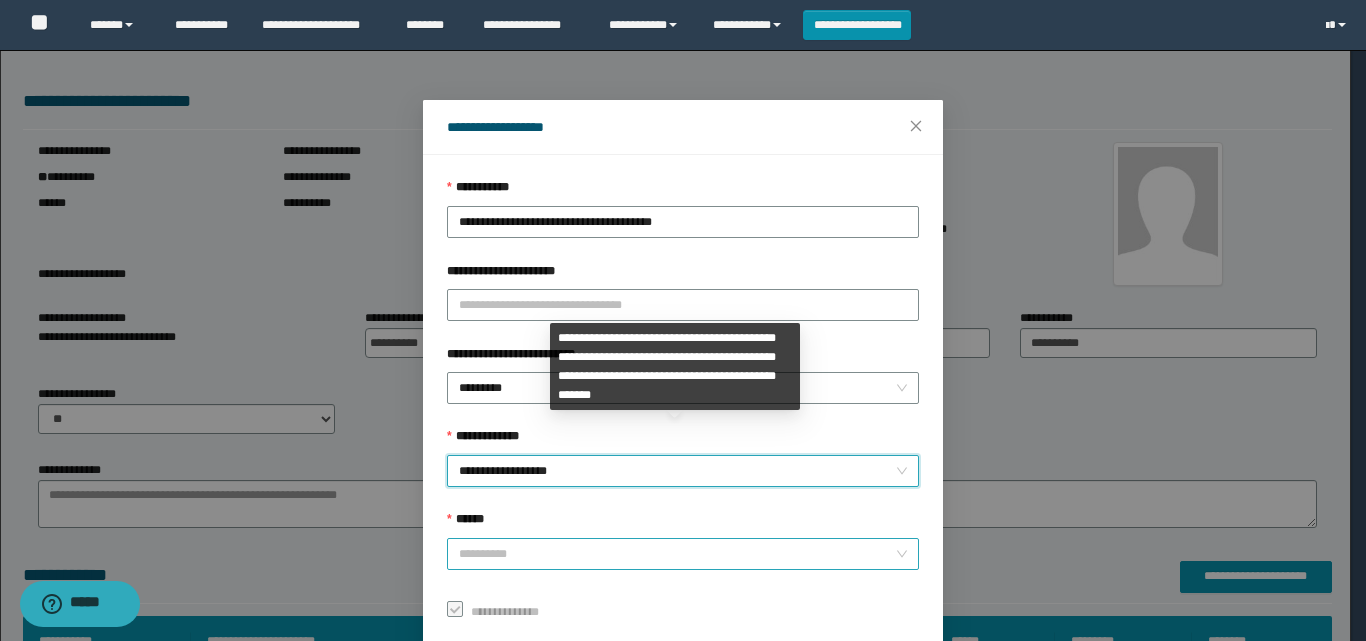 click on "******" at bounding box center [677, 554] 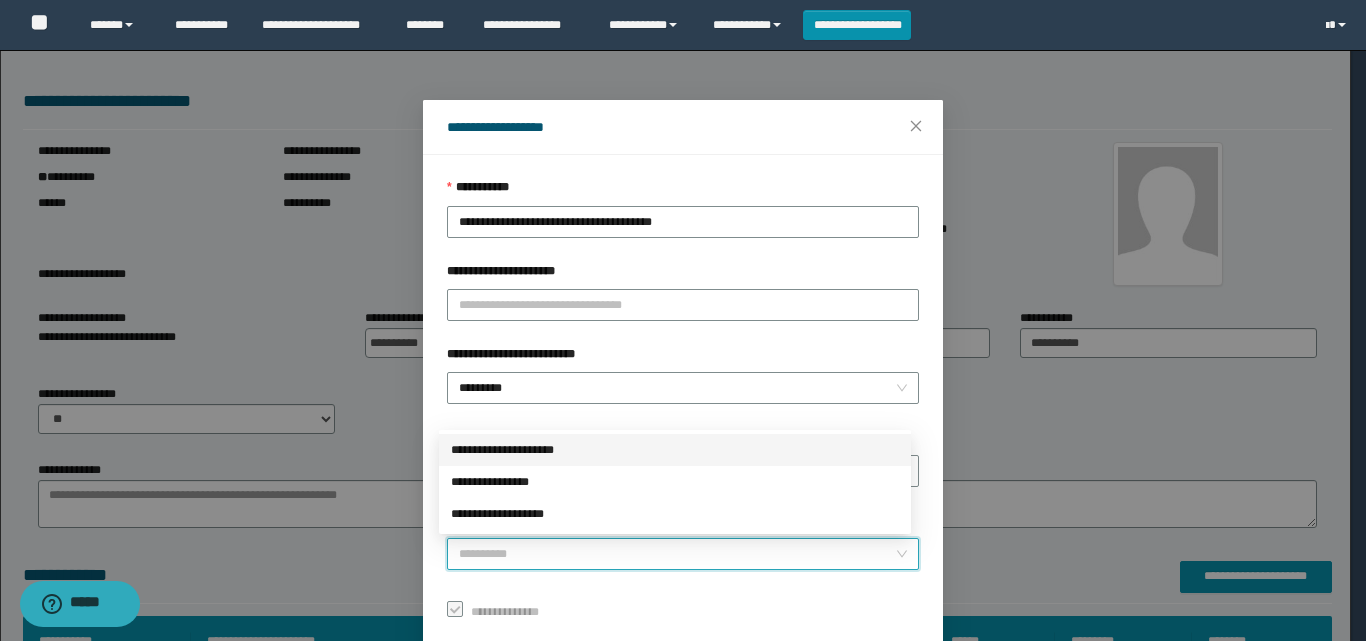 click on "**********" at bounding box center [675, 450] 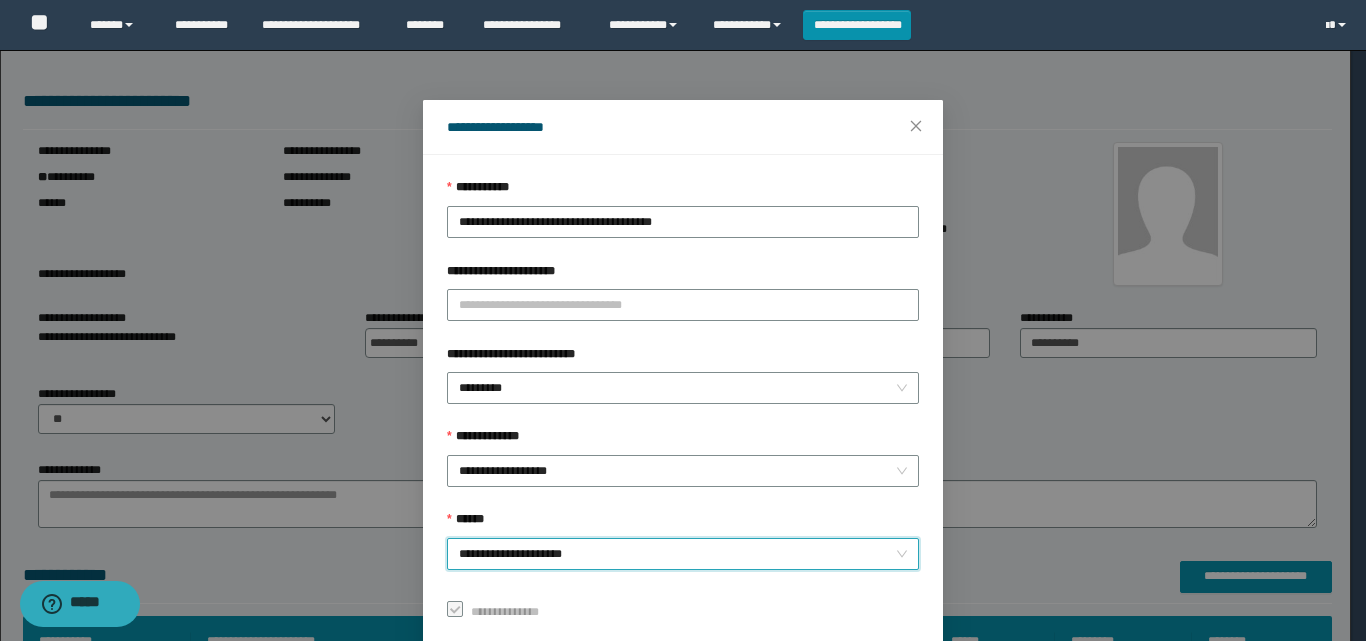 click on "*******" at bounding box center (892, 701) 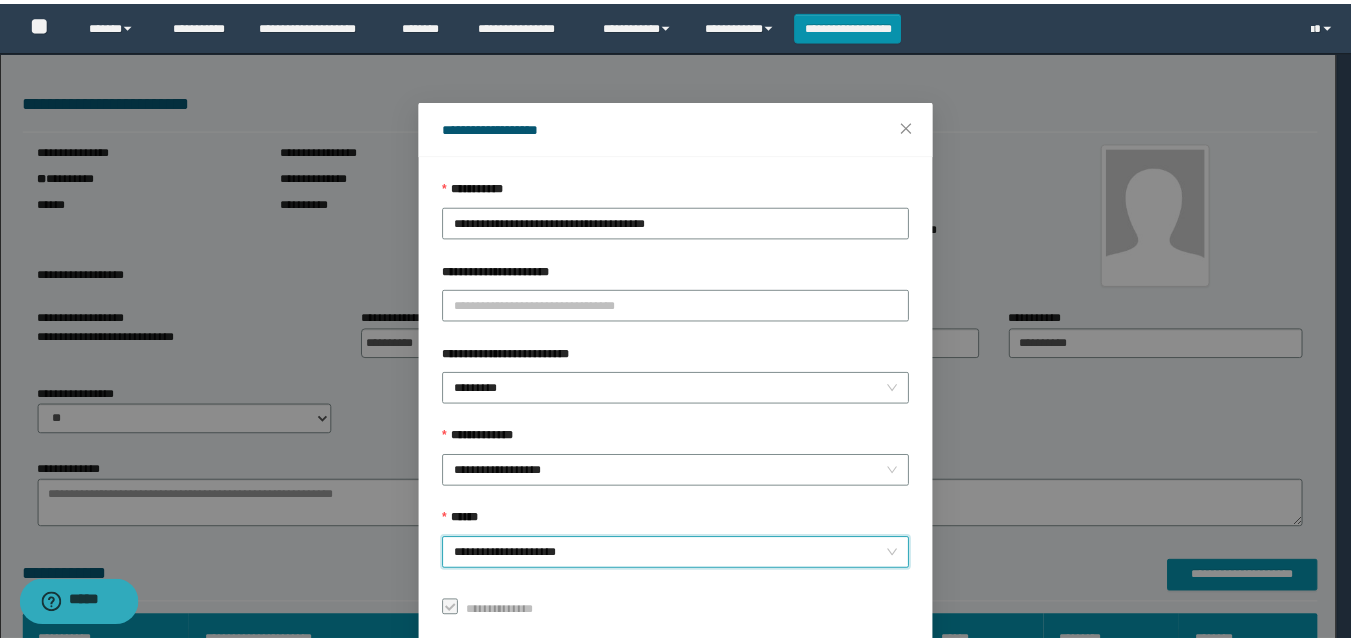 scroll, scrollTop: 111, scrollLeft: 0, axis: vertical 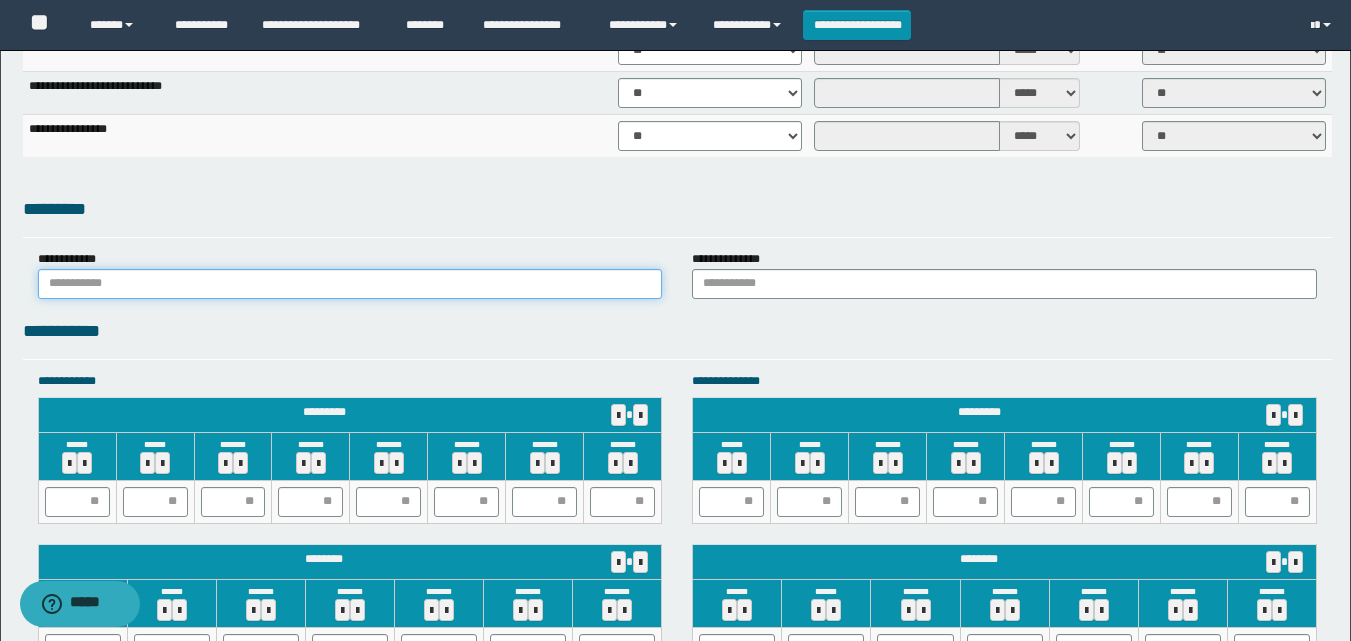 click at bounding box center [350, 284] 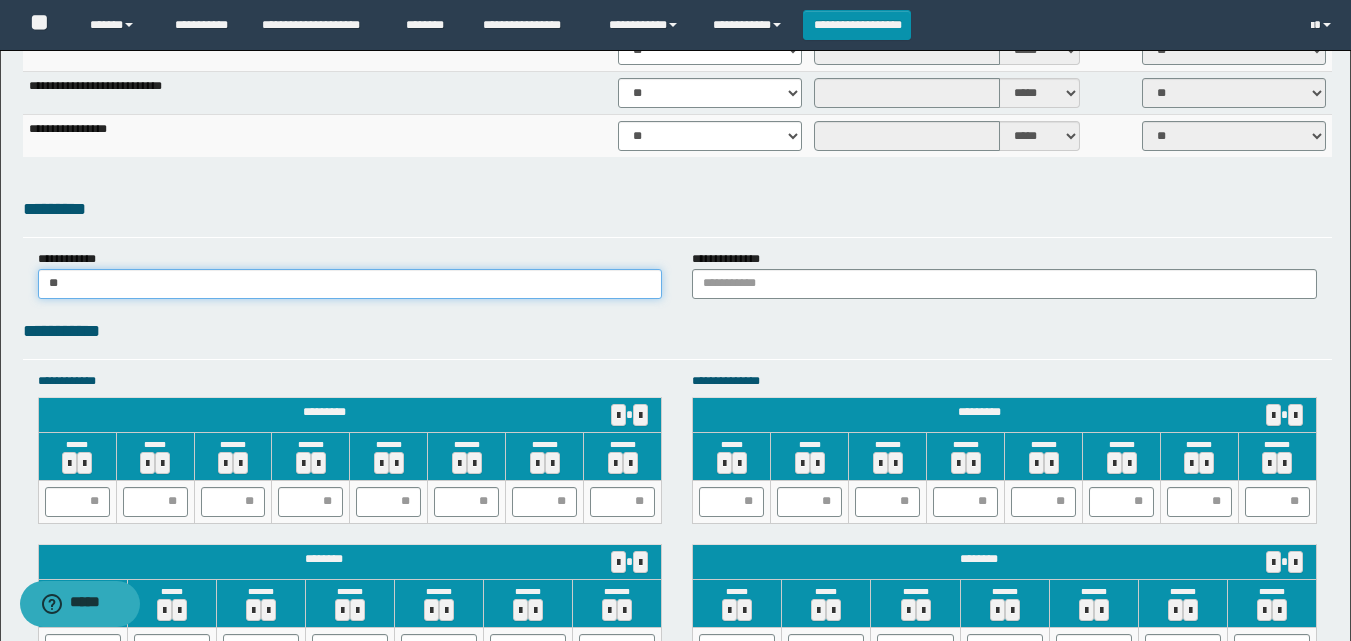 type on "*" 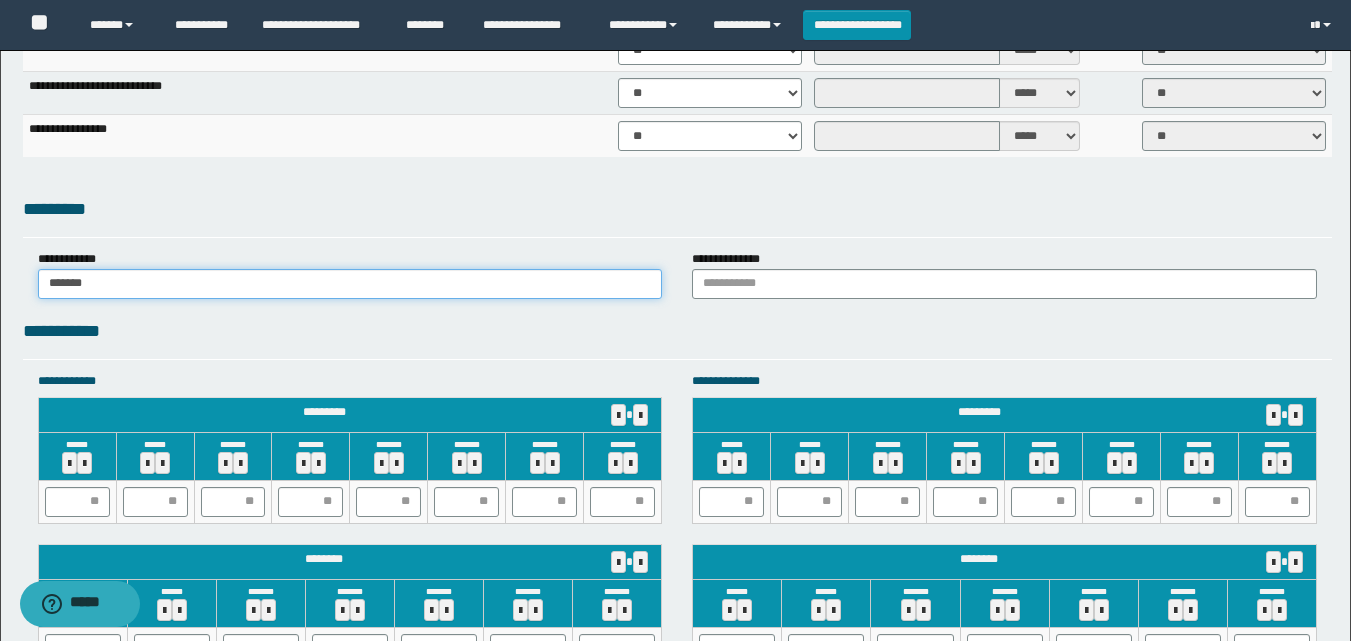 type on "******" 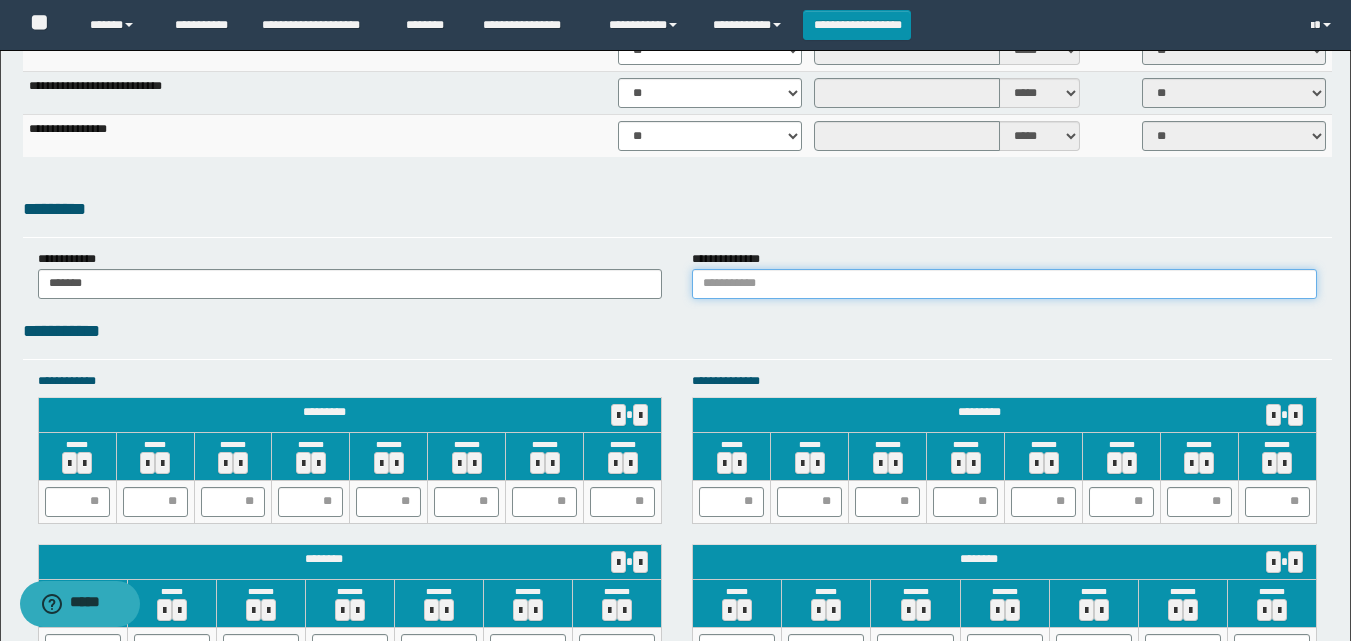 click at bounding box center (1004, 284) 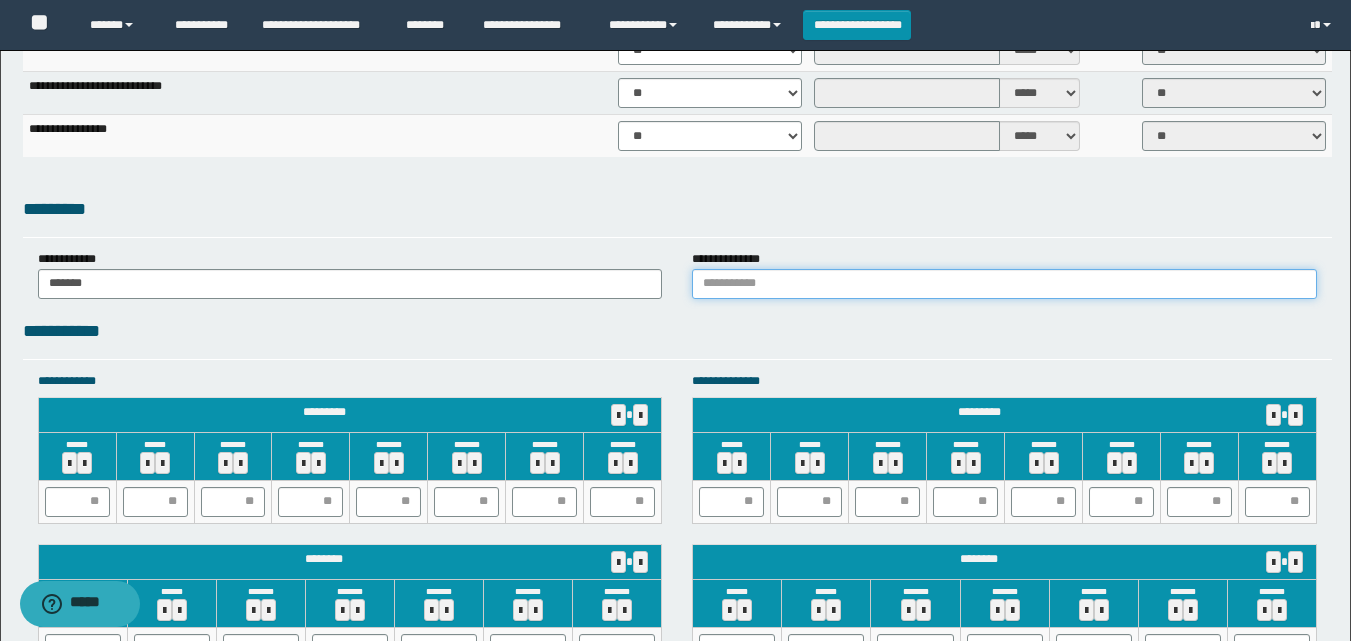 type on "******" 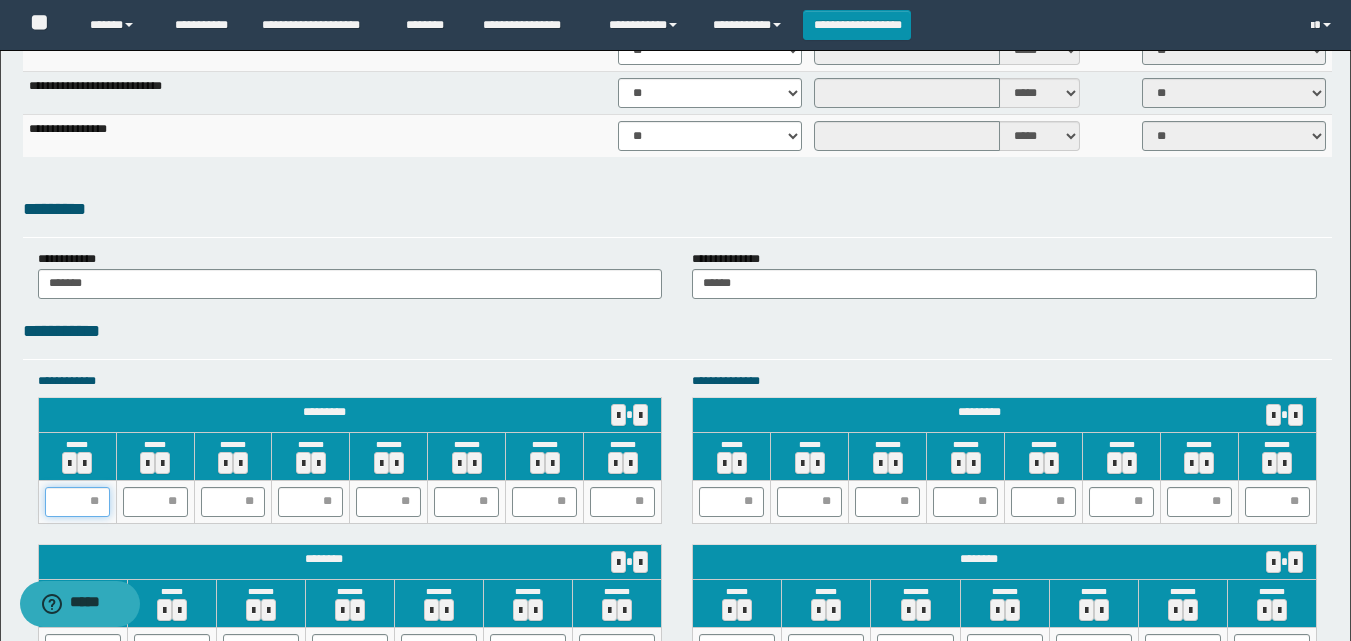 click at bounding box center (77, 502) 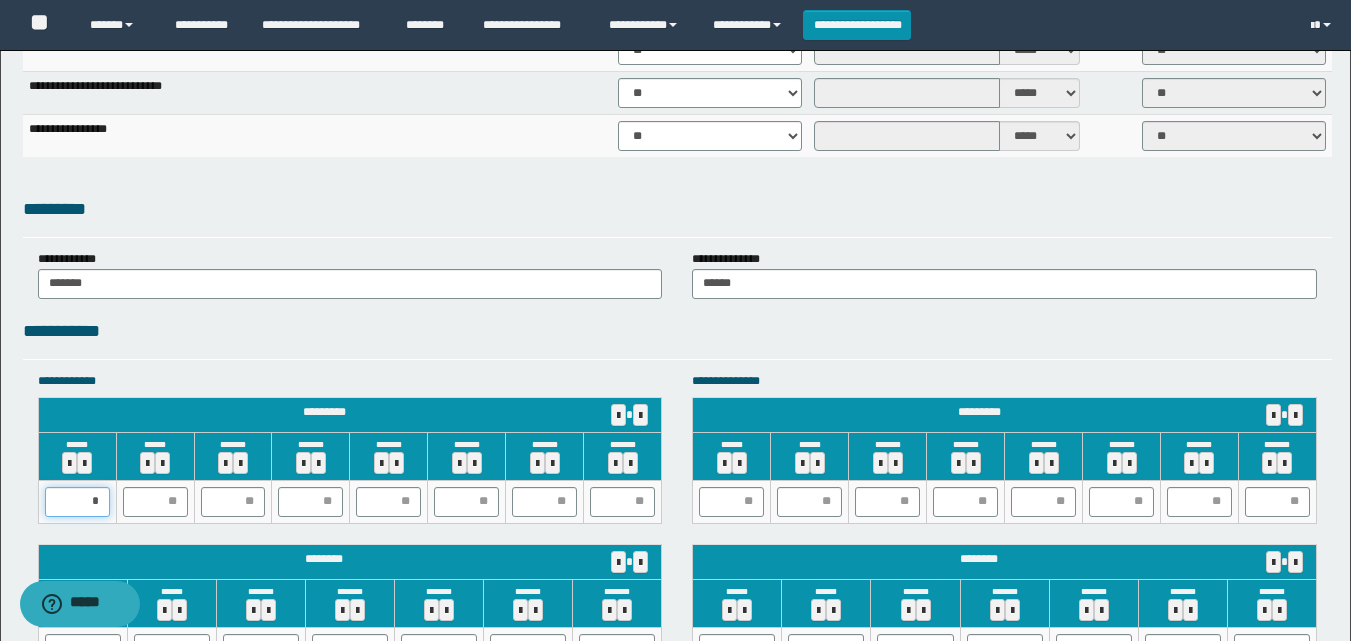 type on "**" 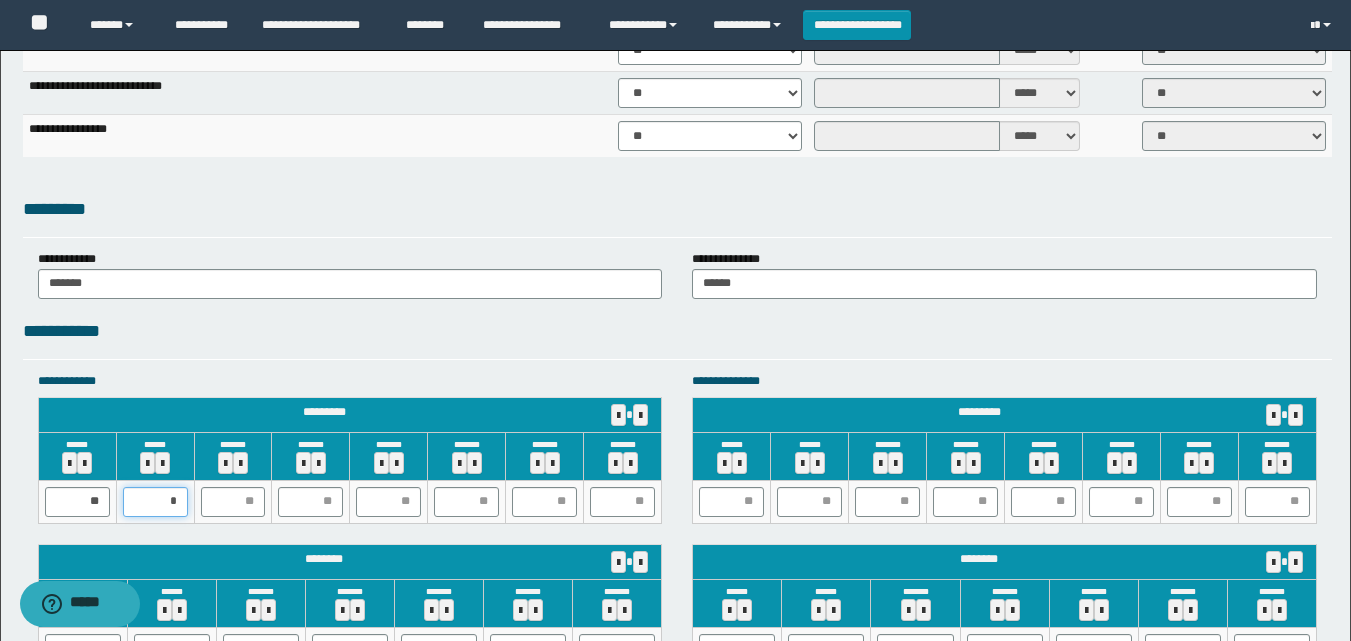 type on "**" 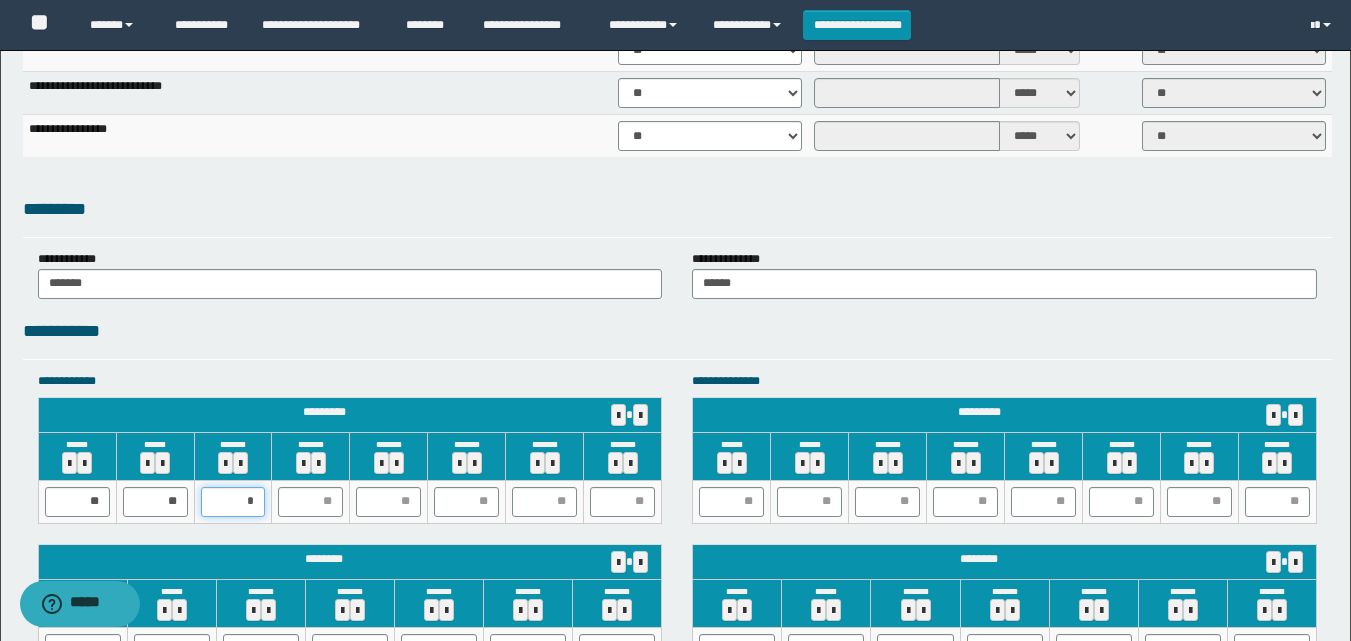 type on "**" 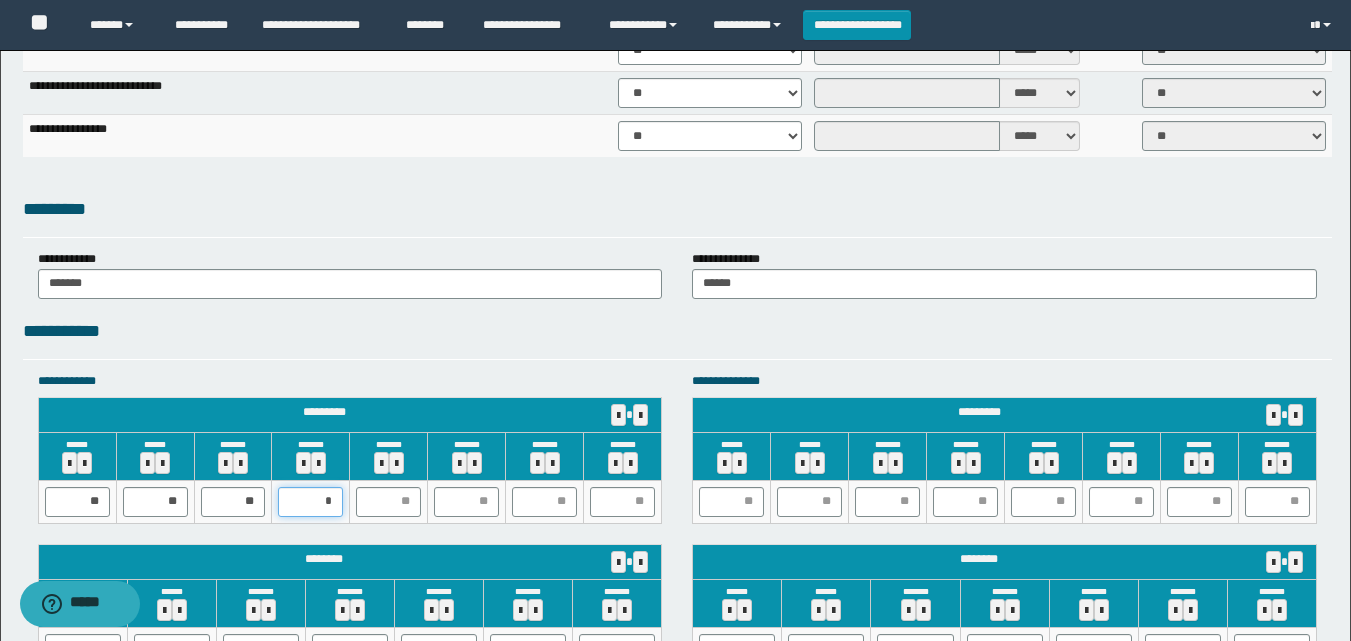 type on "**" 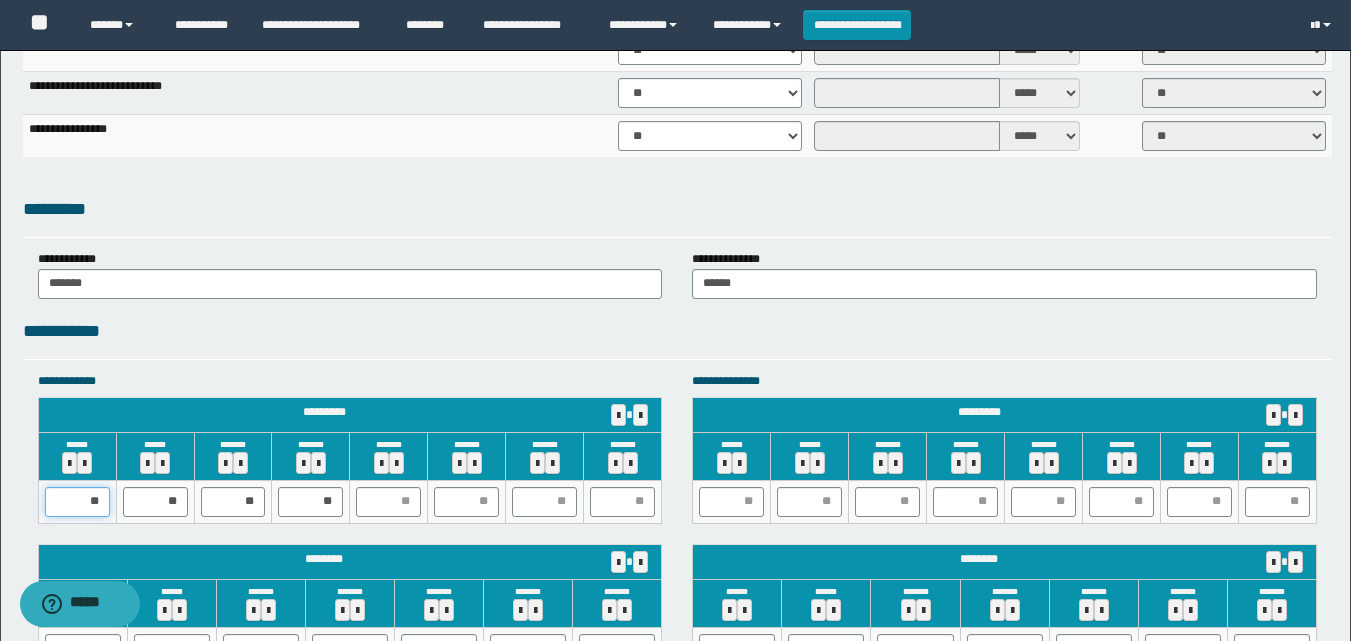 click on "**" at bounding box center (77, 502) 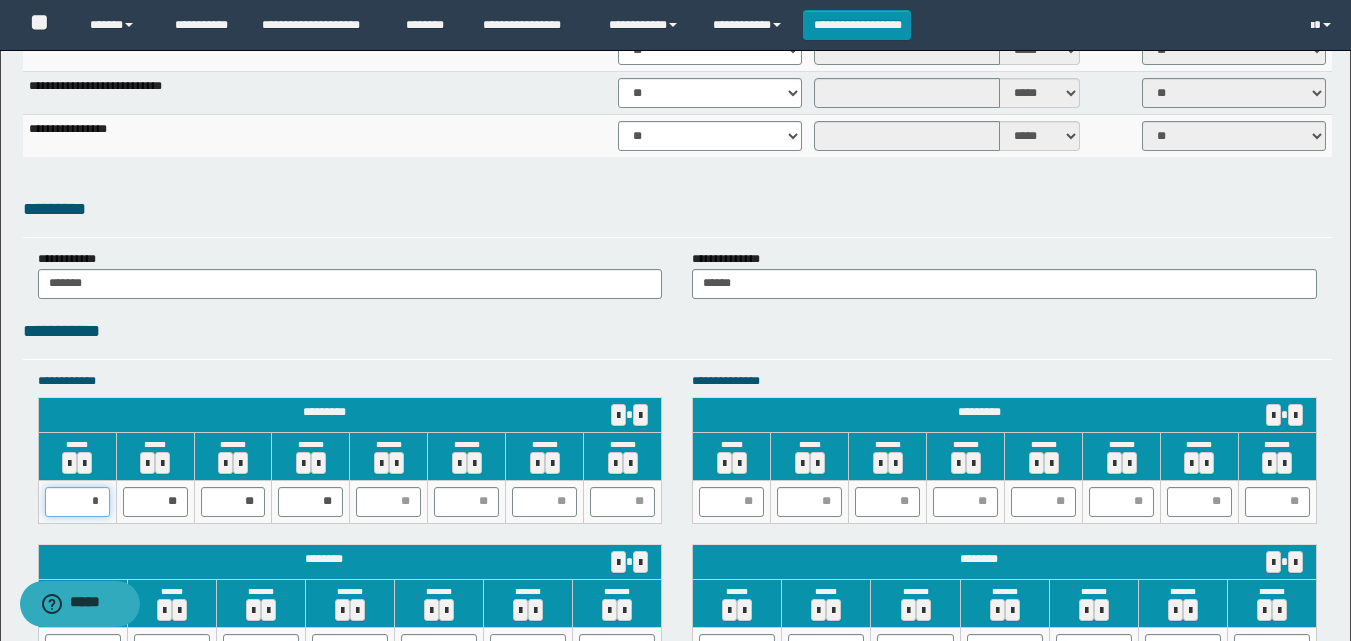 type on "**" 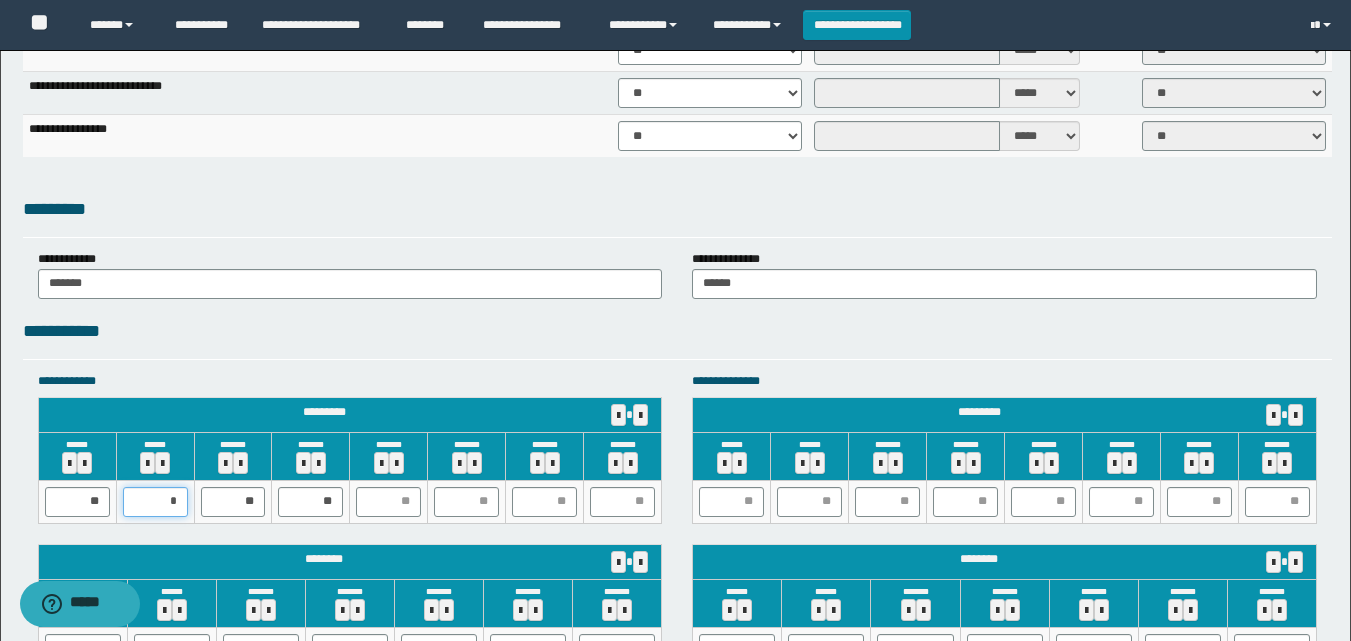 type on "**" 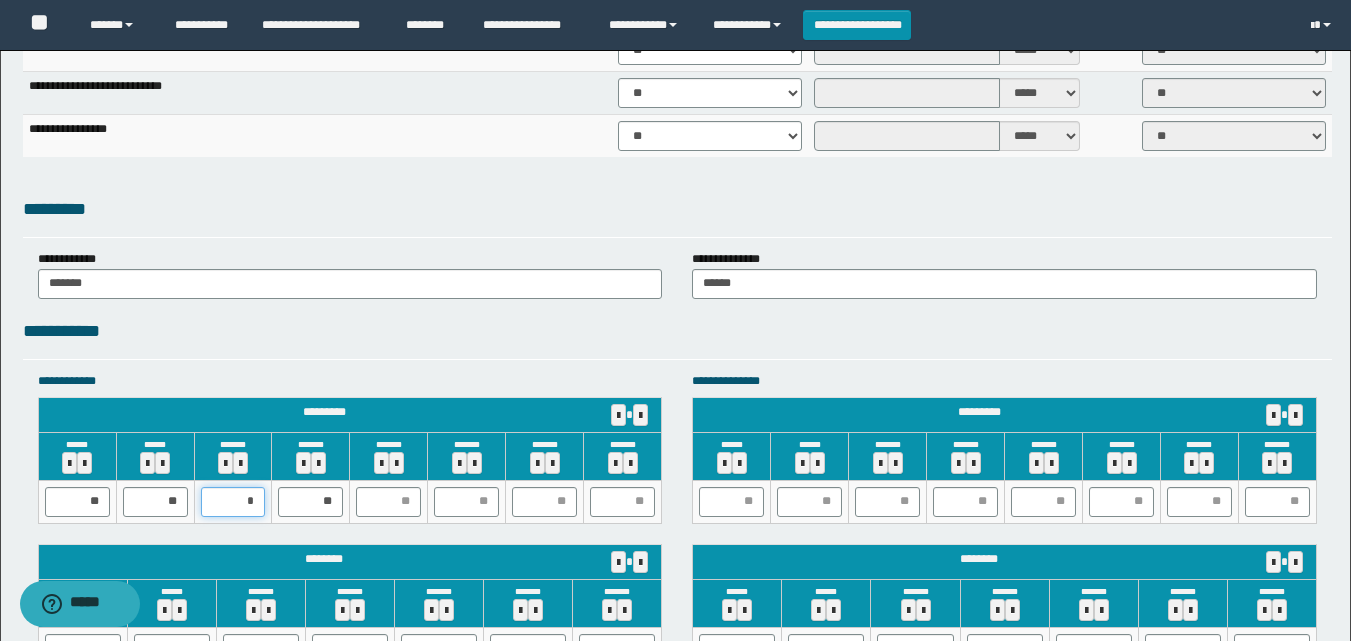 type on "**" 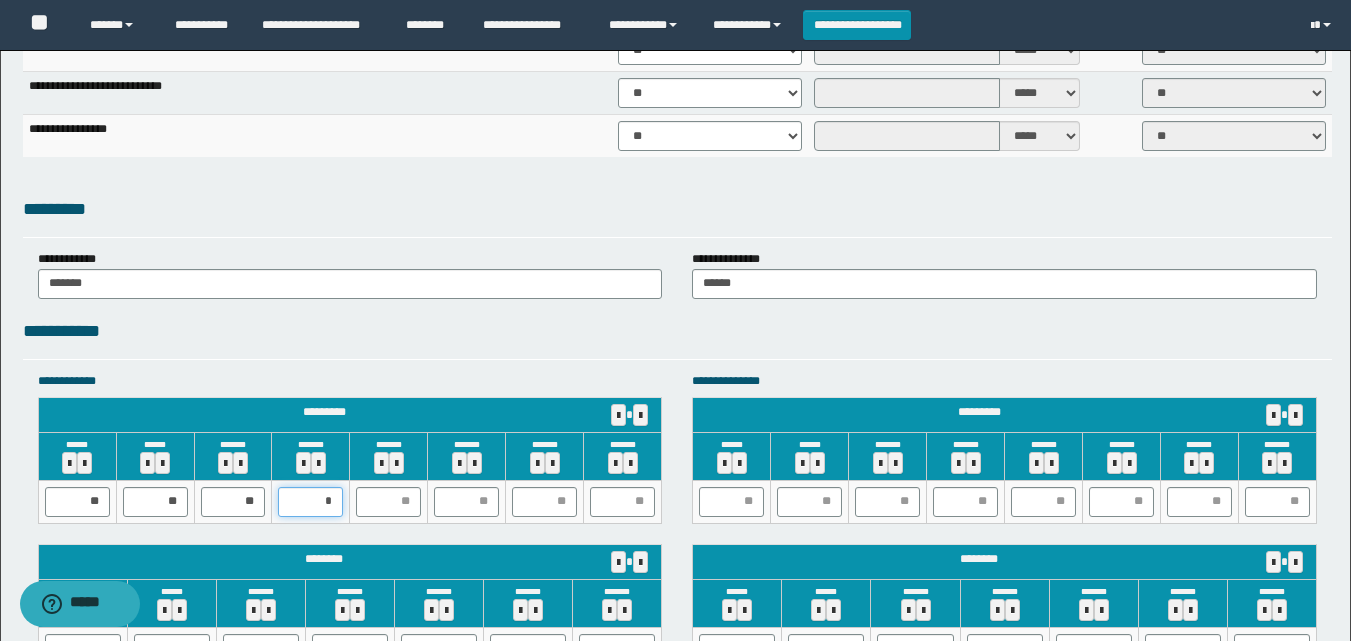 type on "**" 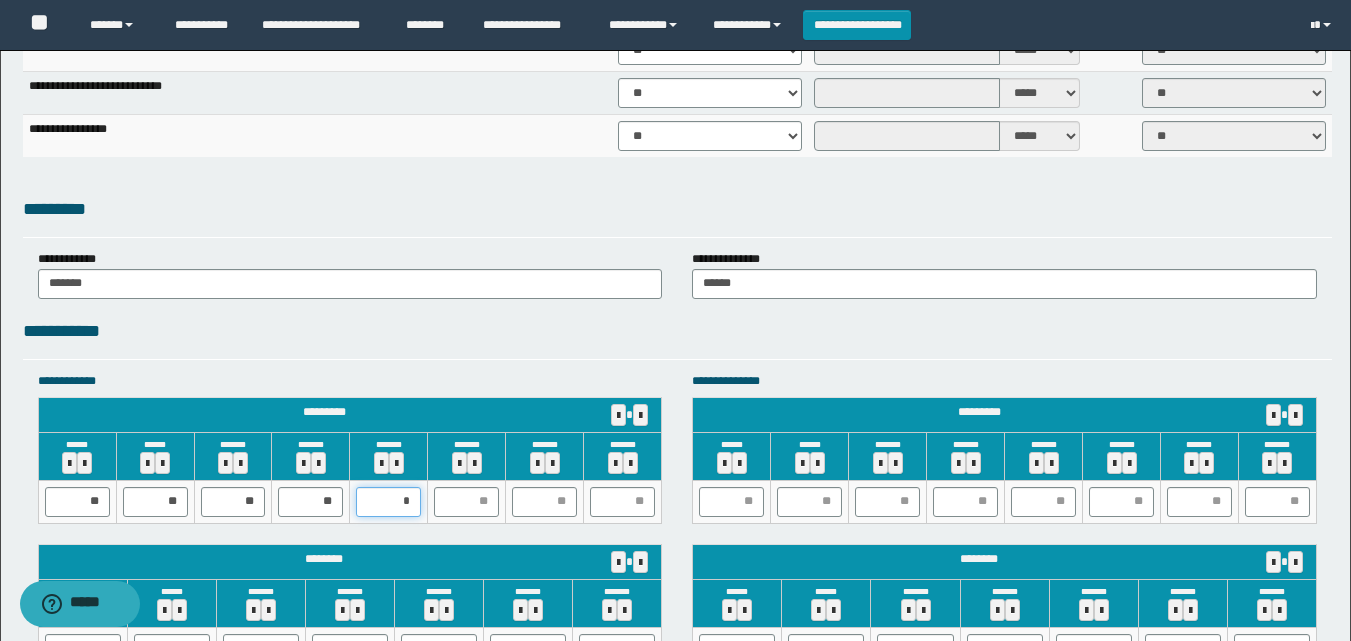 type on "**" 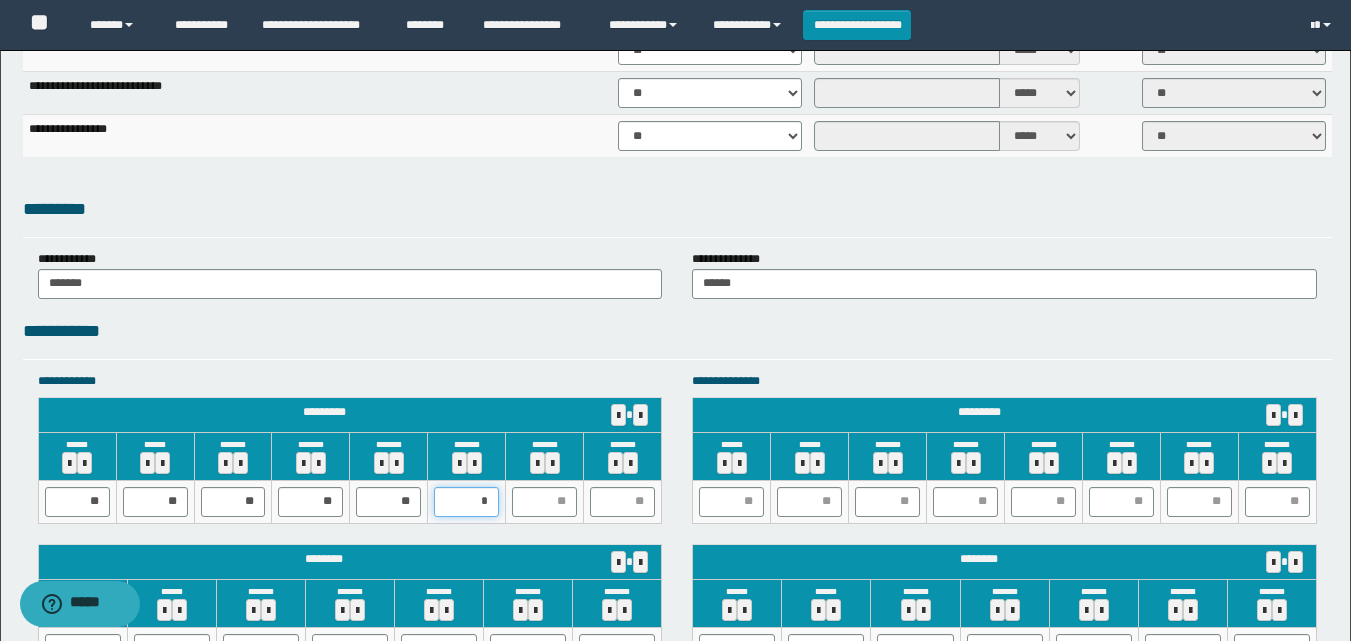 type on "**" 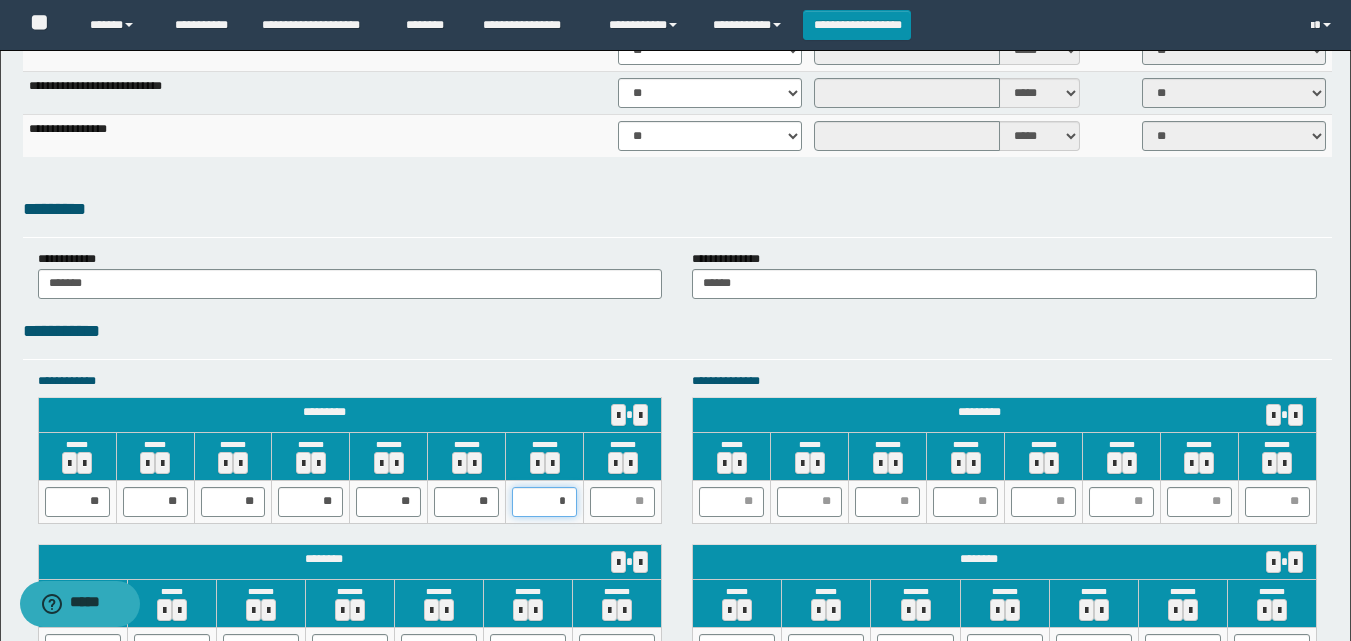 type on "**" 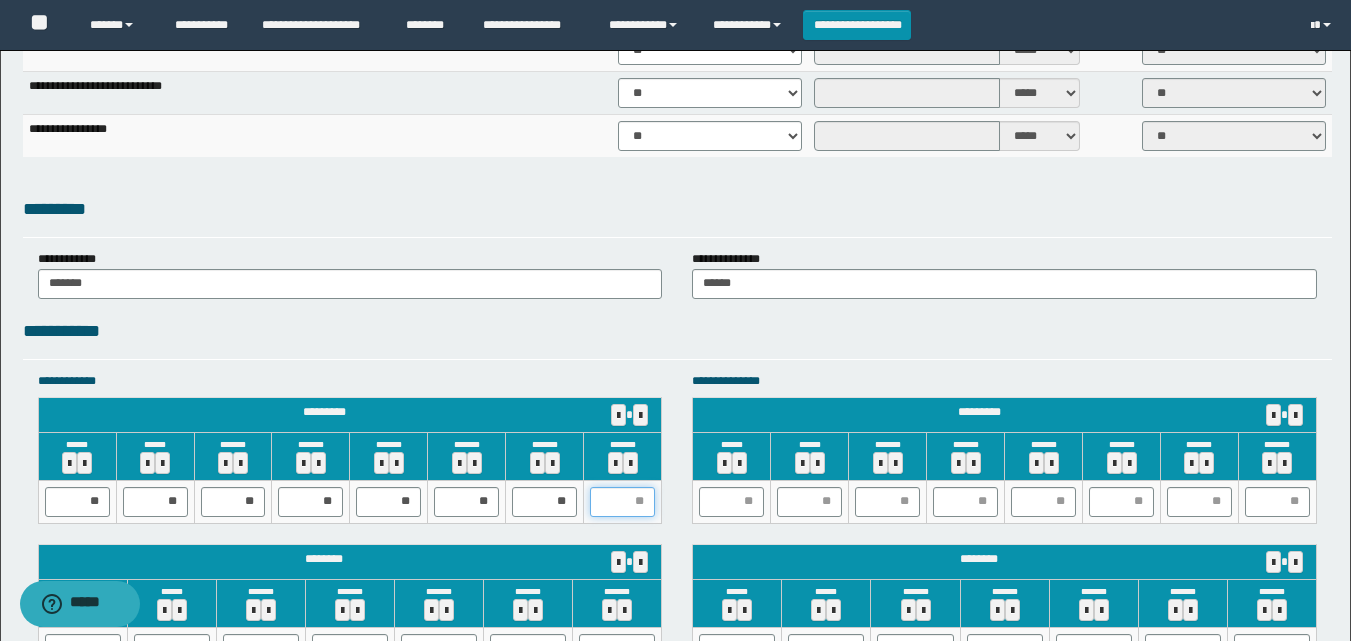 type on "*" 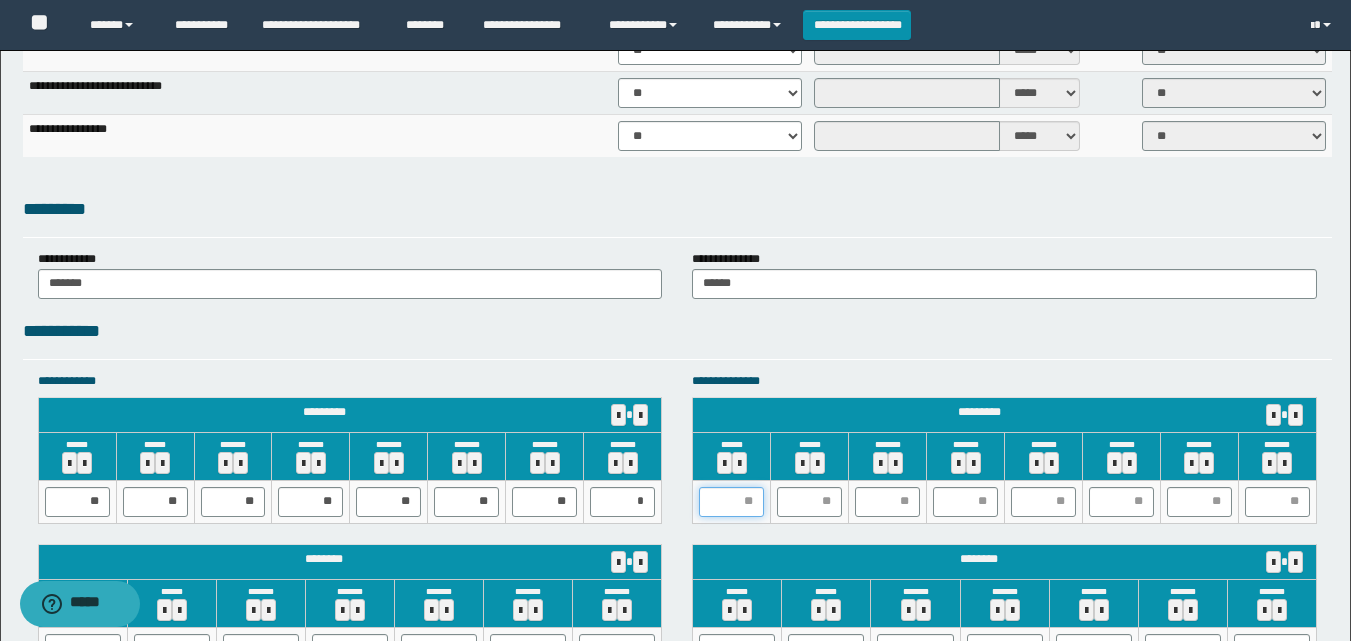click at bounding box center (731, 502) 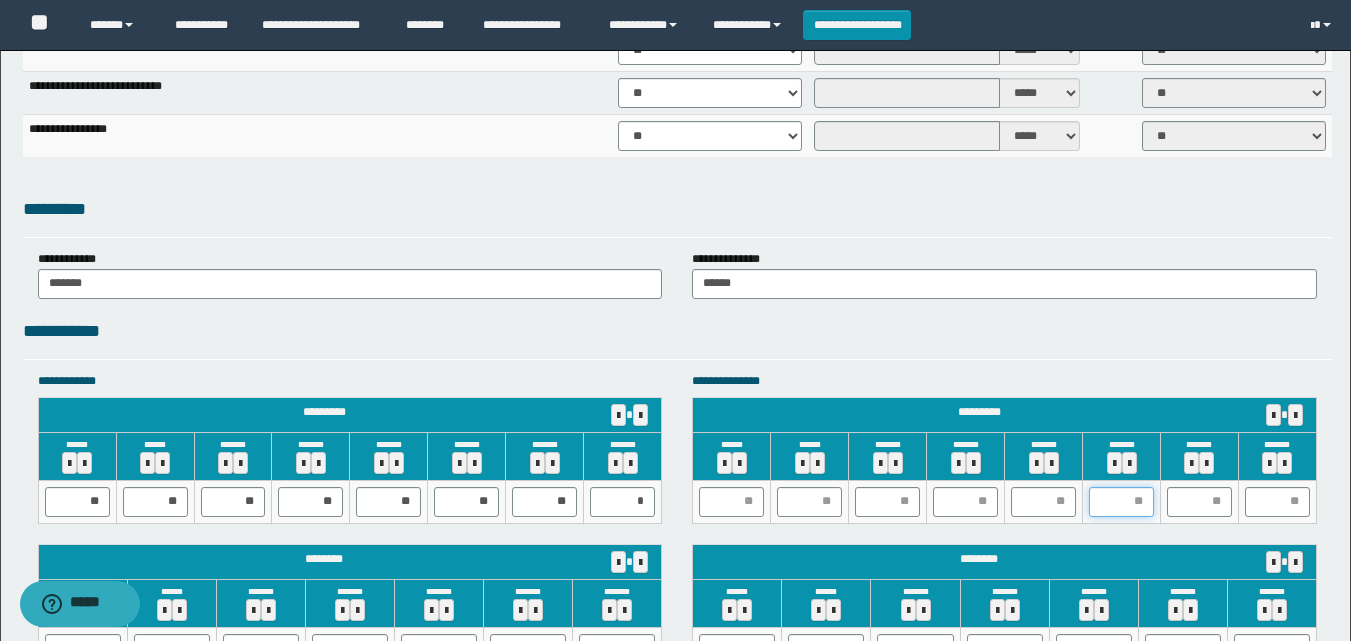 click at bounding box center (1121, 502) 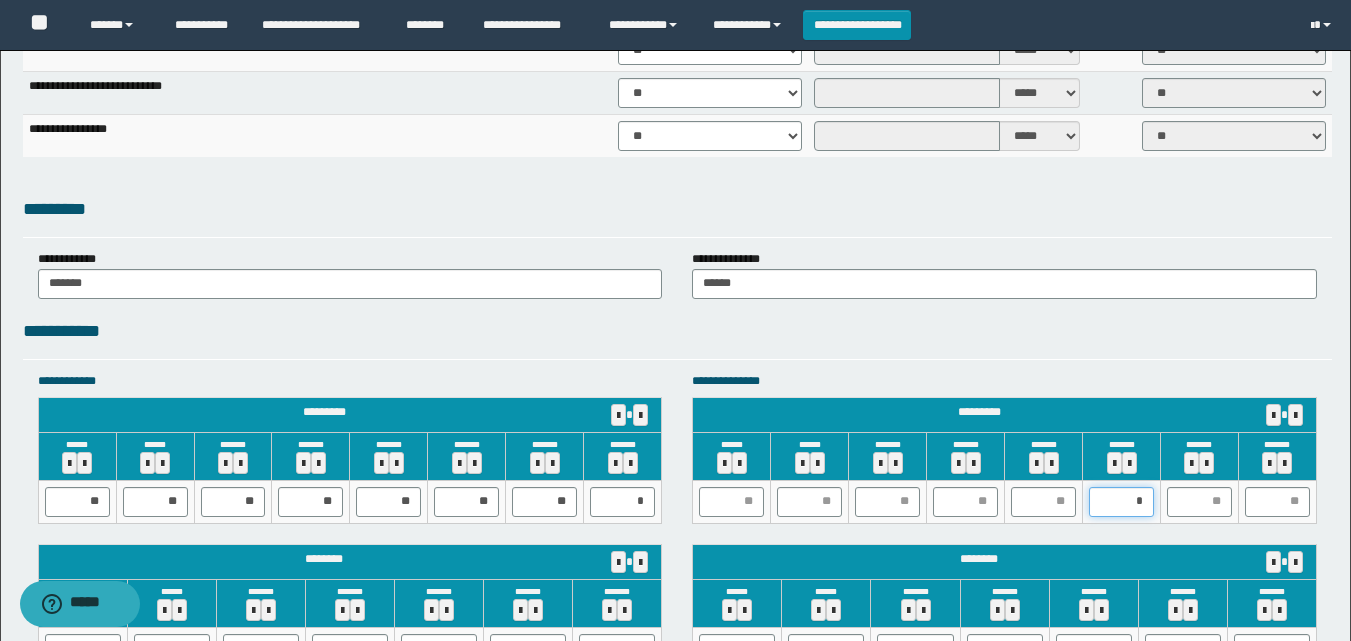 type on "**" 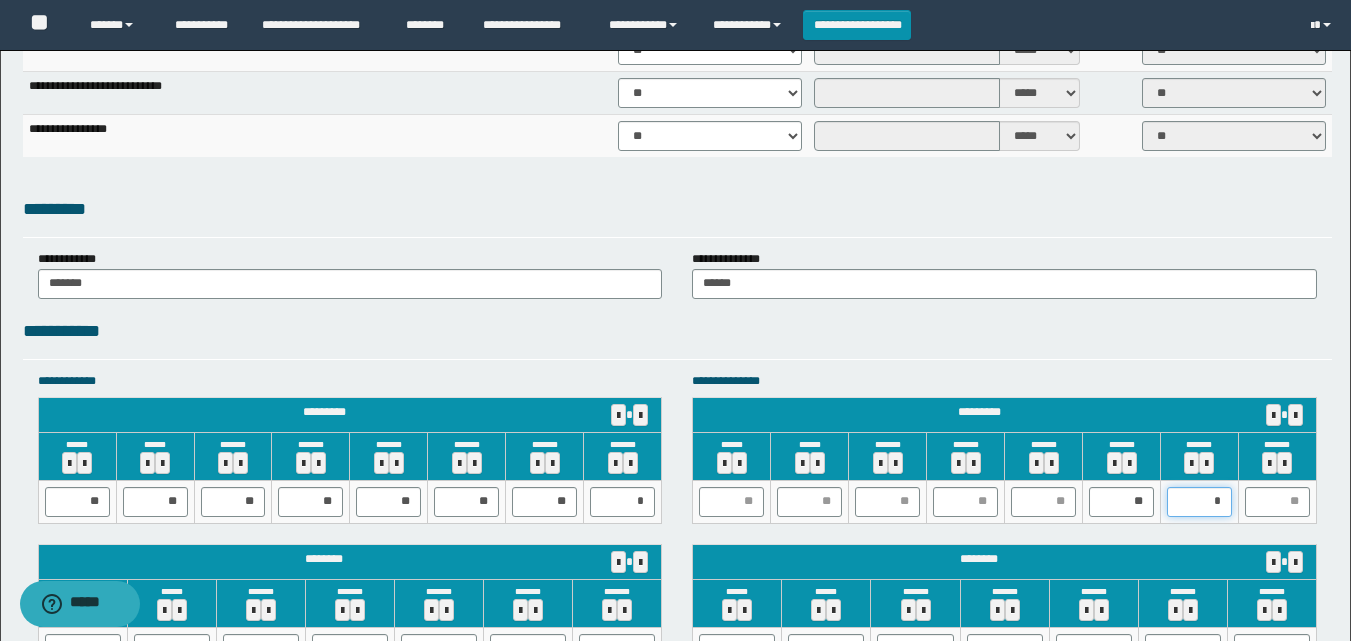 type on "**" 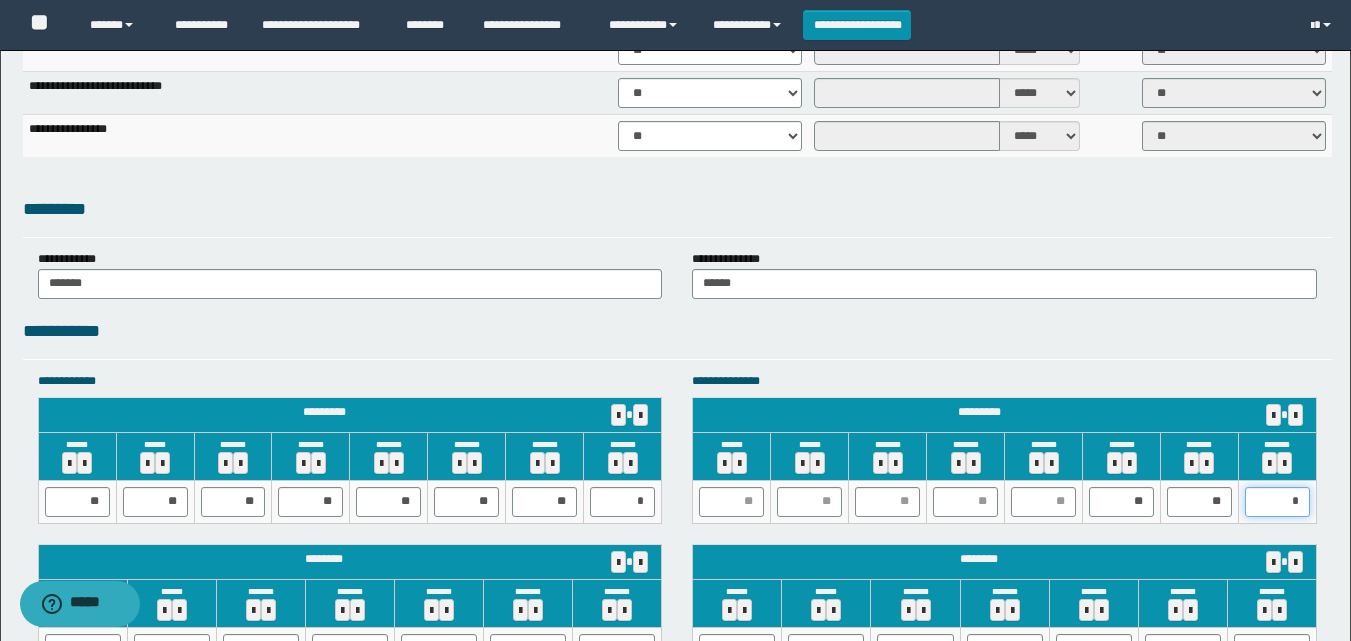 type on "**" 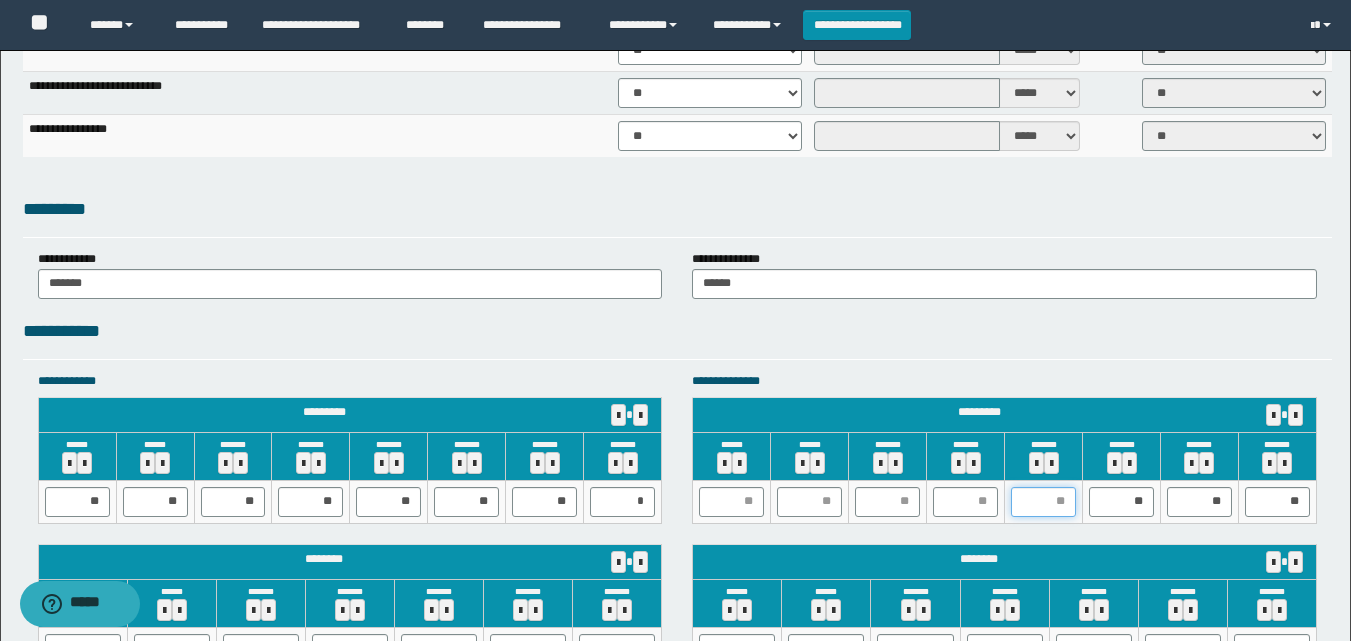 click at bounding box center (1043, 502) 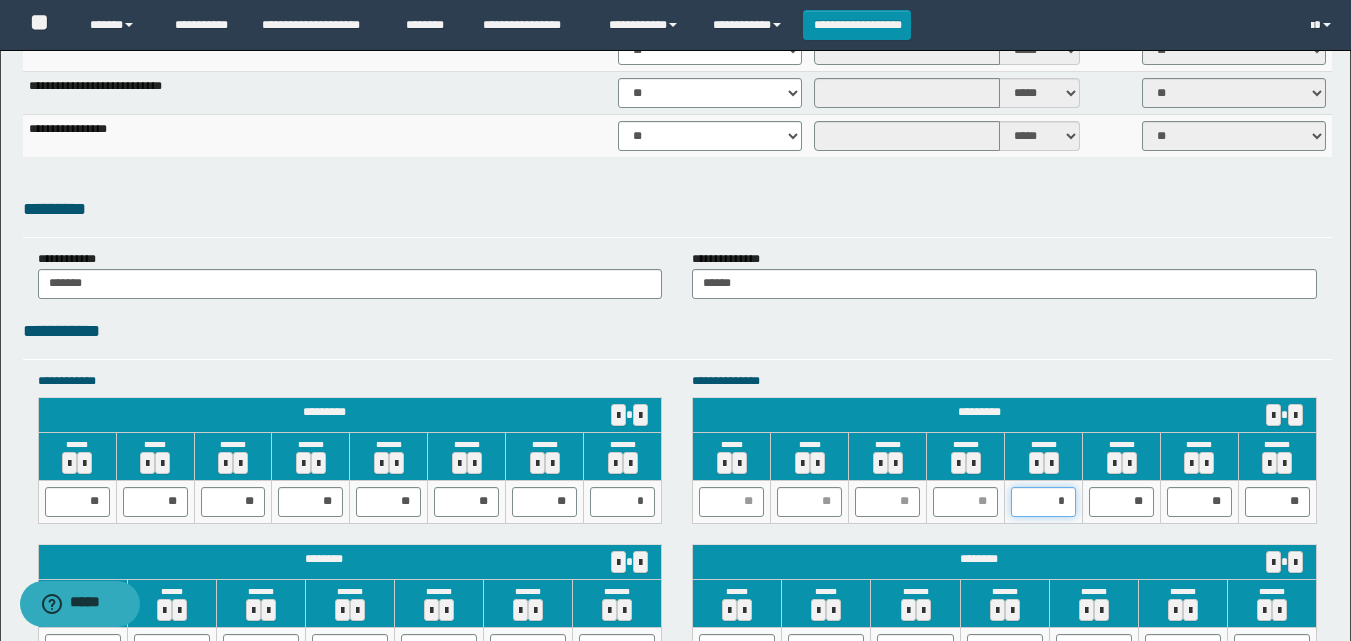 type on "**" 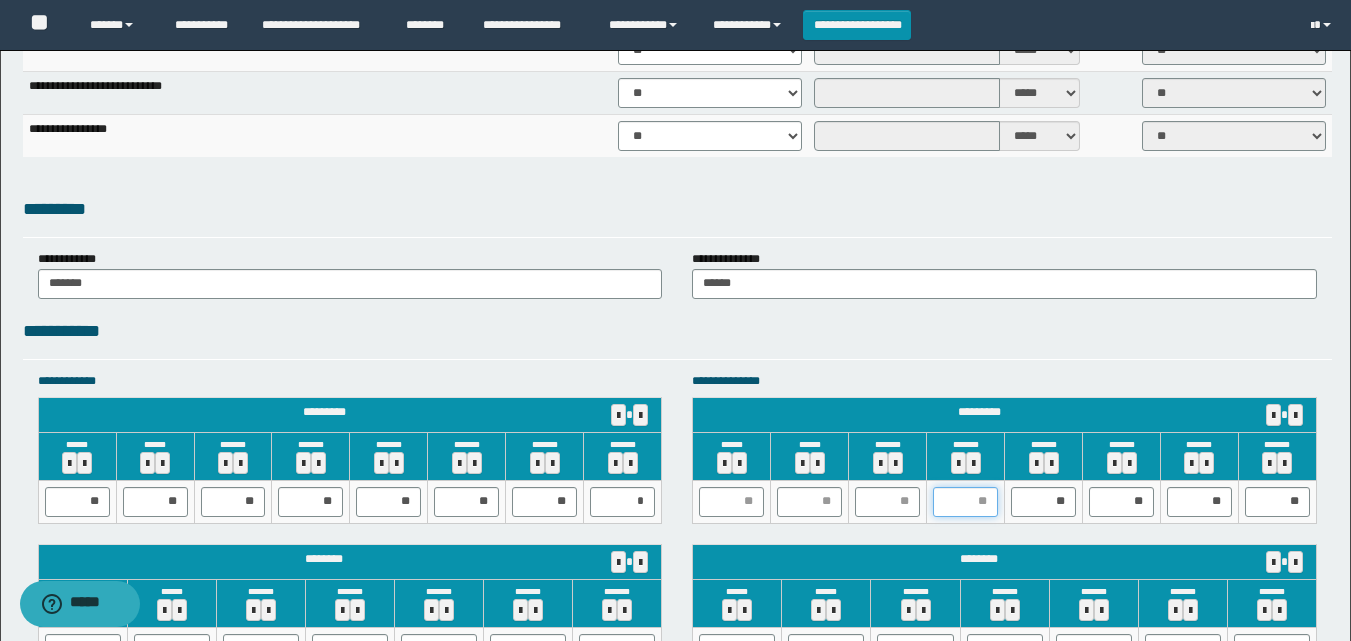 click at bounding box center (965, 502) 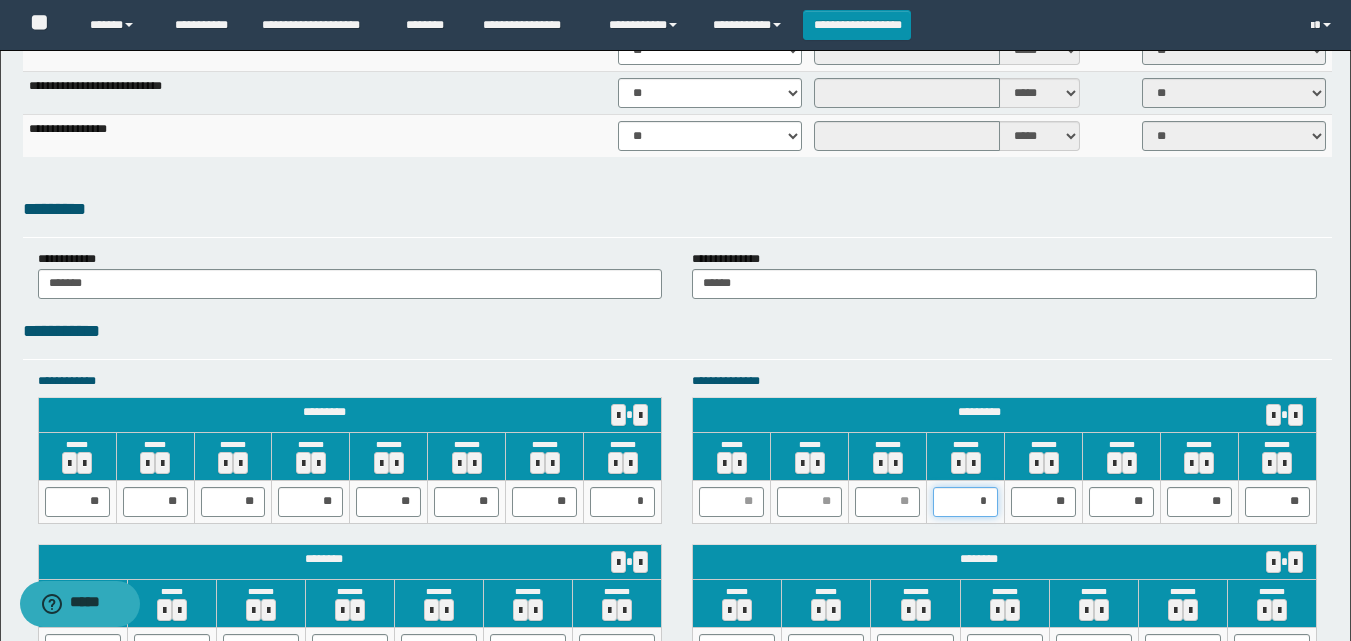 type on "**" 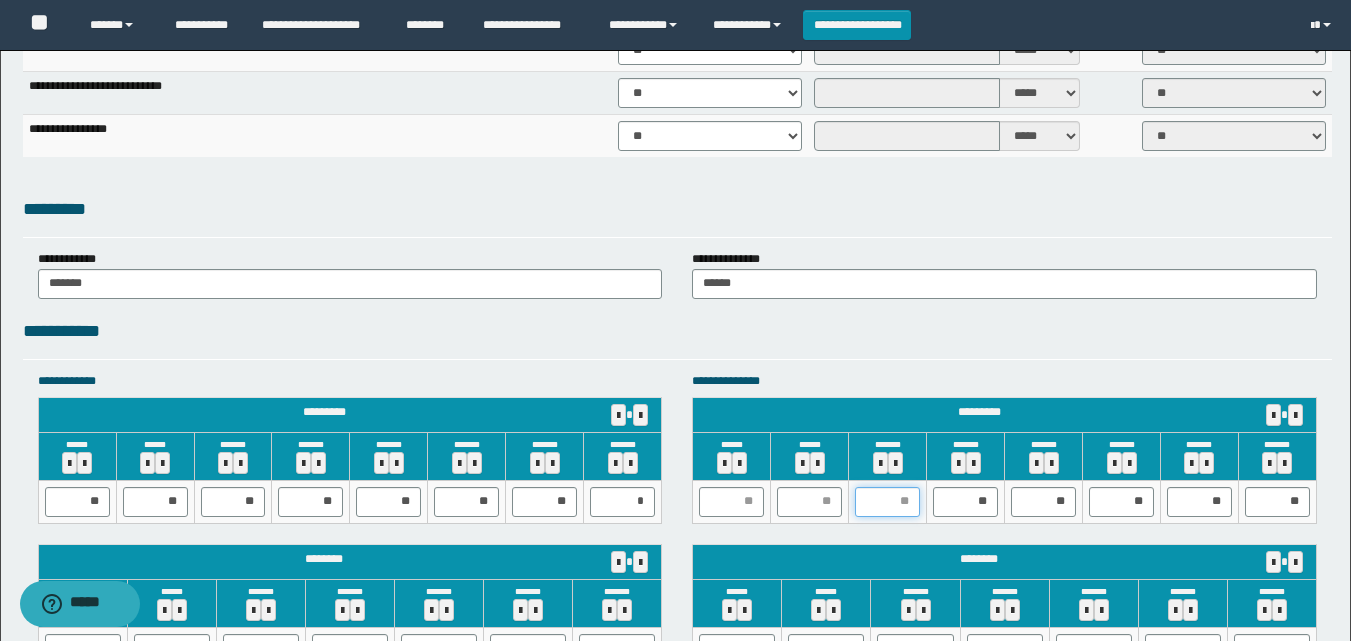 click at bounding box center [887, 502] 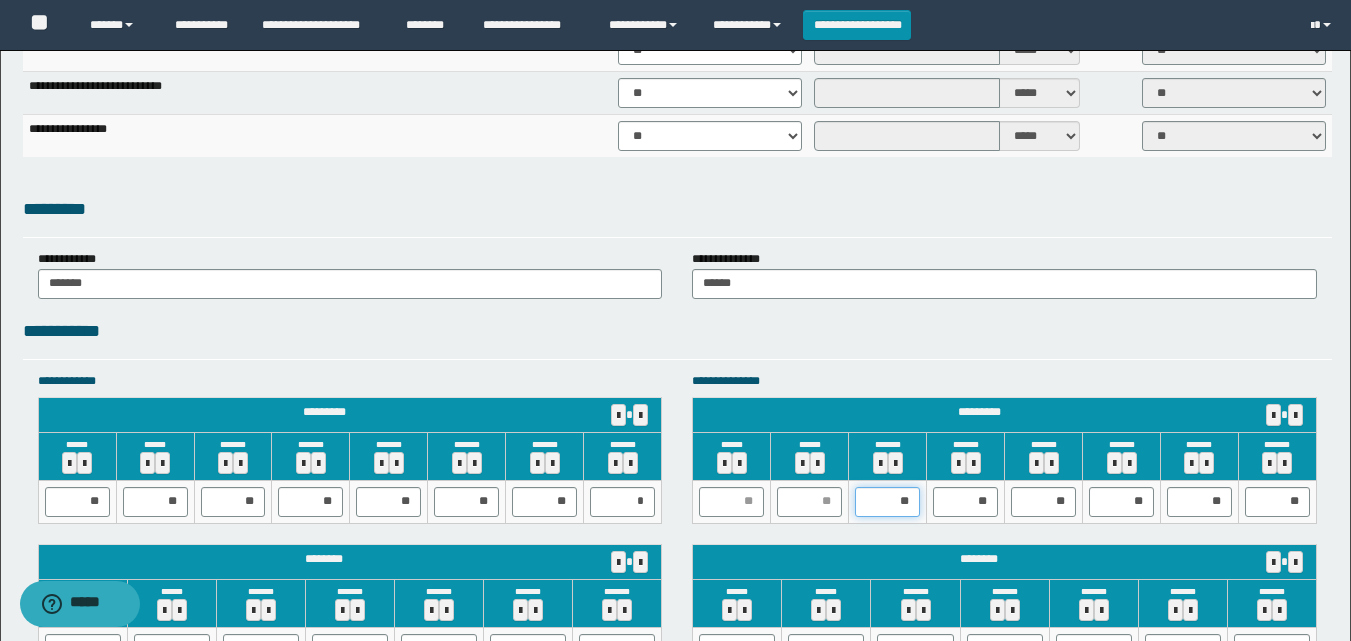 type on "*" 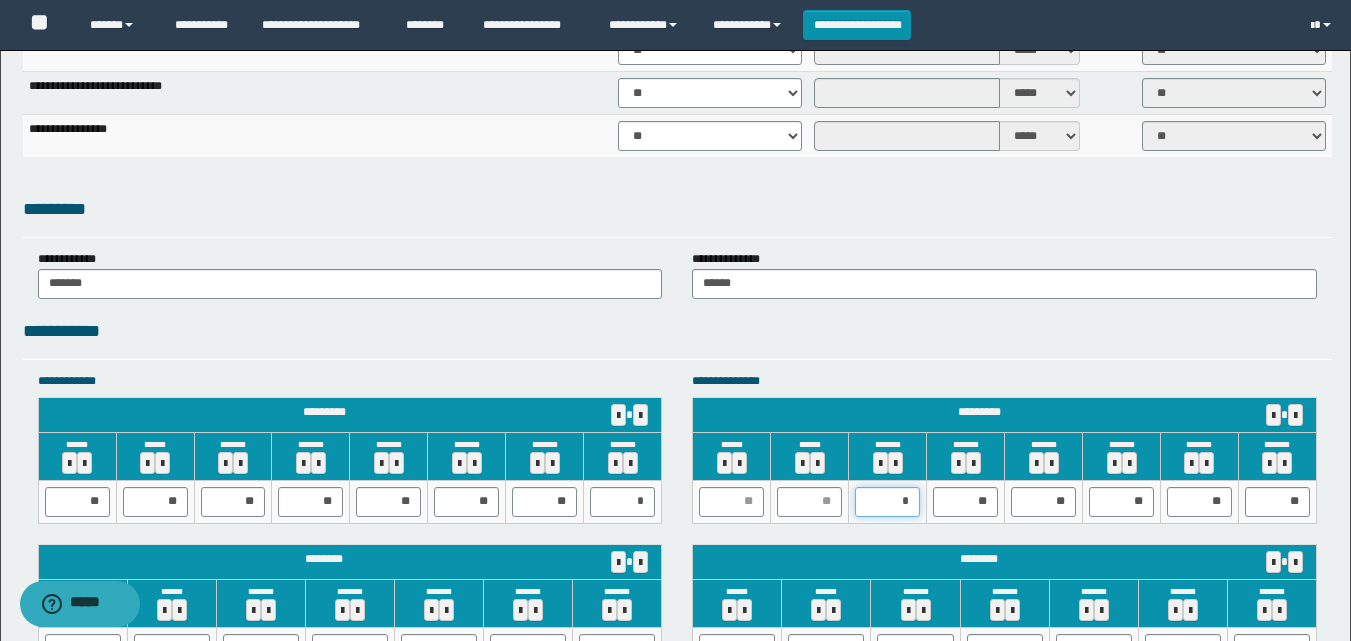type on "**" 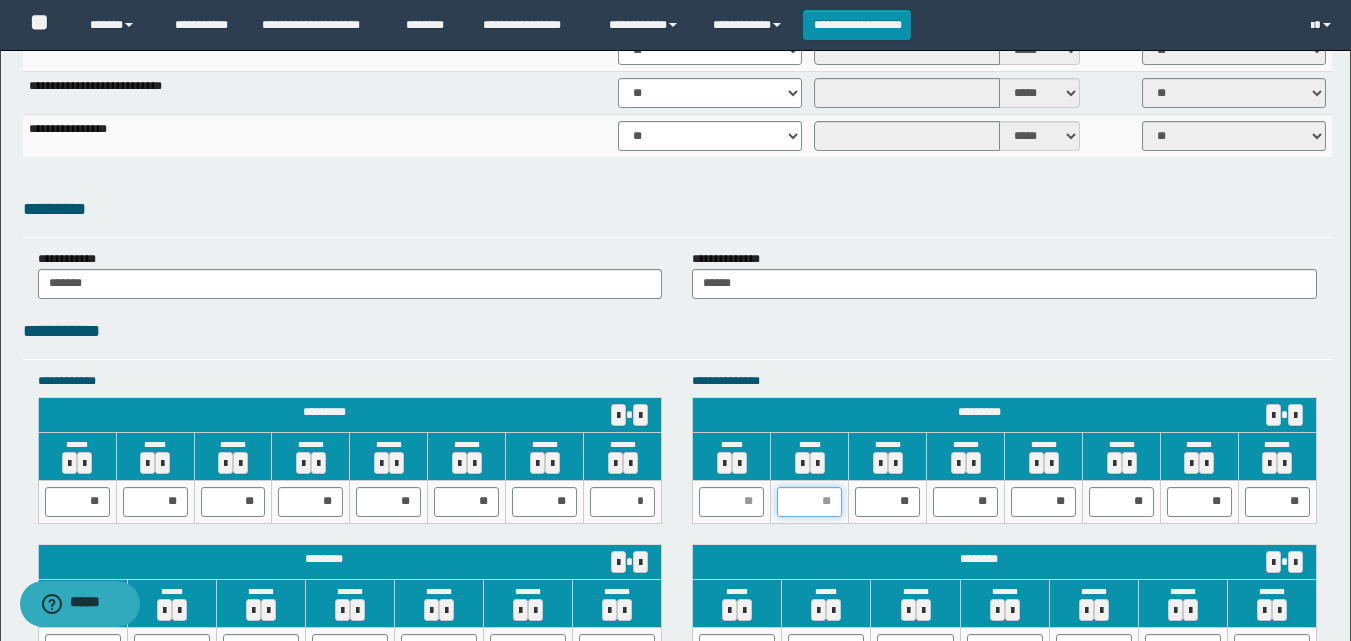 click at bounding box center [809, 502] 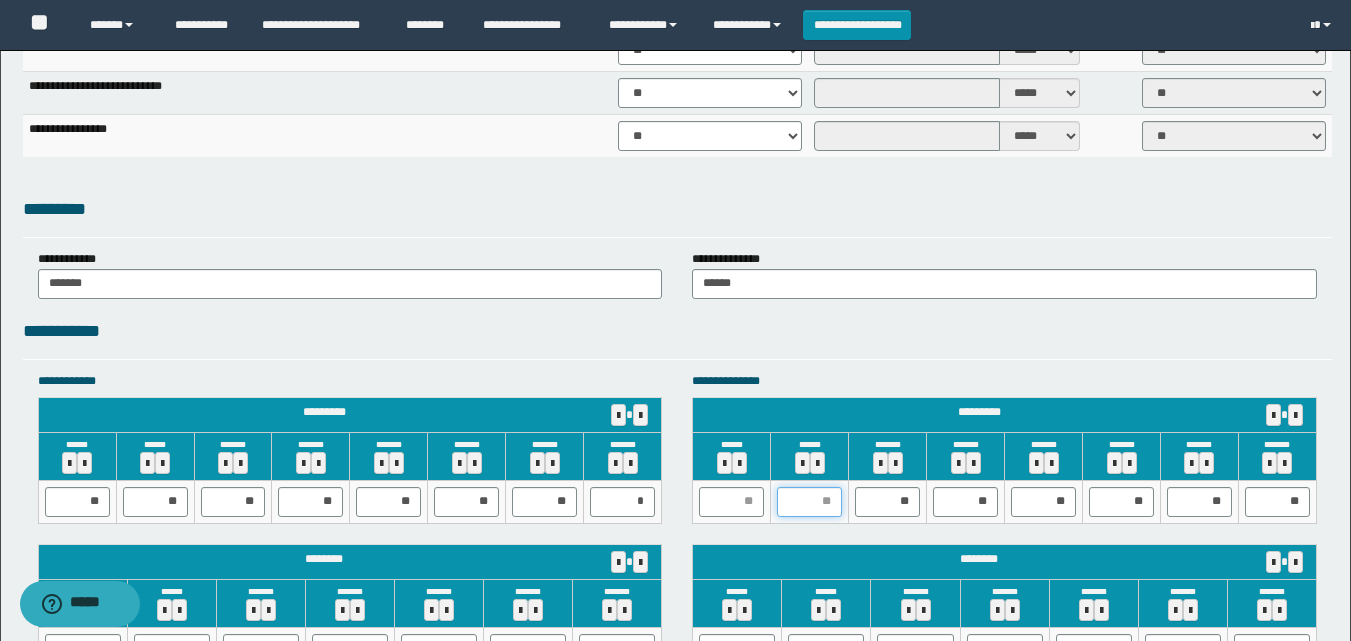 click at bounding box center (809, 502) 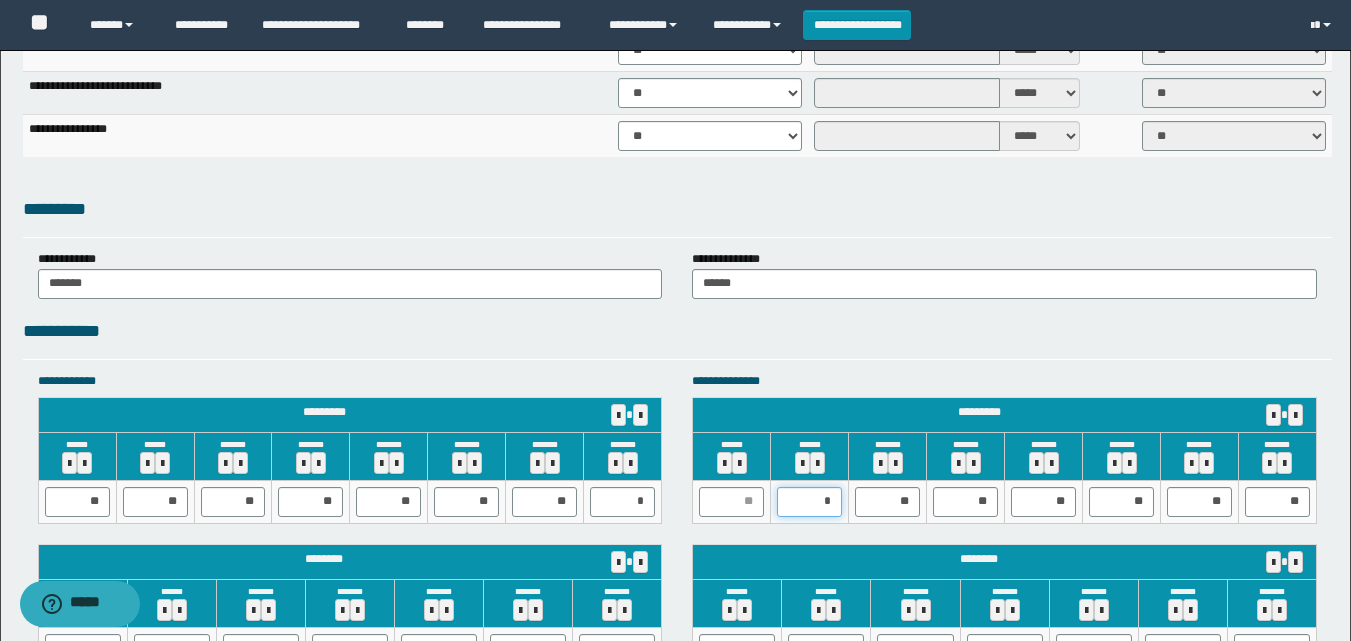type on "**" 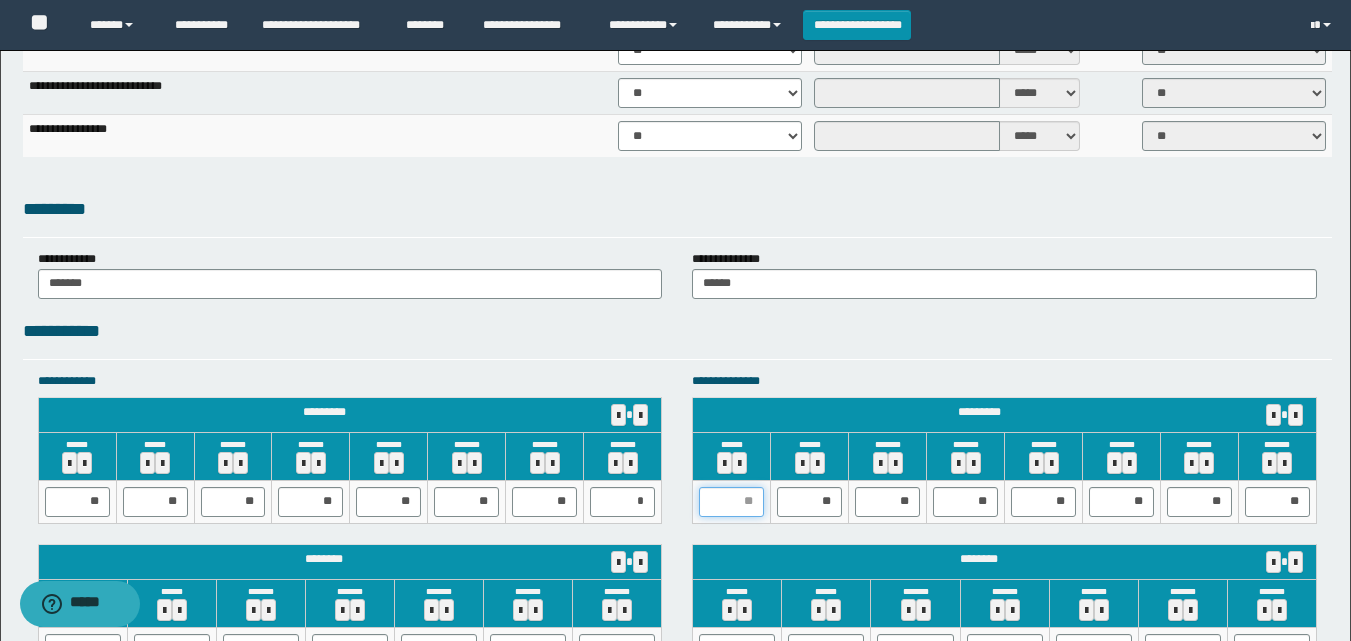 click at bounding box center (731, 502) 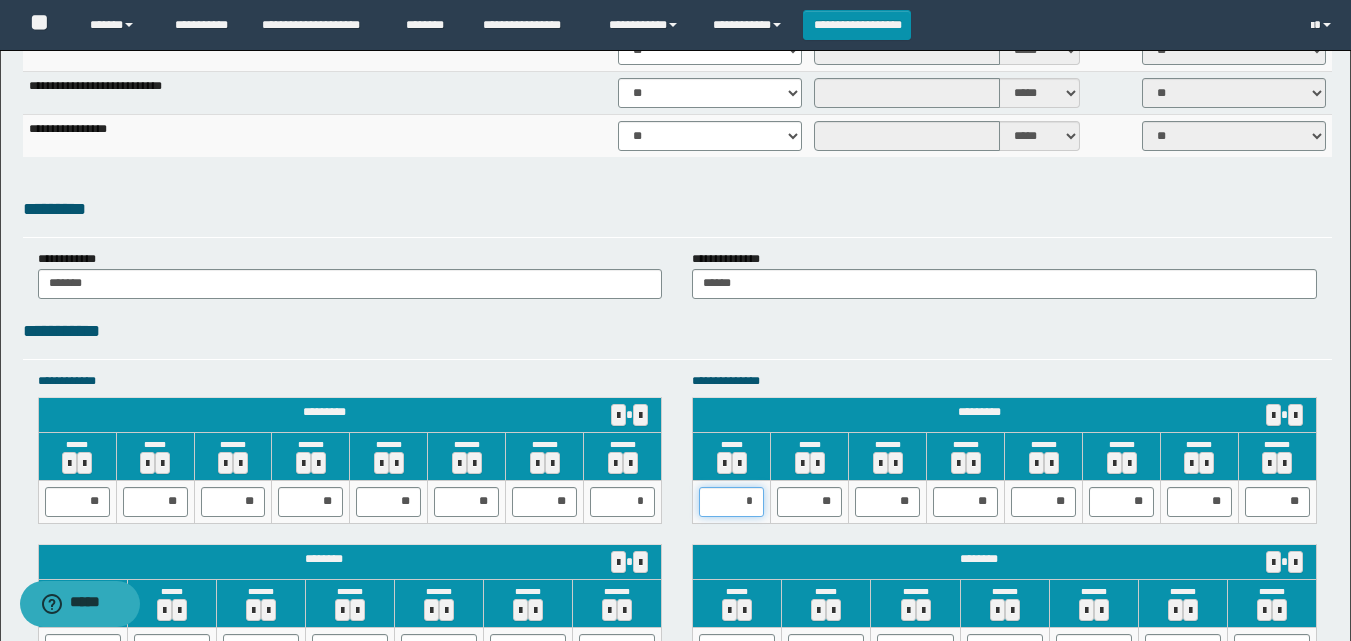 type on "**" 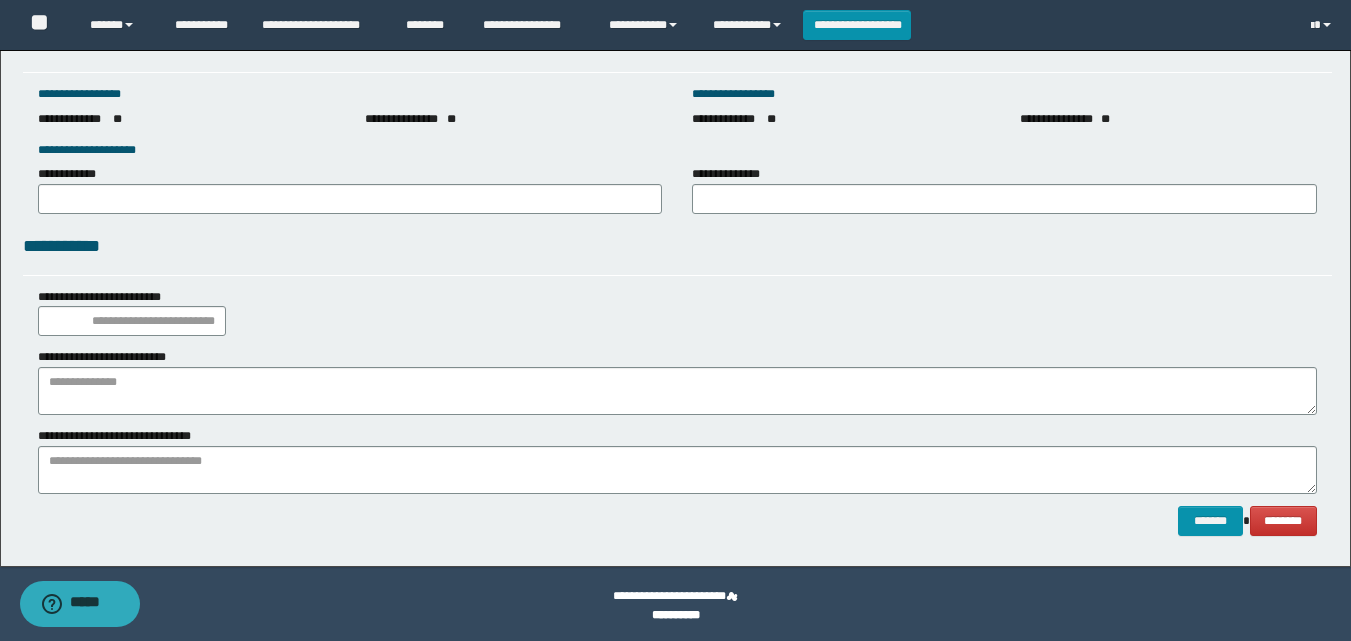 scroll, scrollTop: 2812, scrollLeft: 0, axis: vertical 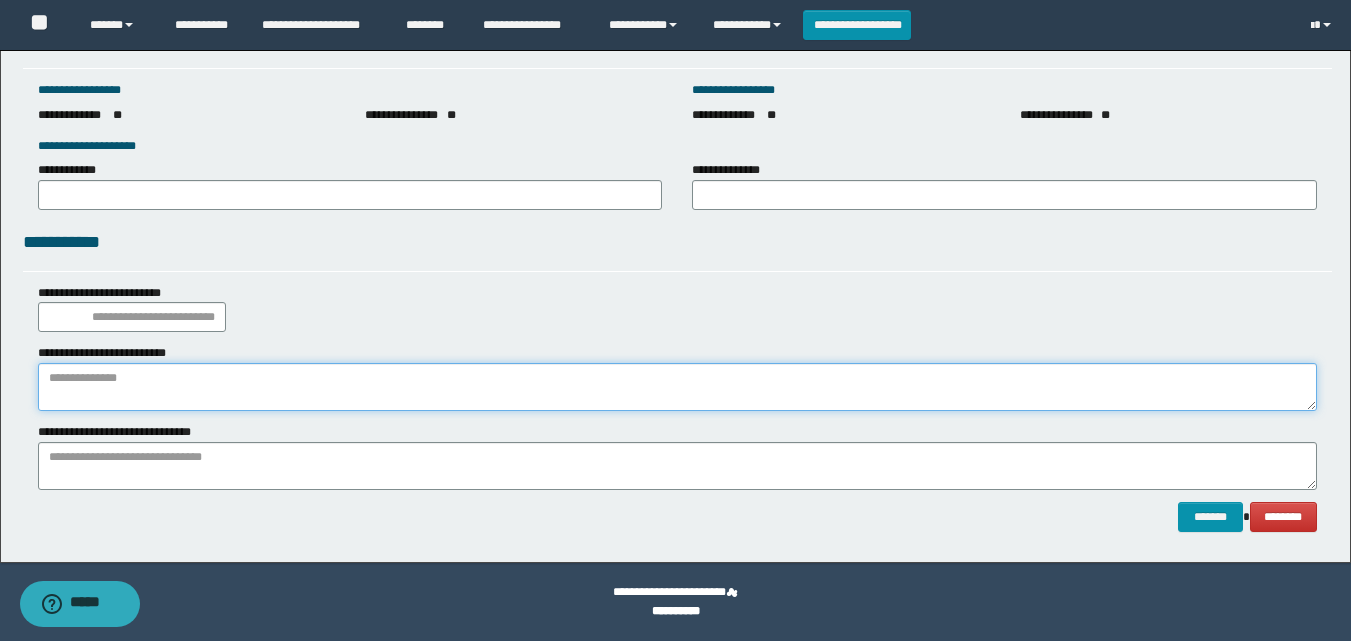 click at bounding box center (677, 387) 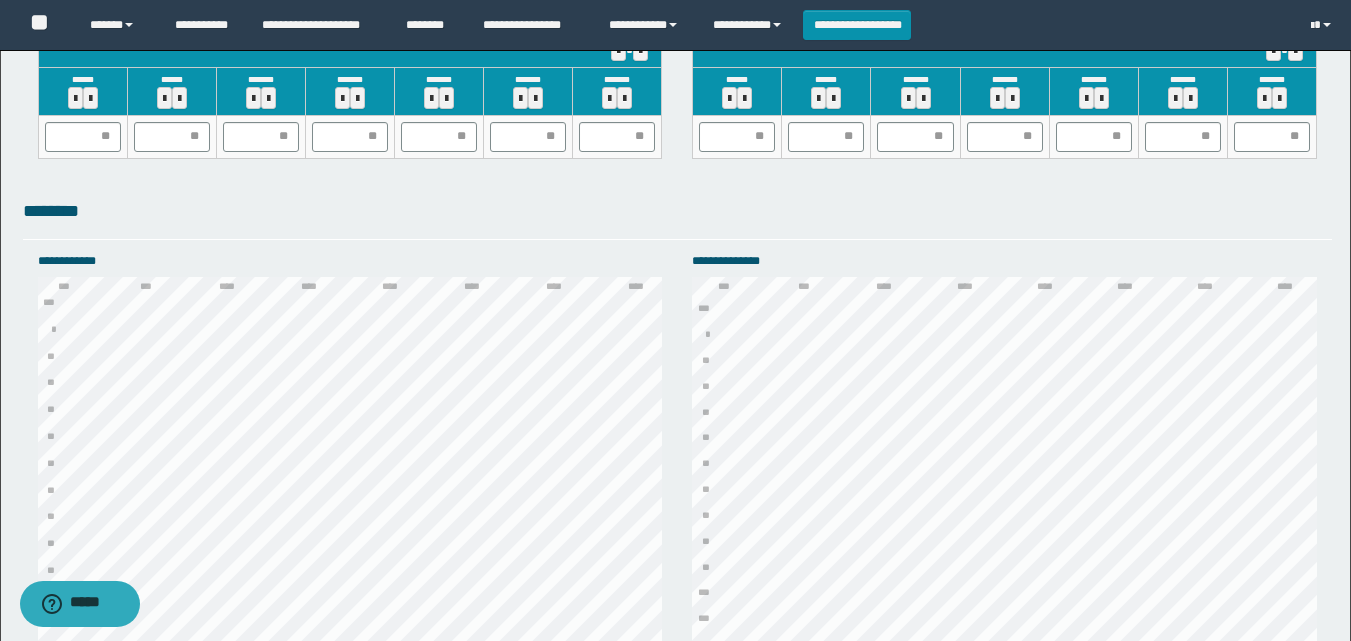 scroll, scrollTop: 2712, scrollLeft: 0, axis: vertical 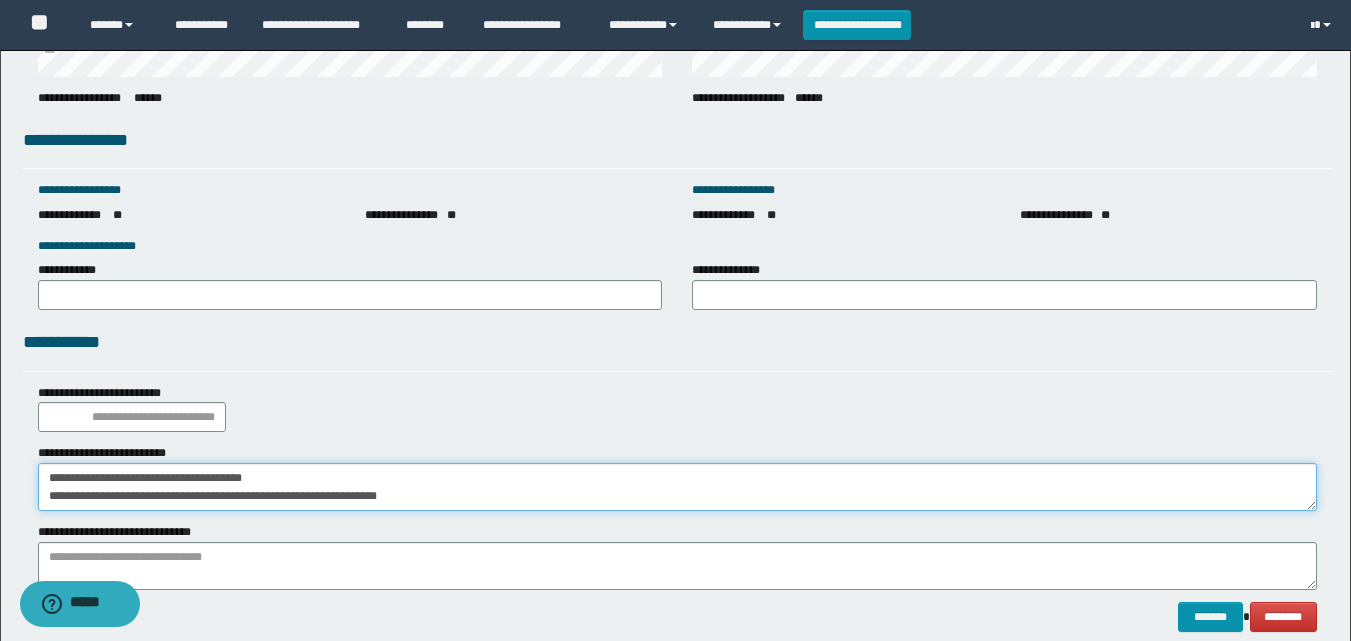 type on "**********" 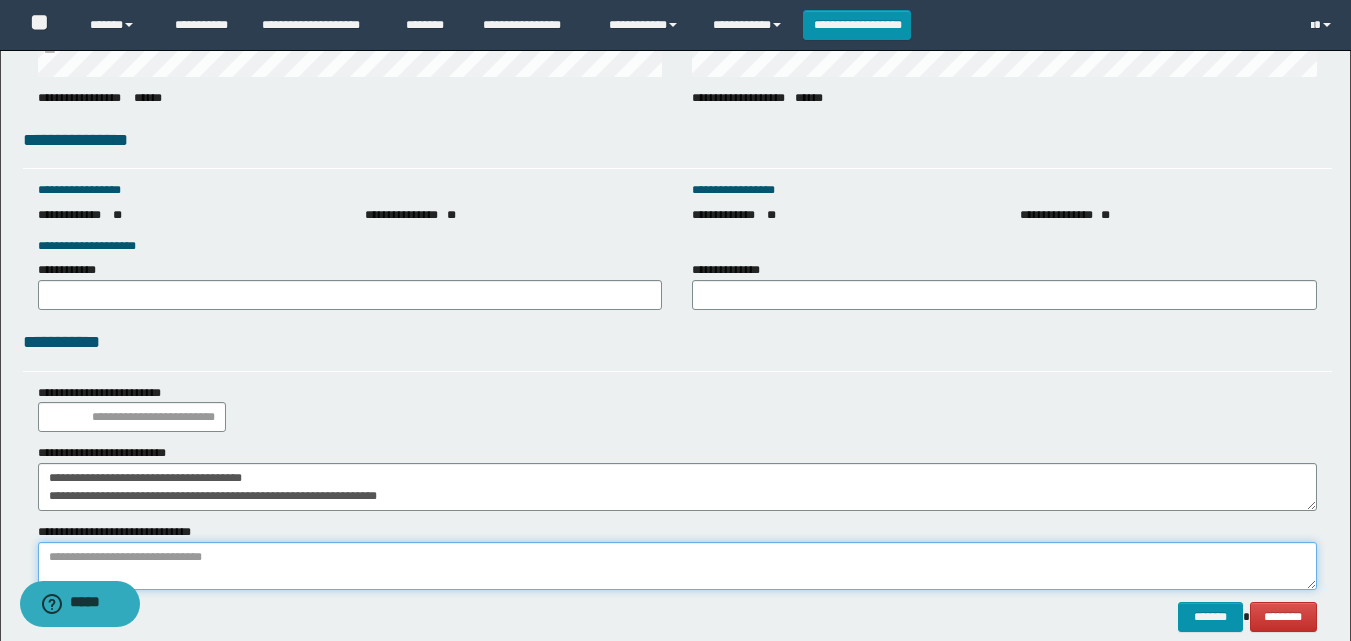click at bounding box center (677, 566) 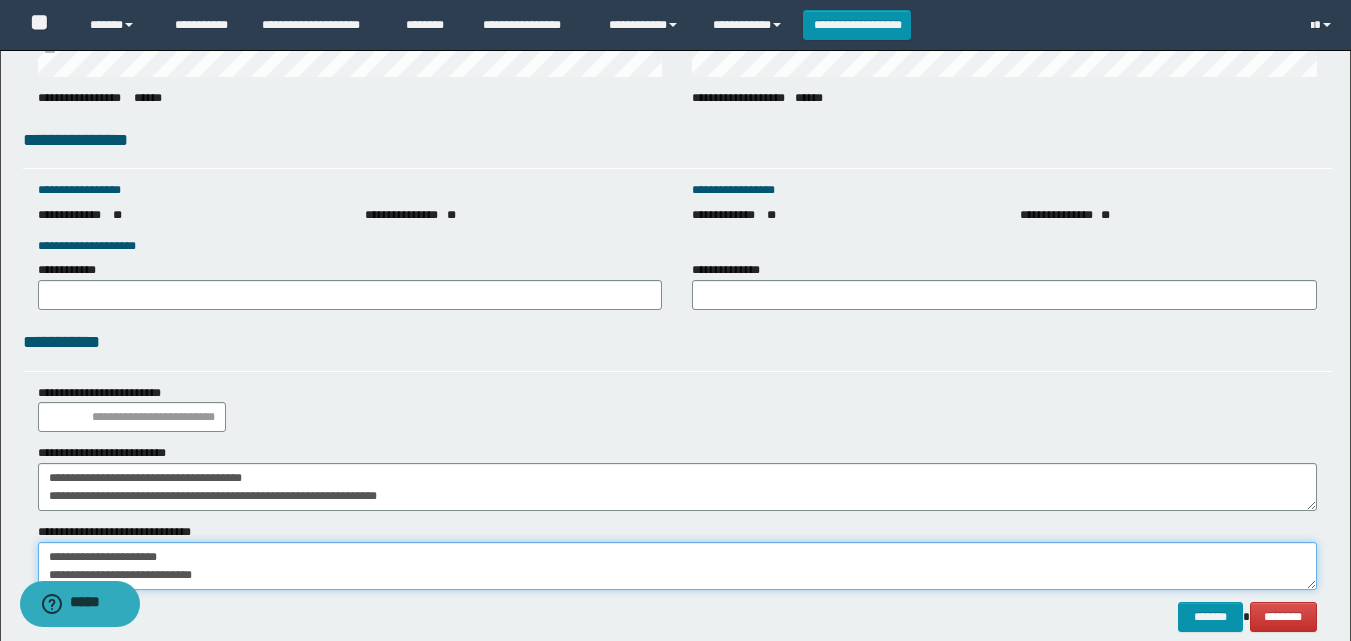 scroll, scrollTop: 13, scrollLeft: 0, axis: vertical 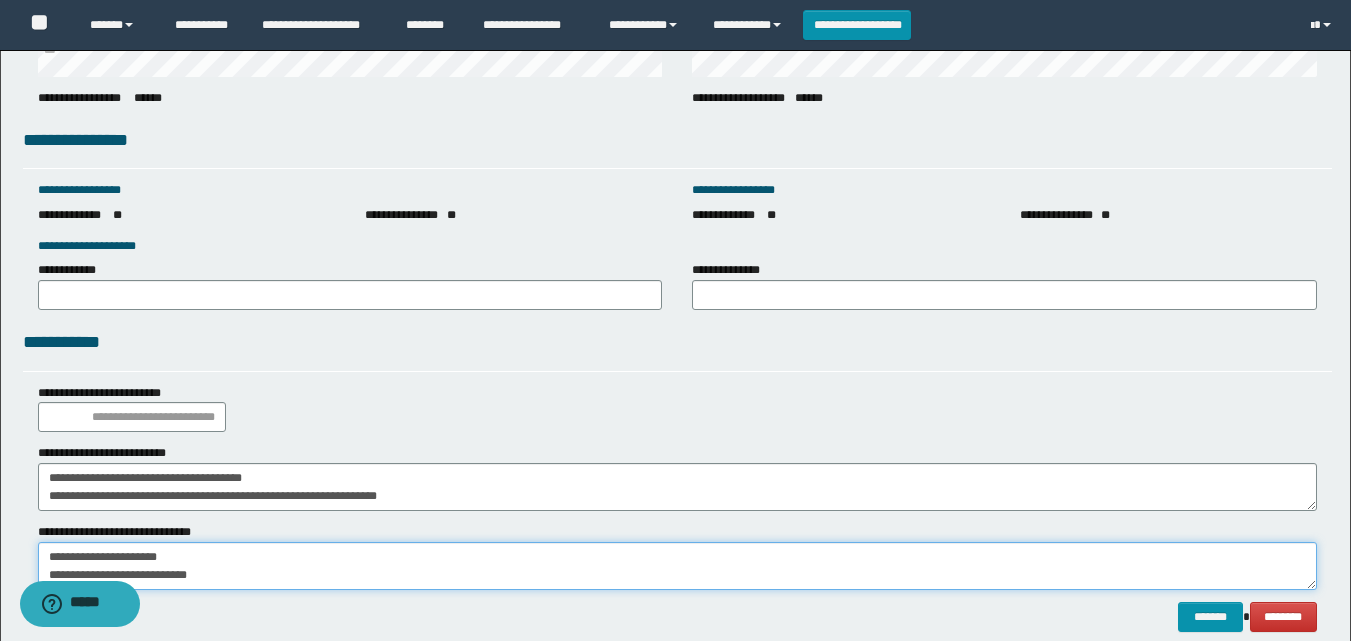 drag, startPoint x: 16, startPoint y: 1, endPoint x: 27, endPoint y: 539, distance: 538.1124 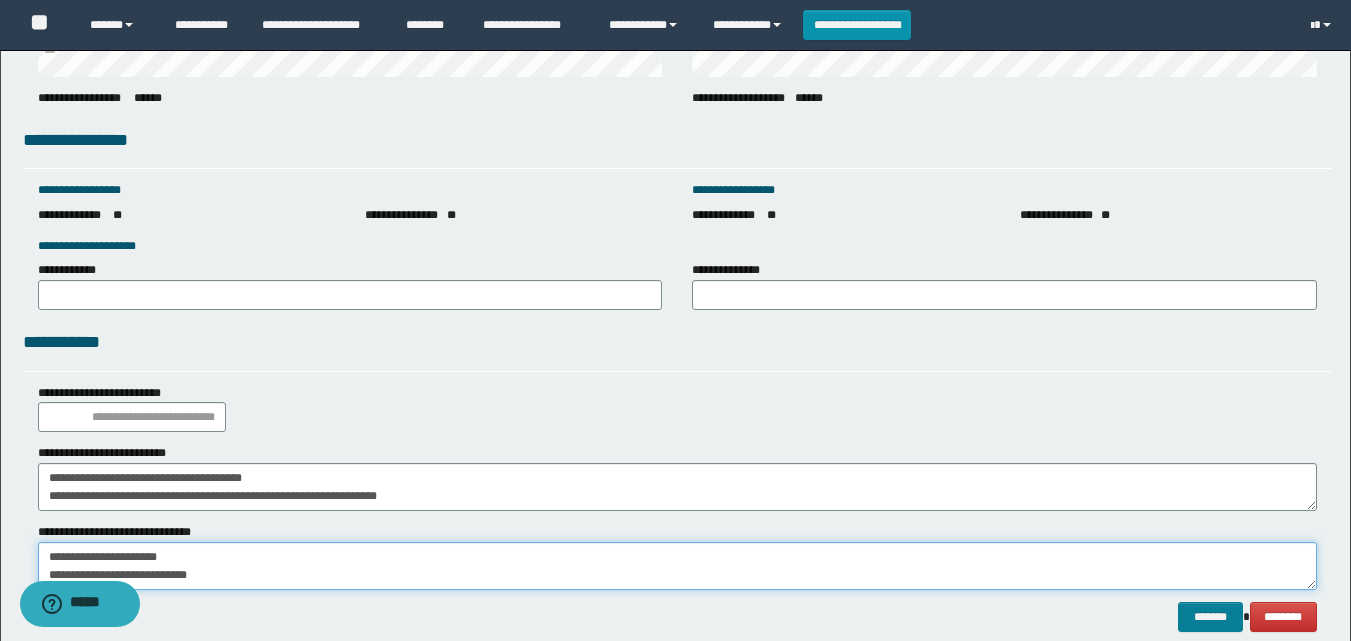 type on "**********" 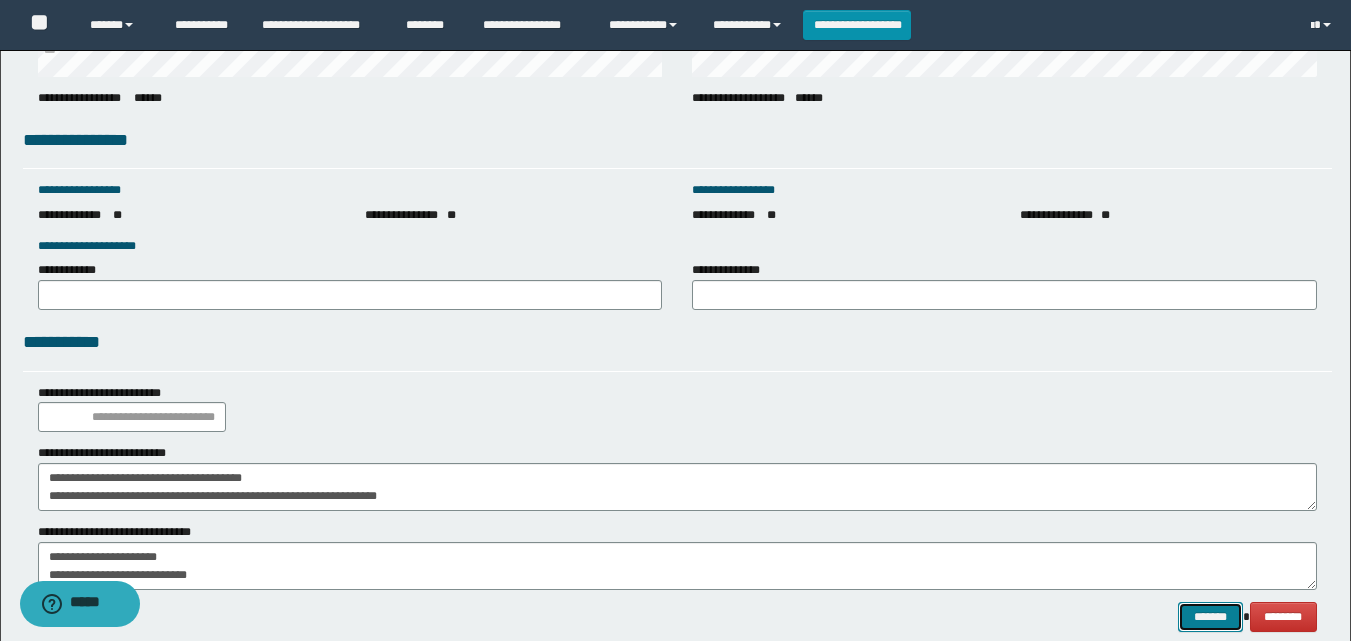 click on "*******" at bounding box center (1210, 617) 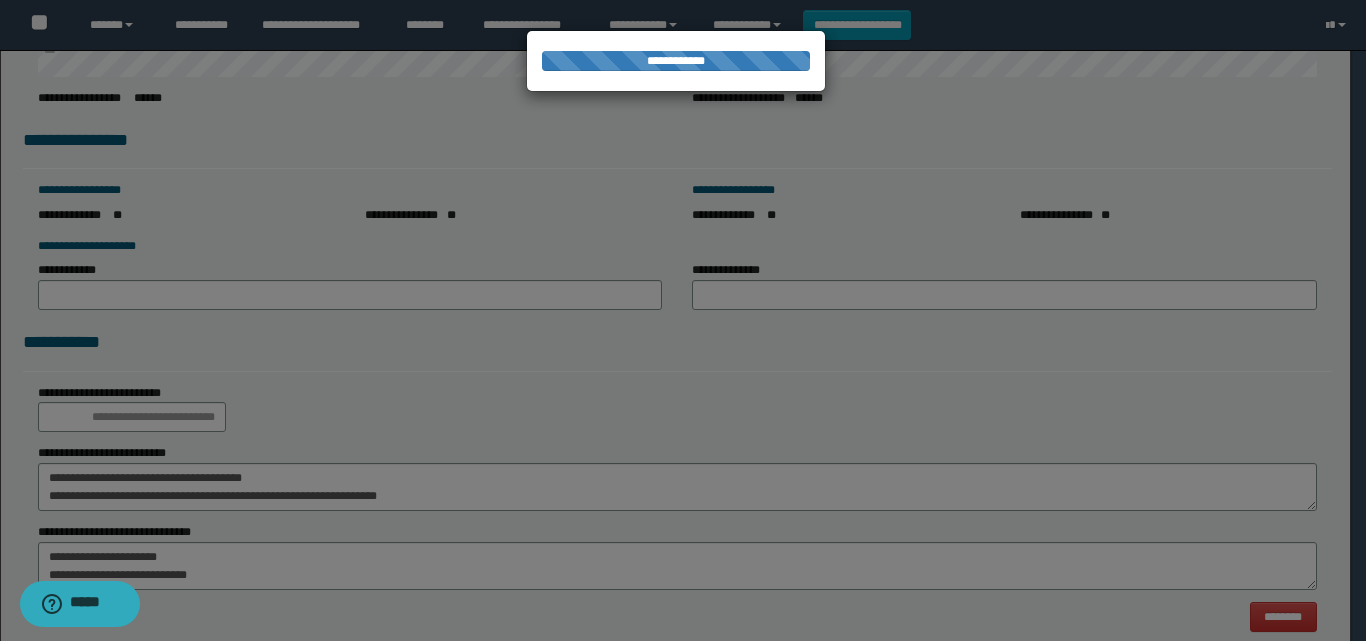 scroll, scrollTop: 0, scrollLeft: 0, axis: both 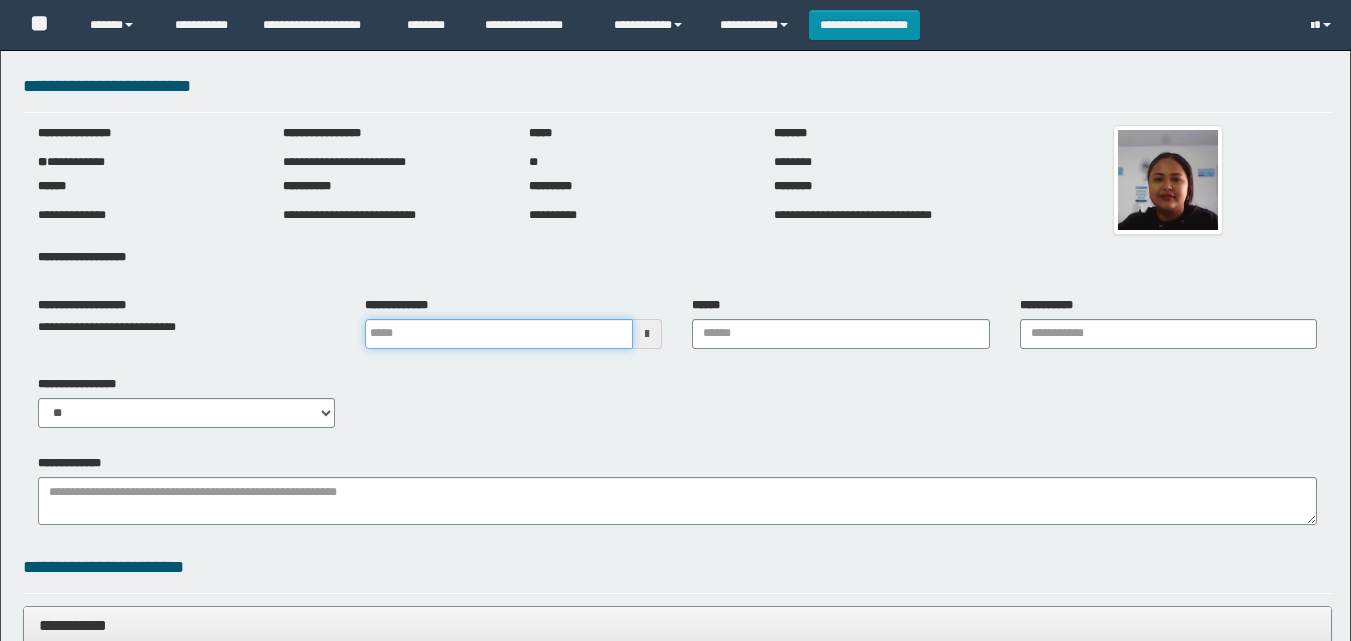 click at bounding box center (499, 334) 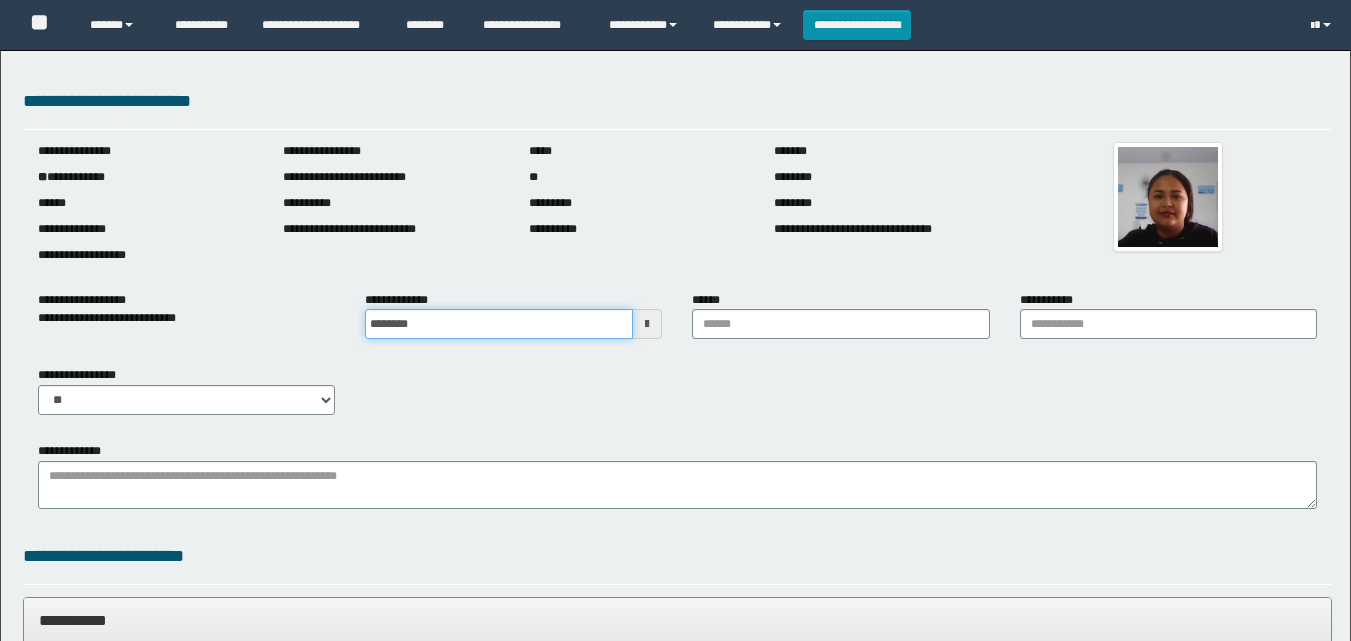 type on "**********" 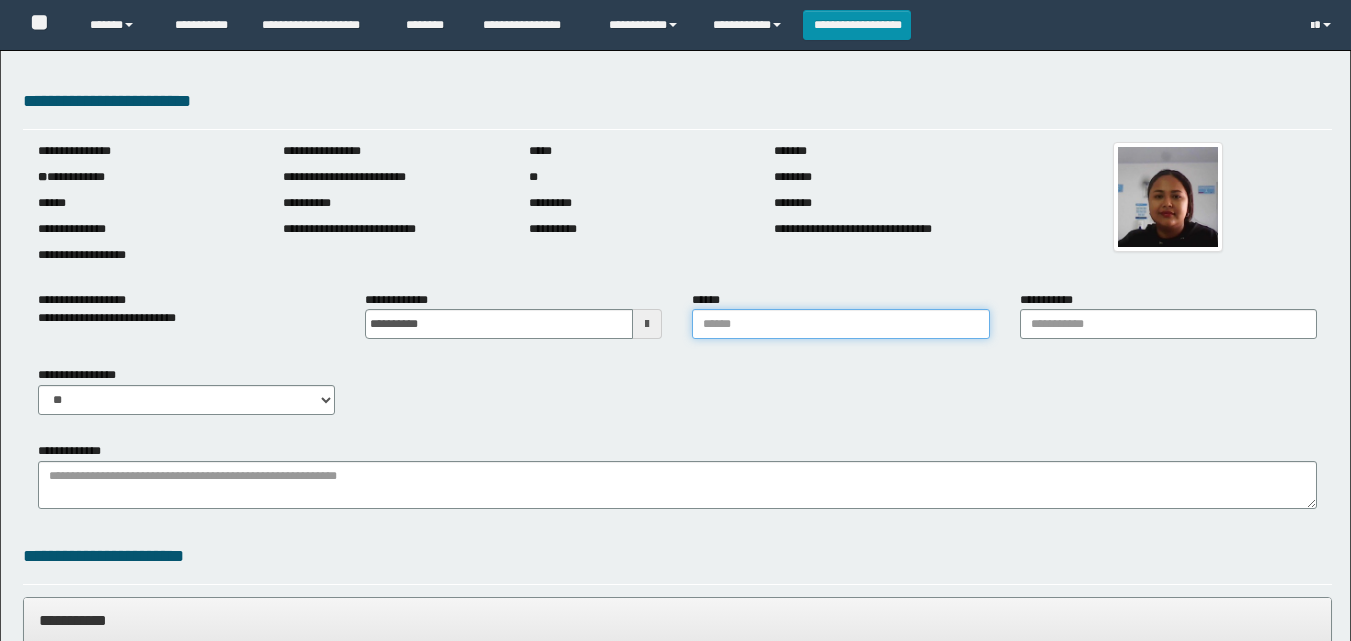 click on "******" at bounding box center (840, 324) 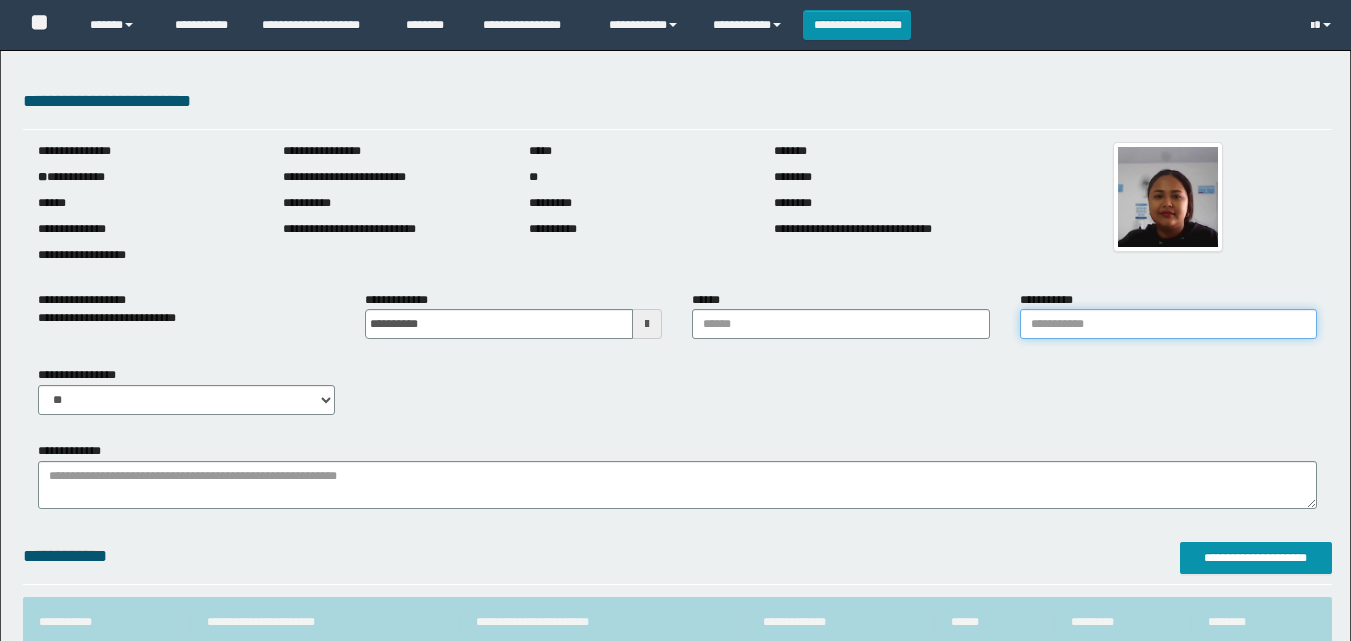 click on "**********" at bounding box center [1168, 324] 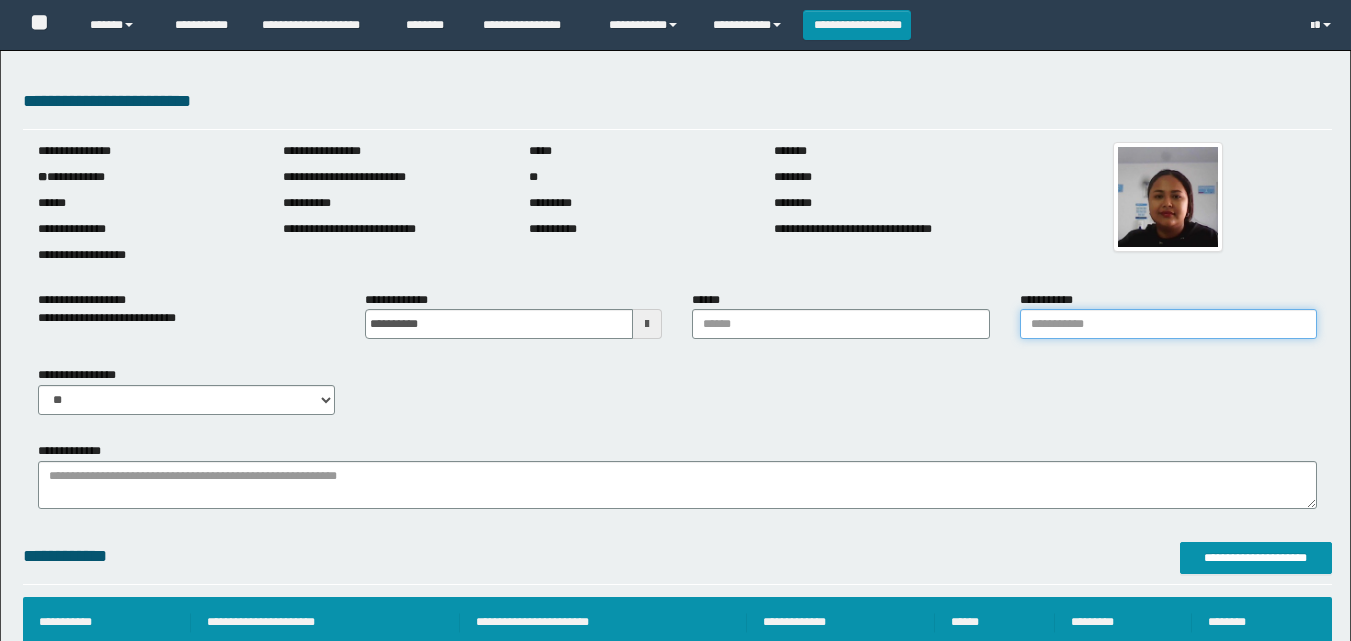 type on "**********" 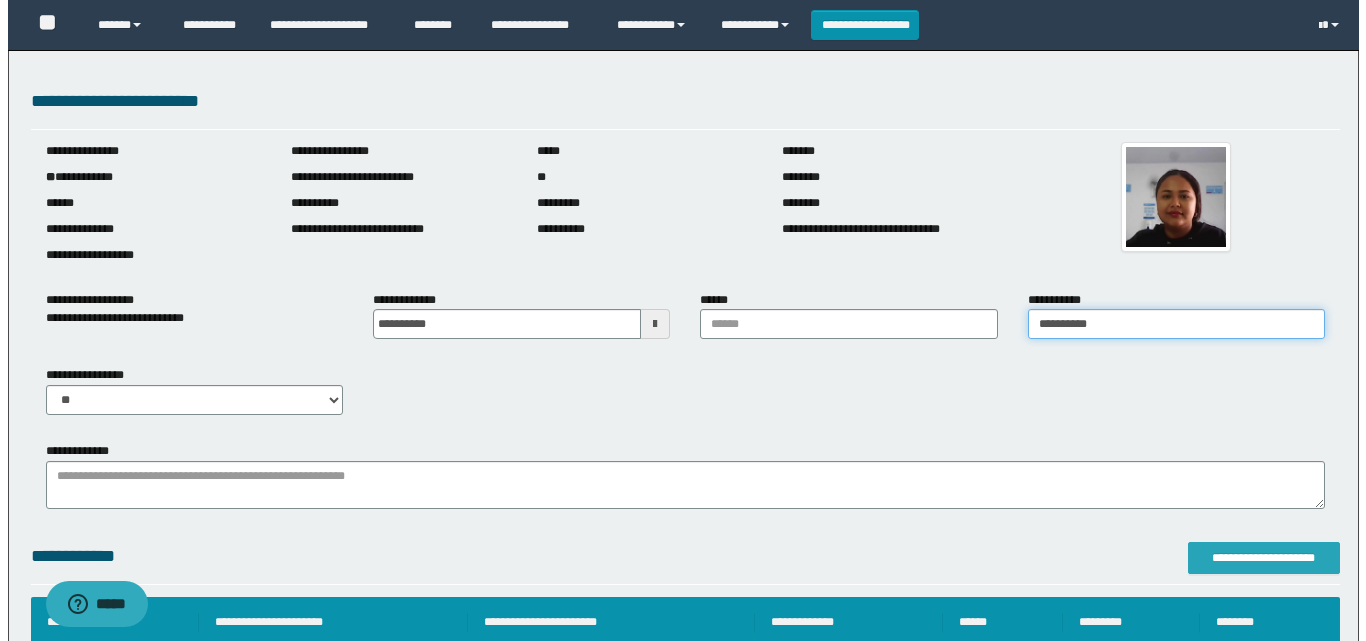 scroll, scrollTop: 0, scrollLeft: 0, axis: both 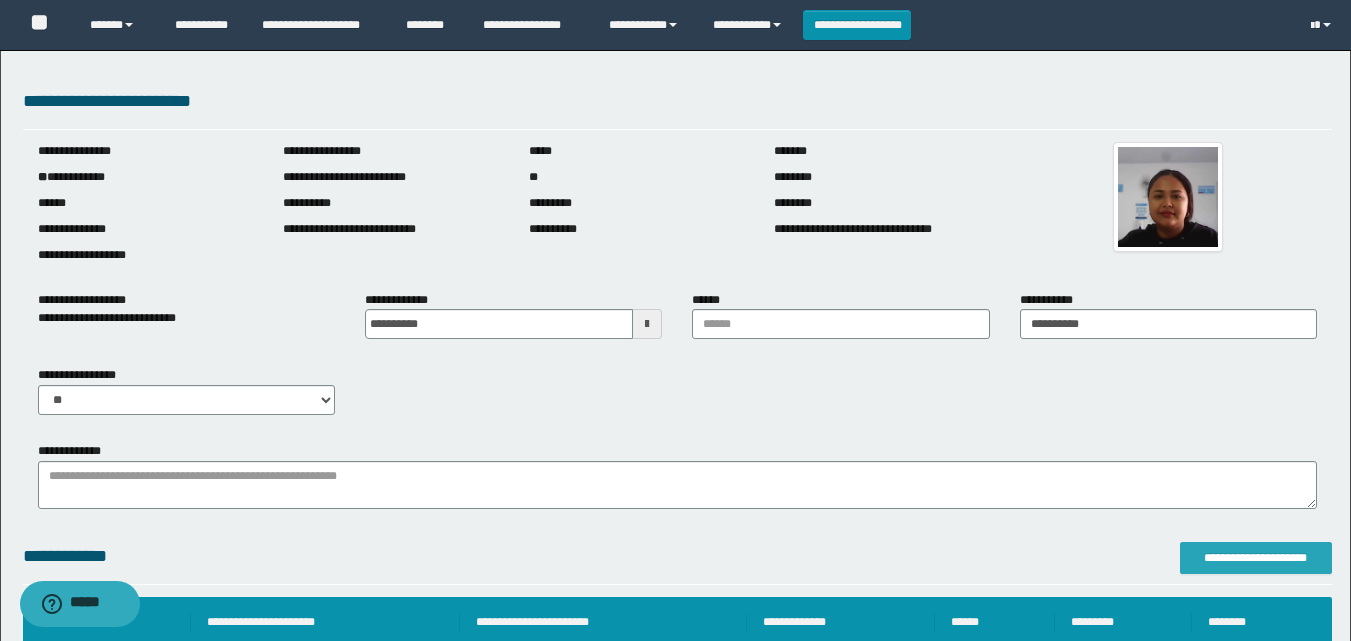 click on "**********" at bounding box center (1256, 558) 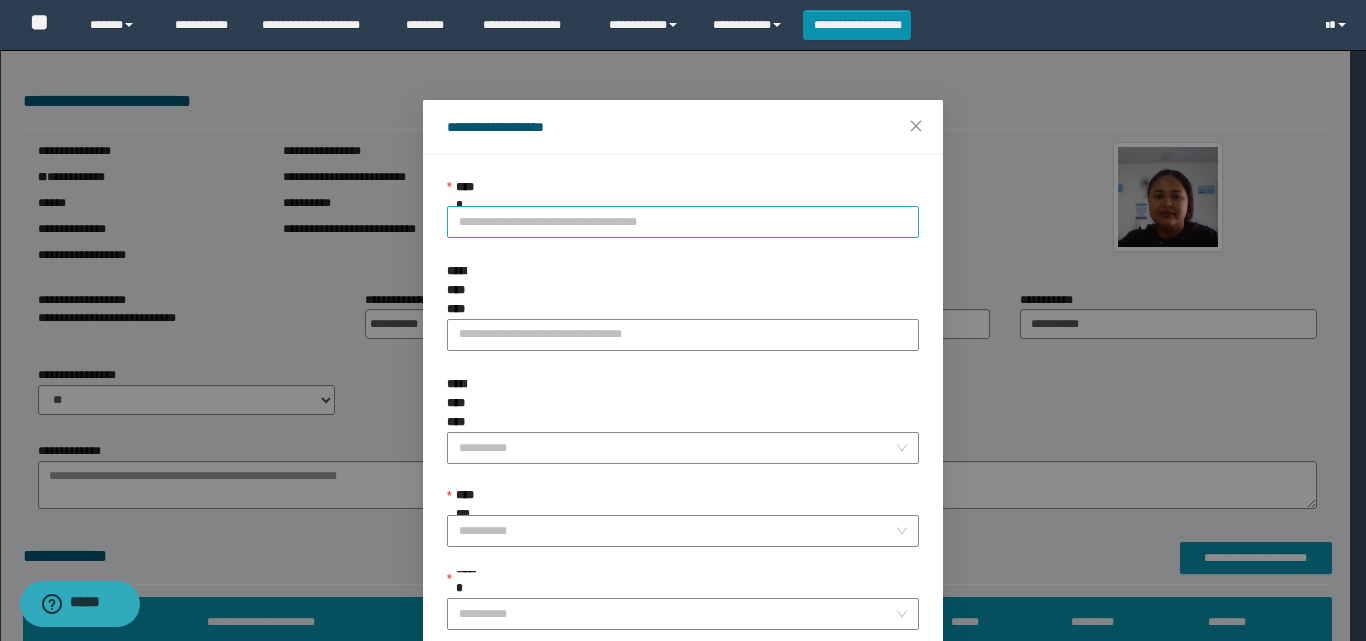 click on "**********" at bounding box center [683, 222] 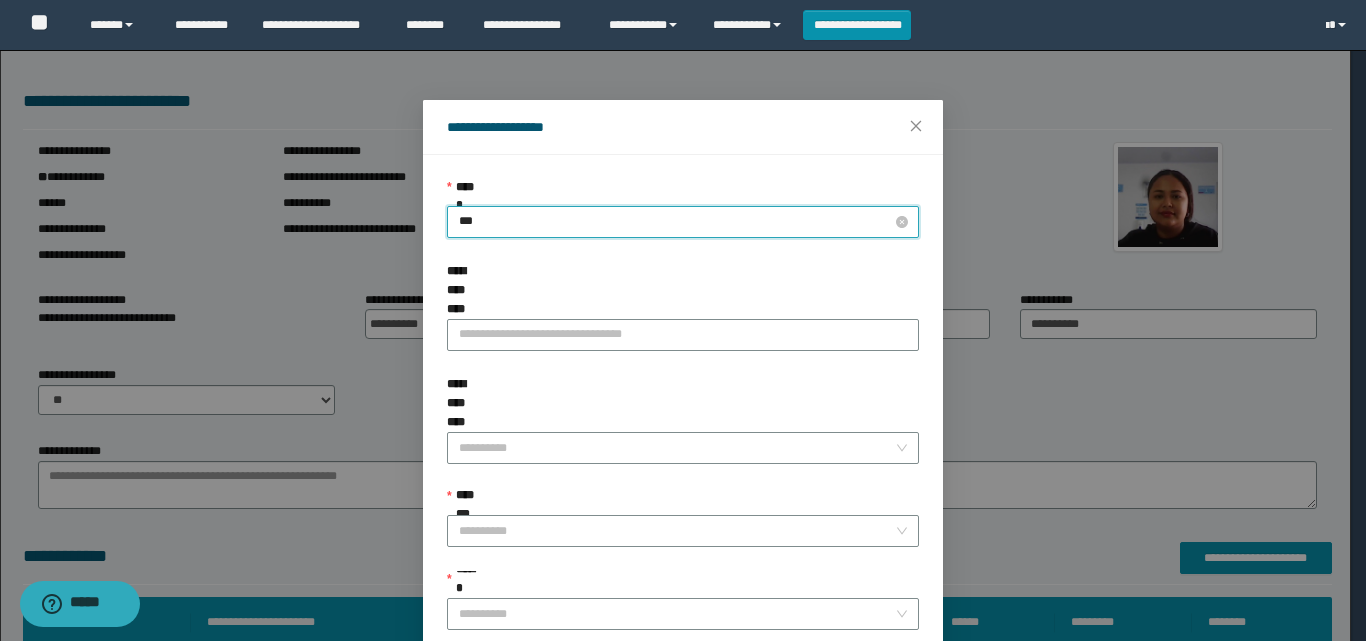 type on "****" 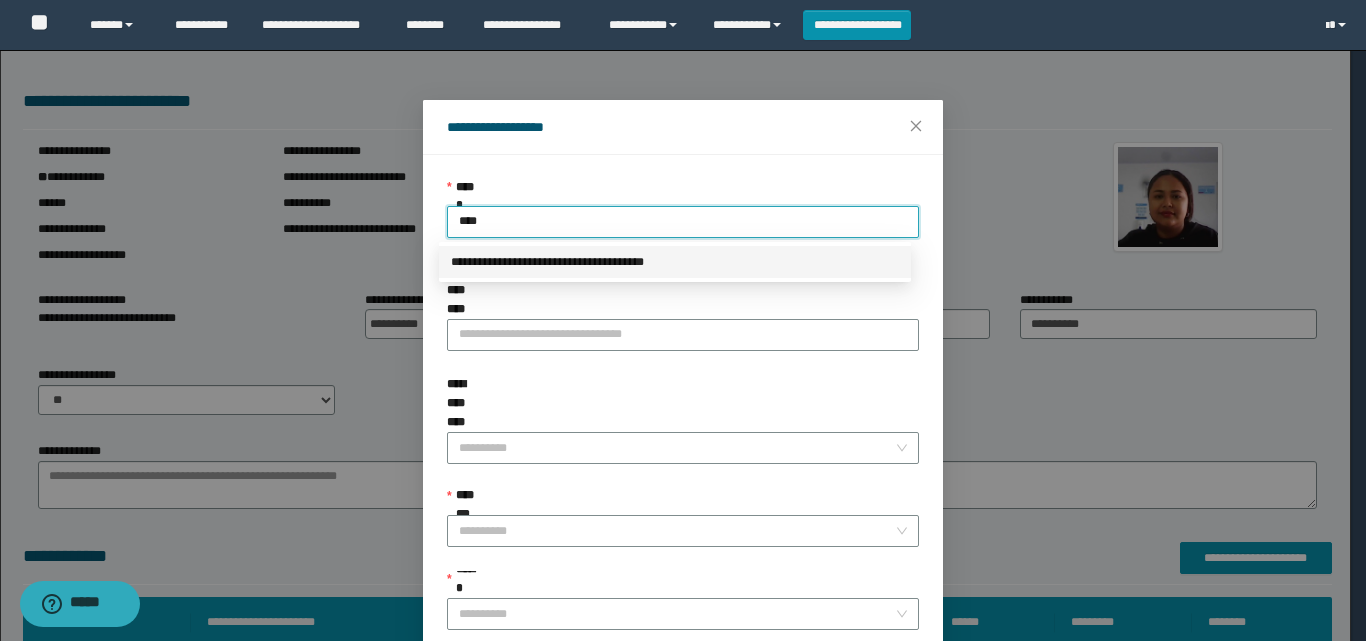 click on "**********" at bounding box center [675, 262] 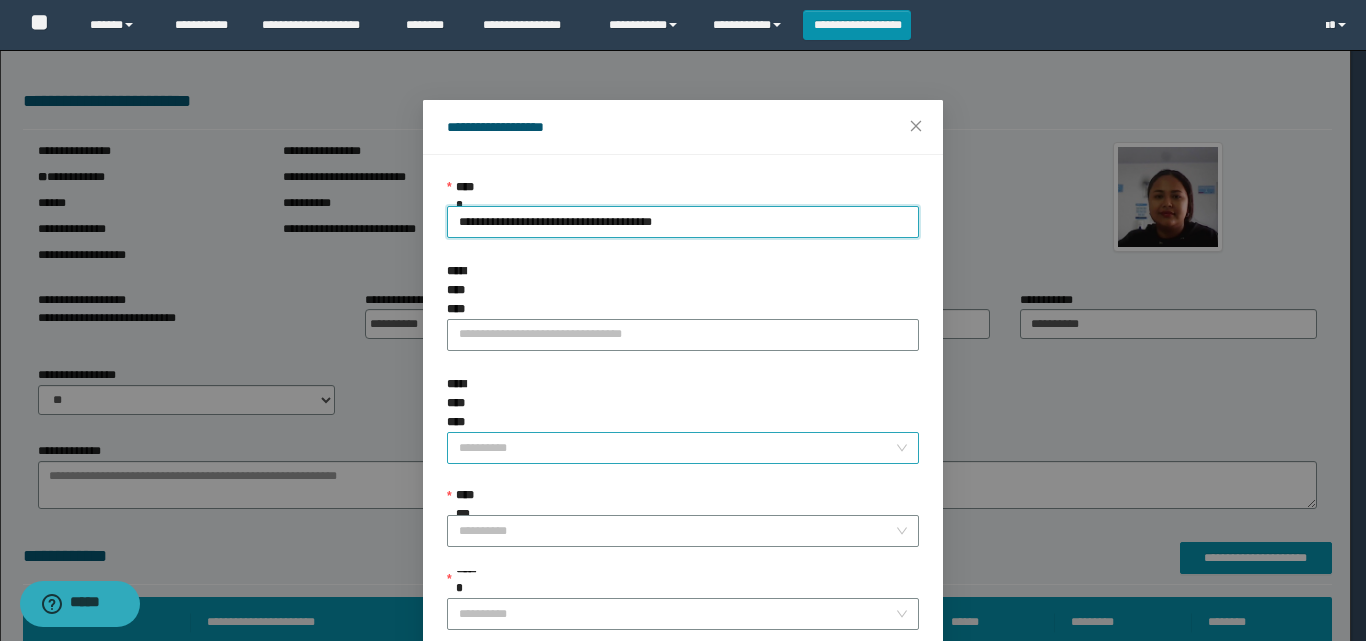 click on "**********" at bounding box center [677, 448] 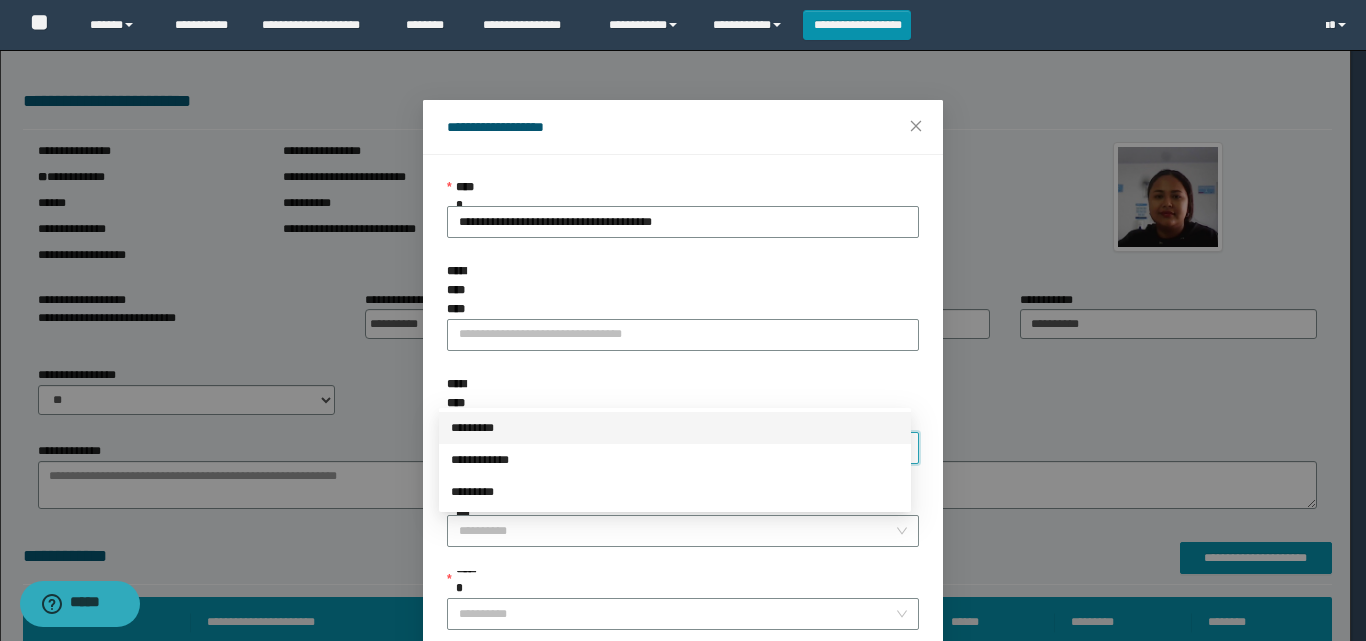 click on "*********" at bounding box center (675, 428) 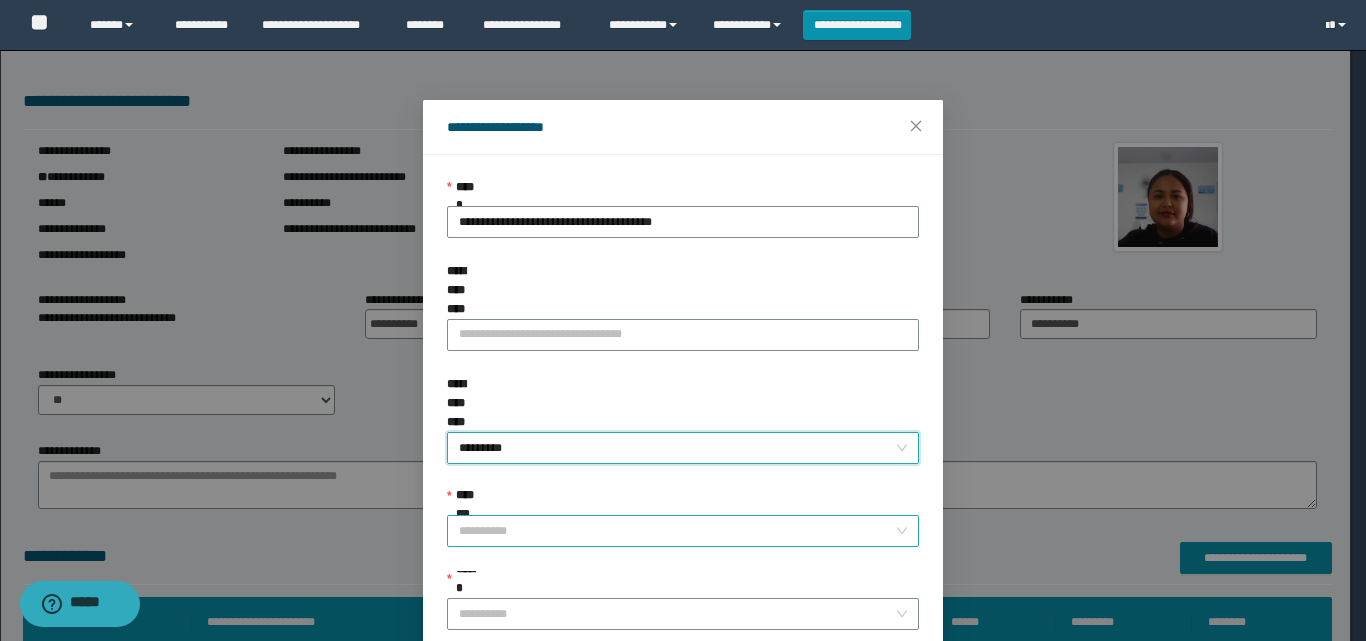 click on "**********" at bounding box center (677, 531) 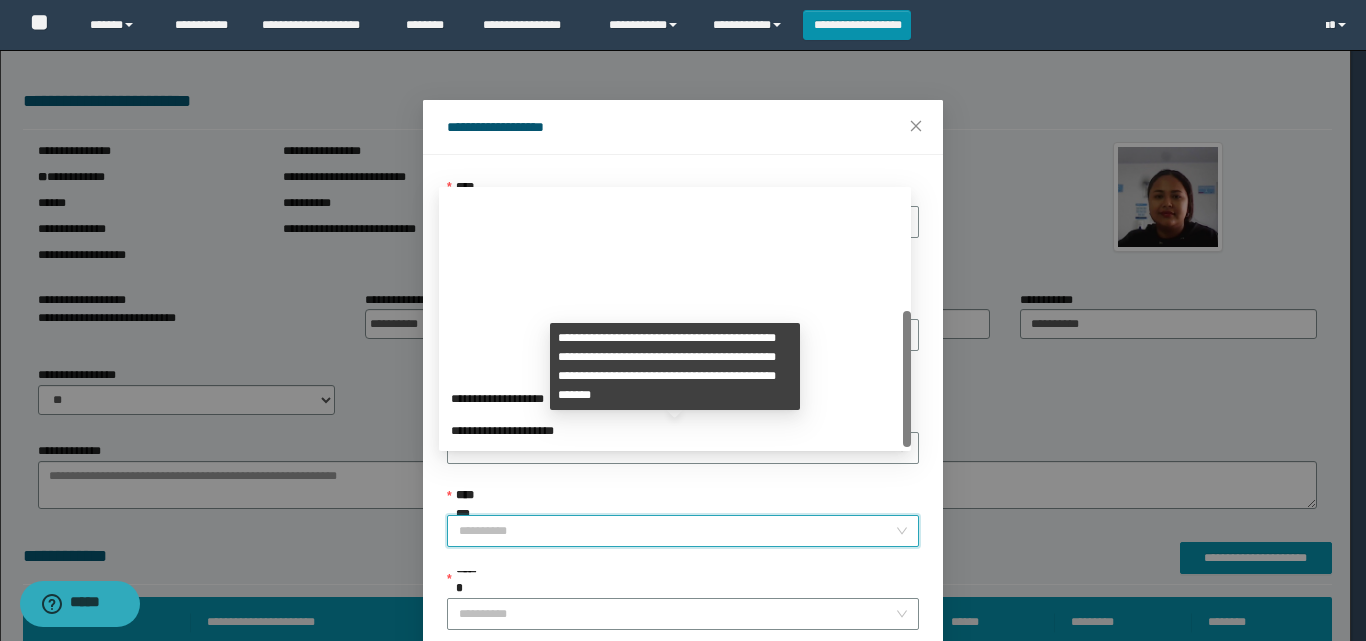 scroll, scrollTop: 224, scrollLeft: 0, axis: vertical 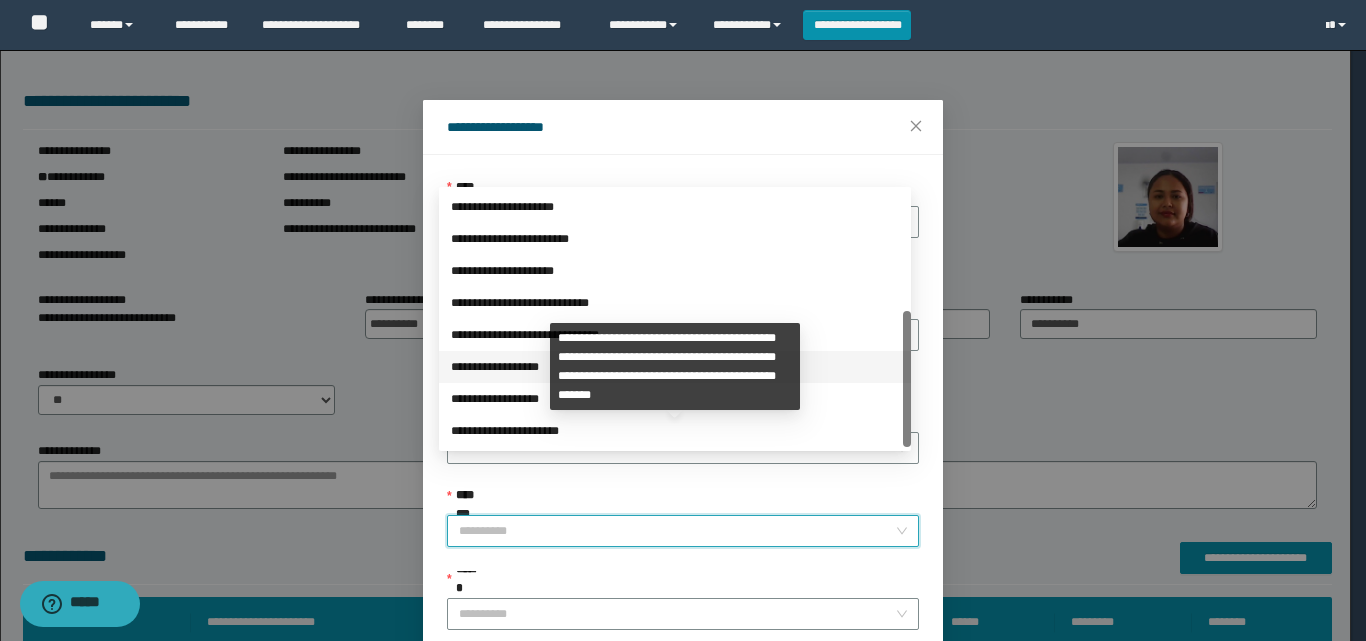 click on "**********" at bounding box center [675, 367] 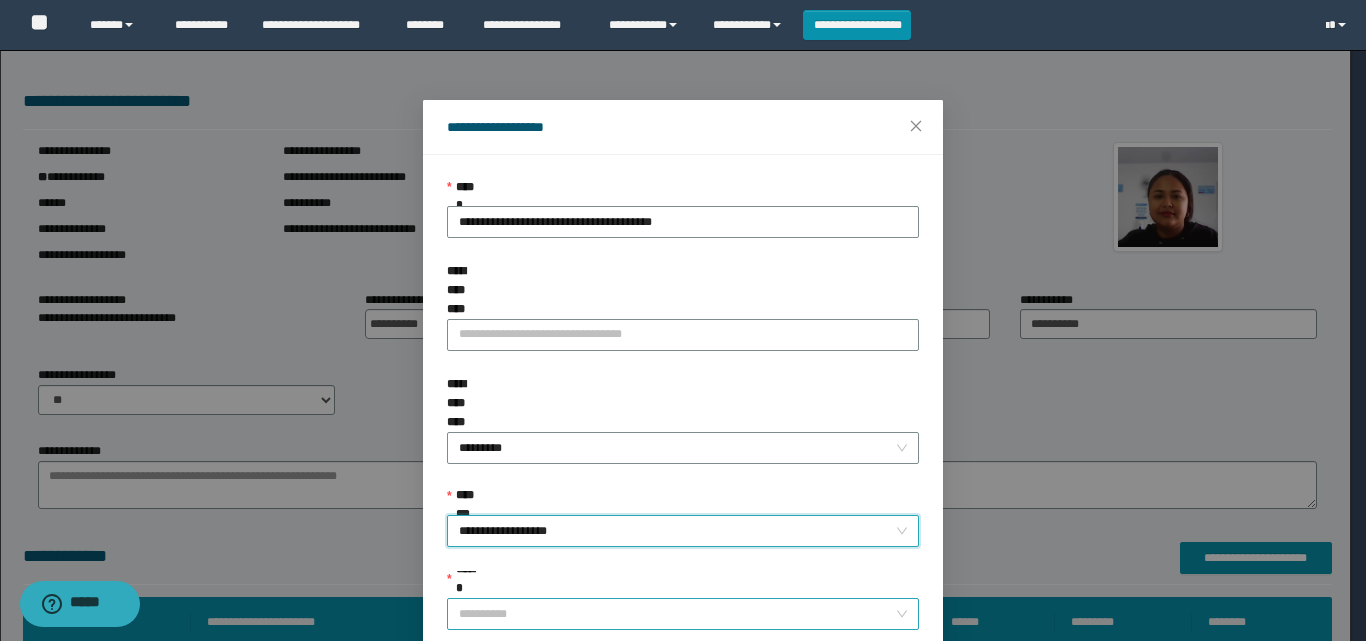 click on "******" at bounding box center [677, 614] 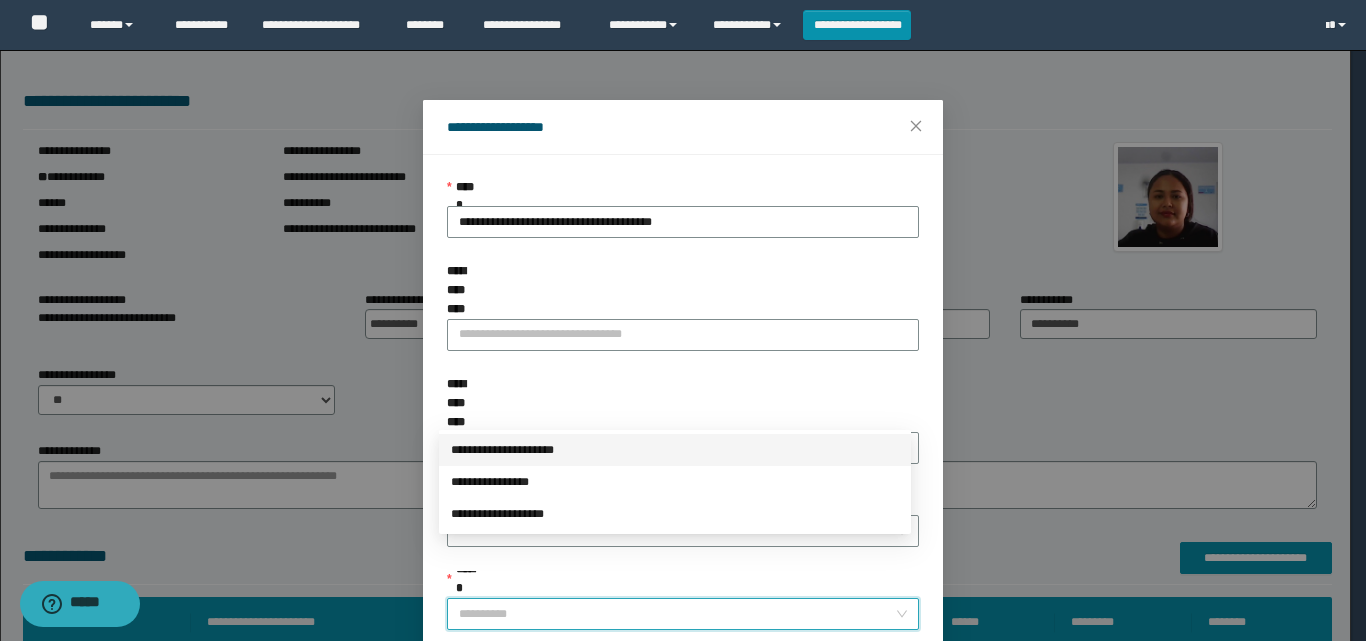 click on "**********" at bounding box center [675, 450] 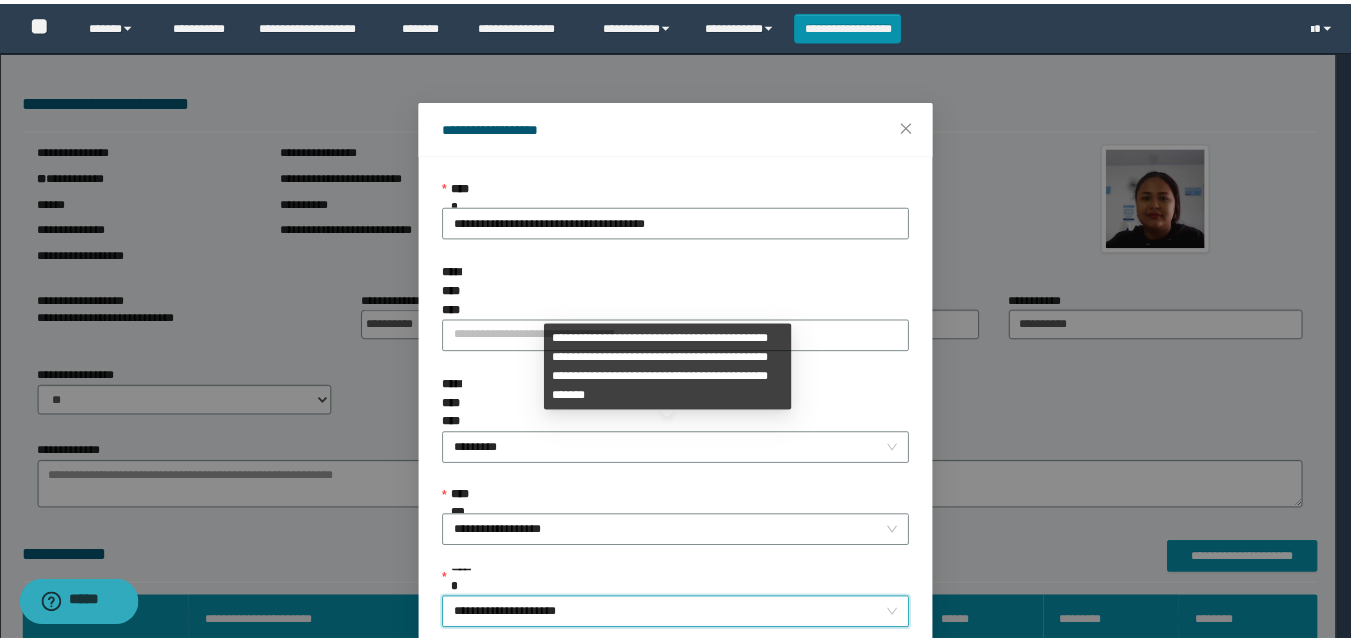 scroll, scrollTop: 111, scrollLeft: 0, axis: vertical 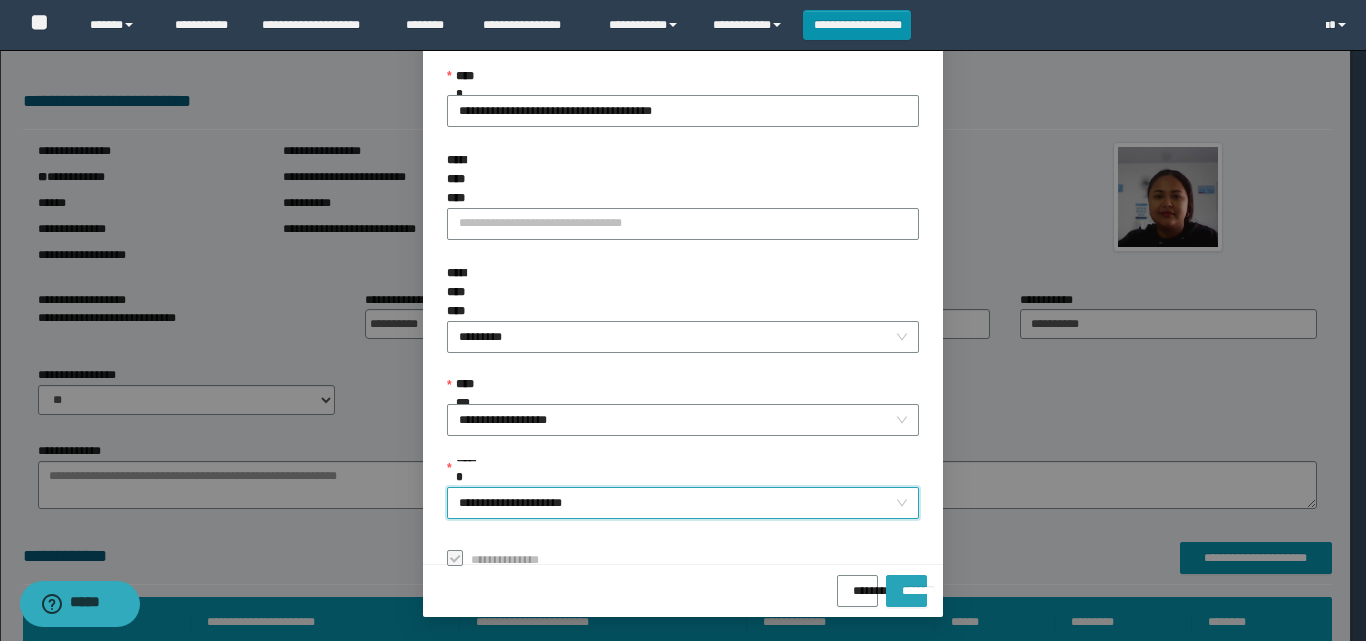 click on "*******" at bounding box center [906, 584] 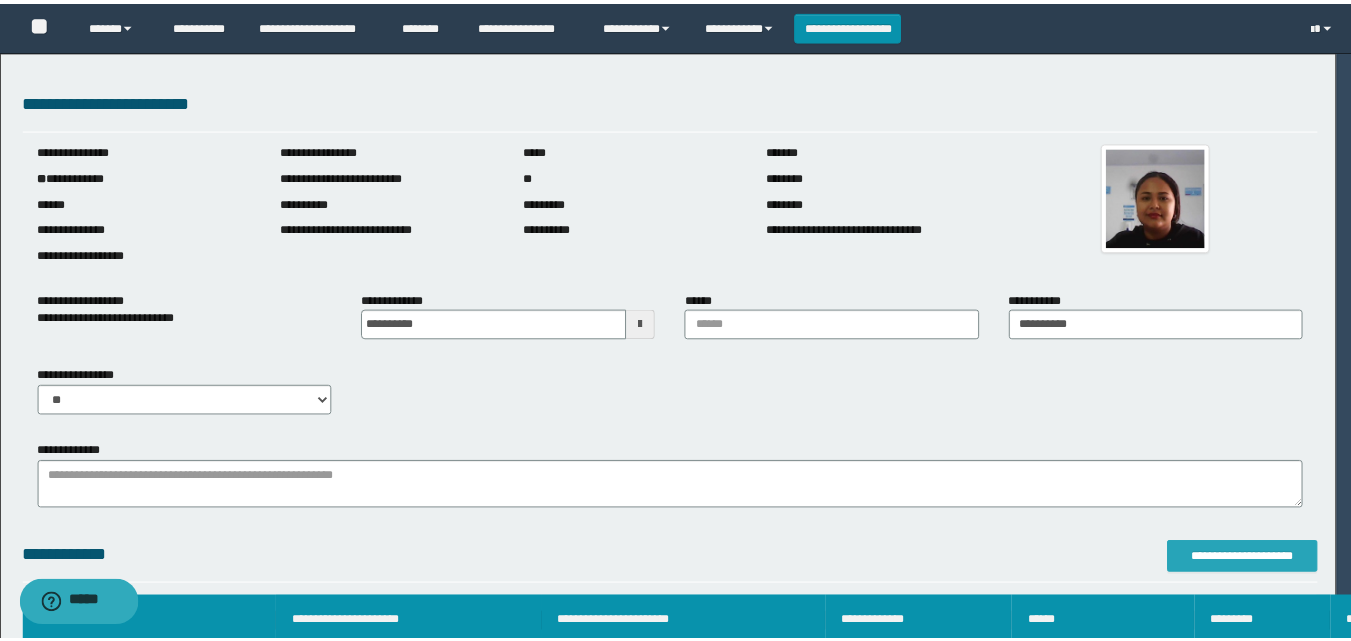 scroll, scrollTop: 0, scrollLeft: 0, axis: both 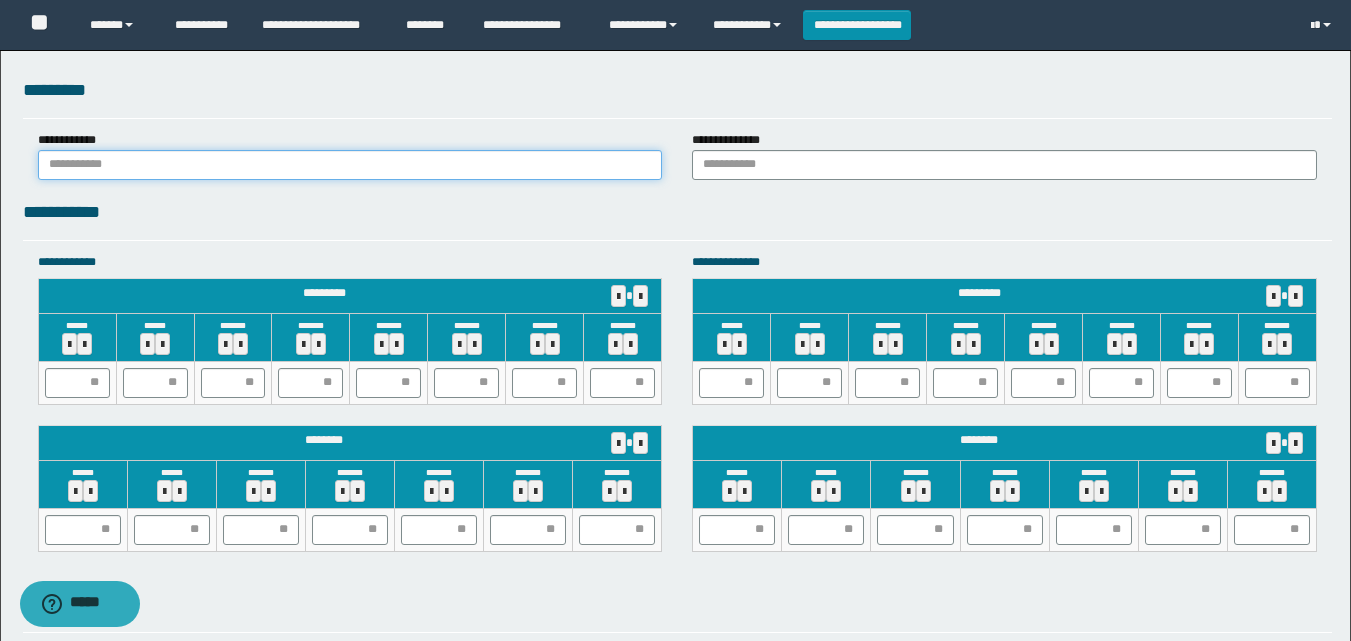 click at bounding box center (350, 165) 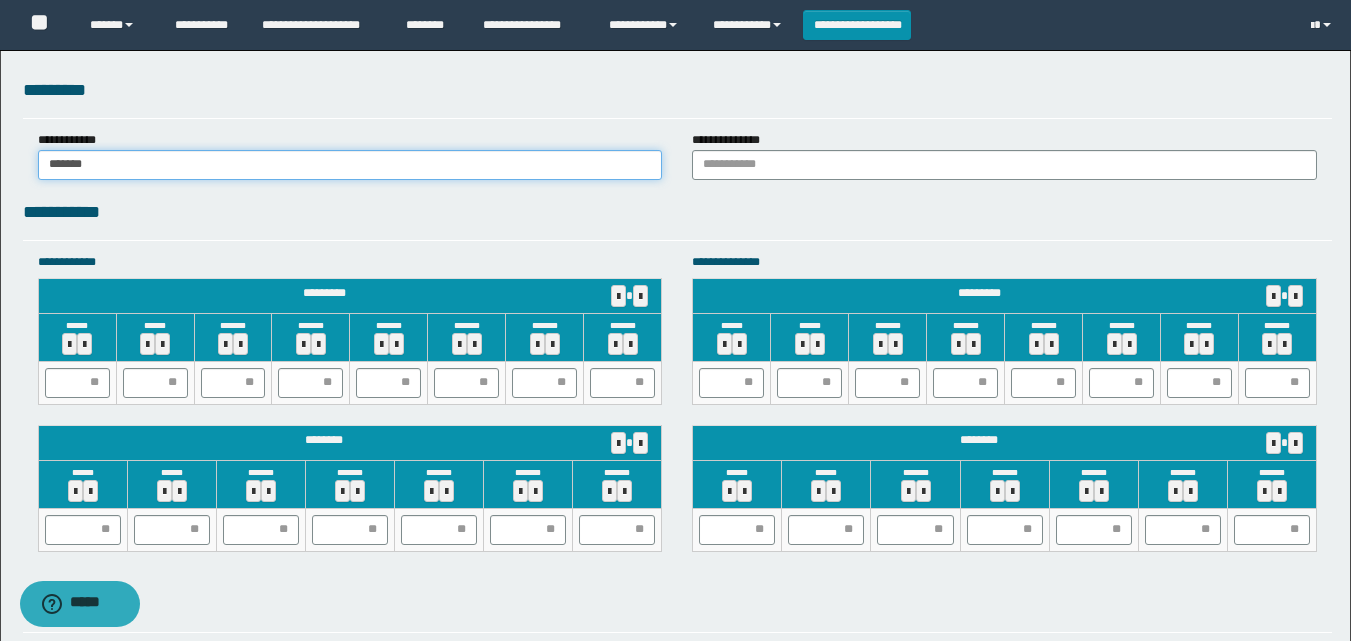type on "******" 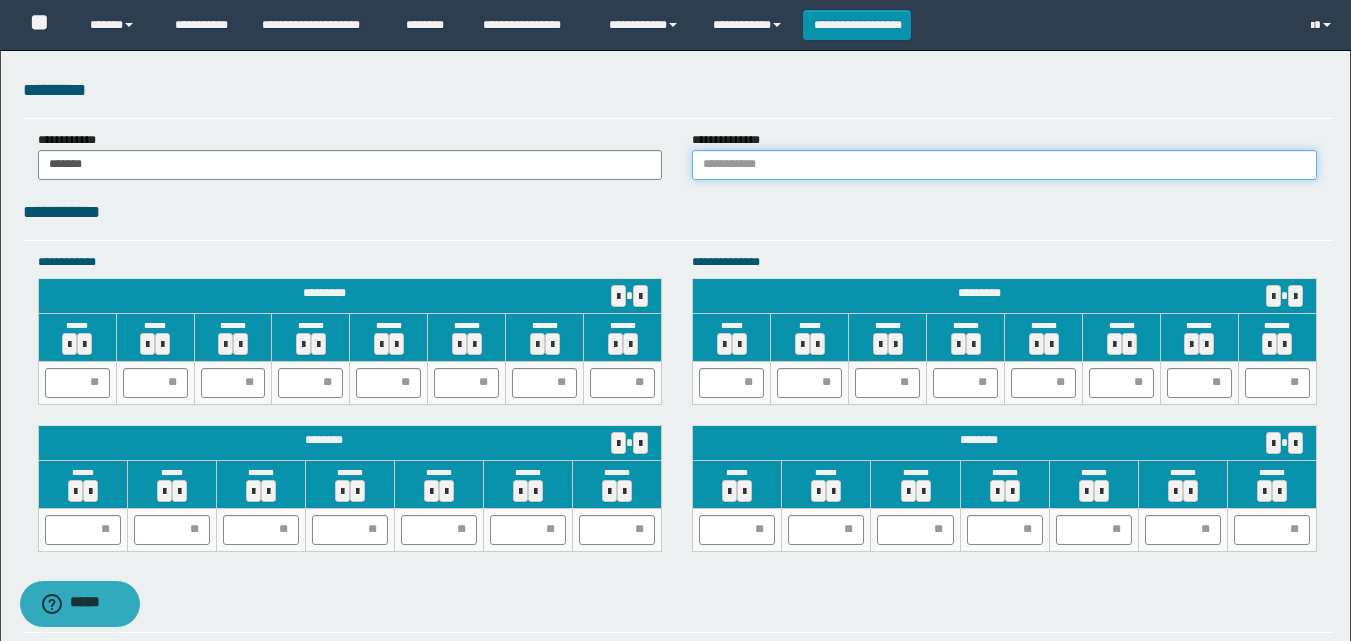 click at bounding box center [1004, 165] 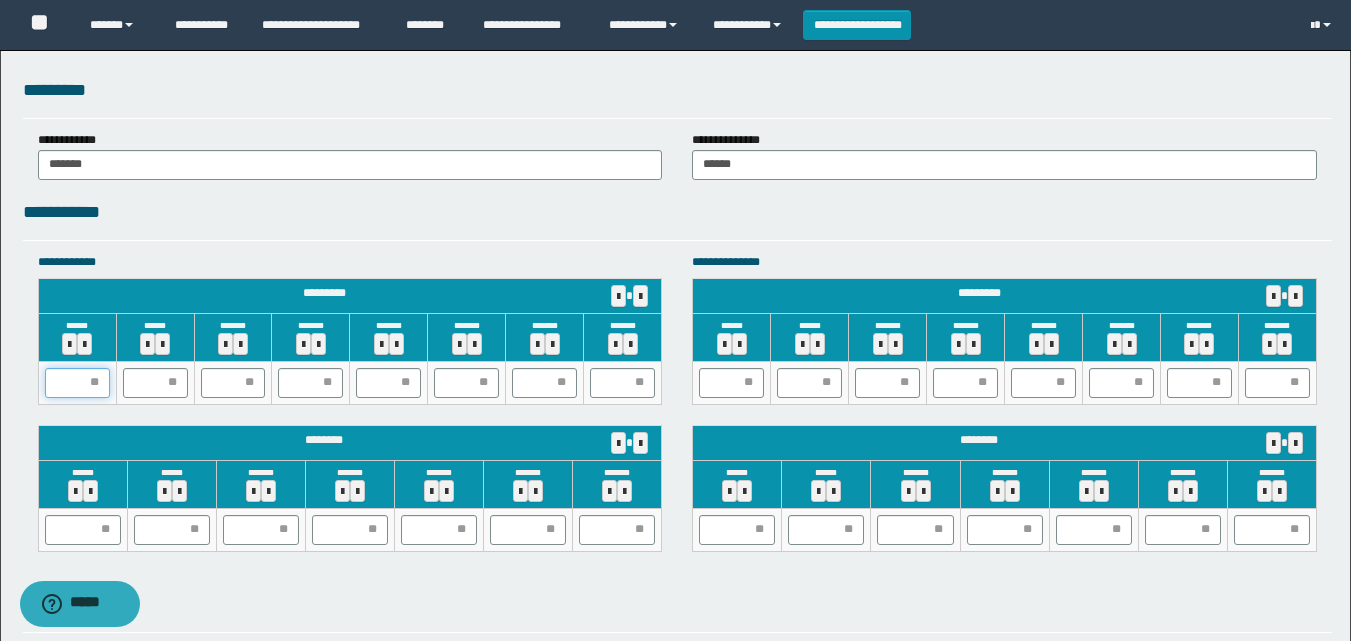 click at bounding box center [77, 383] 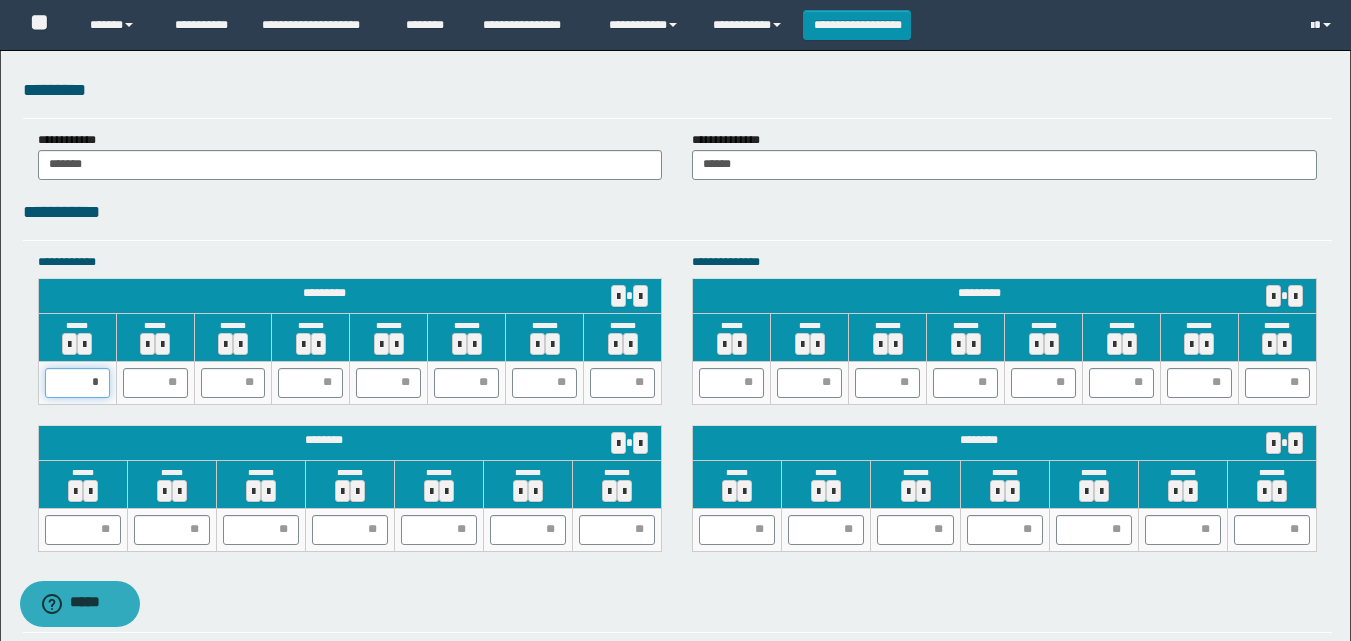 type on "**" 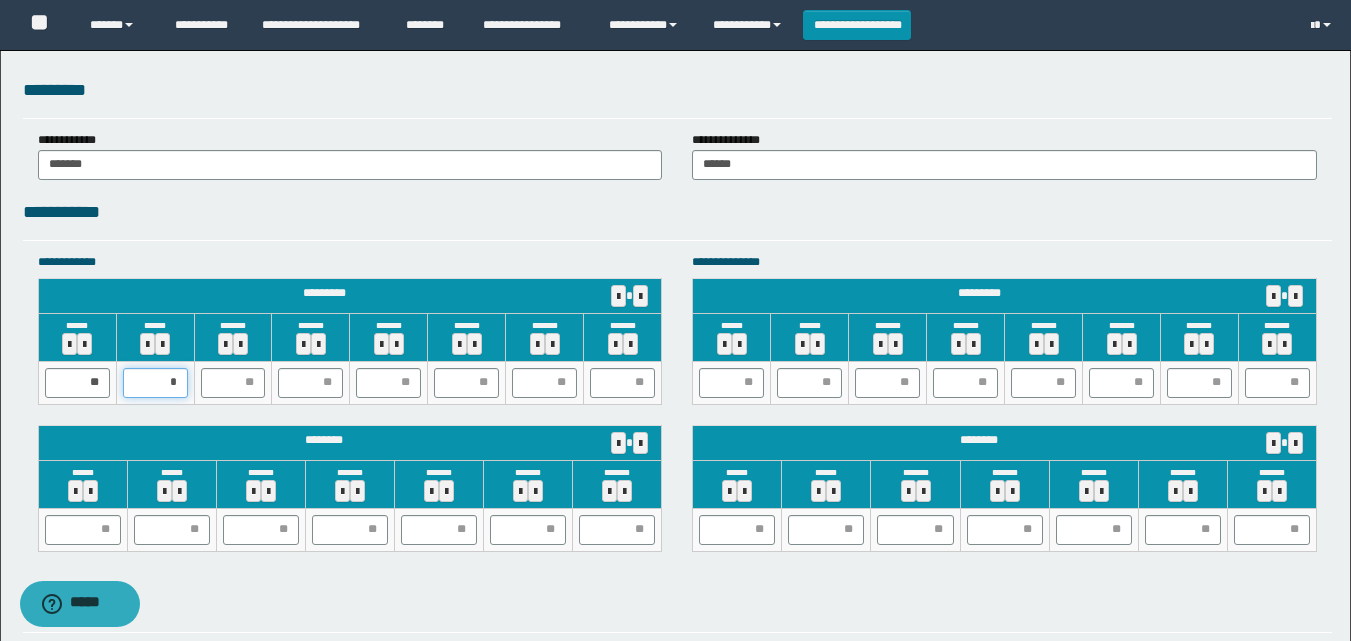 type on "**" 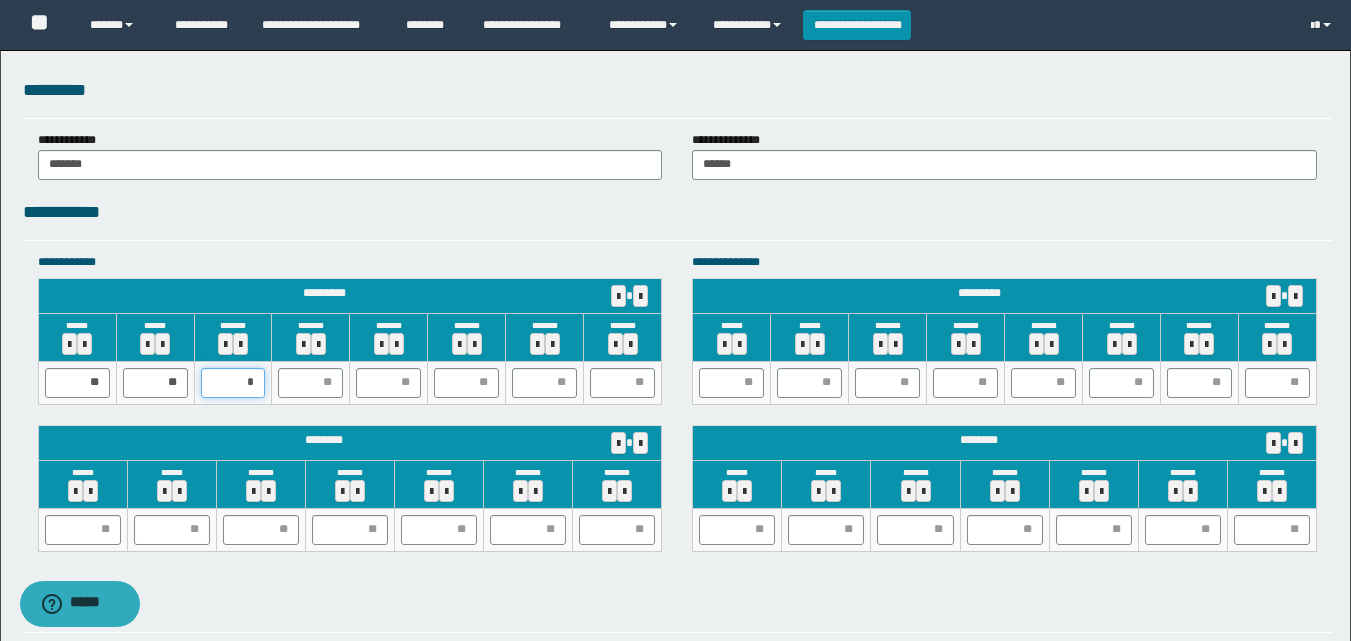 type on "**" 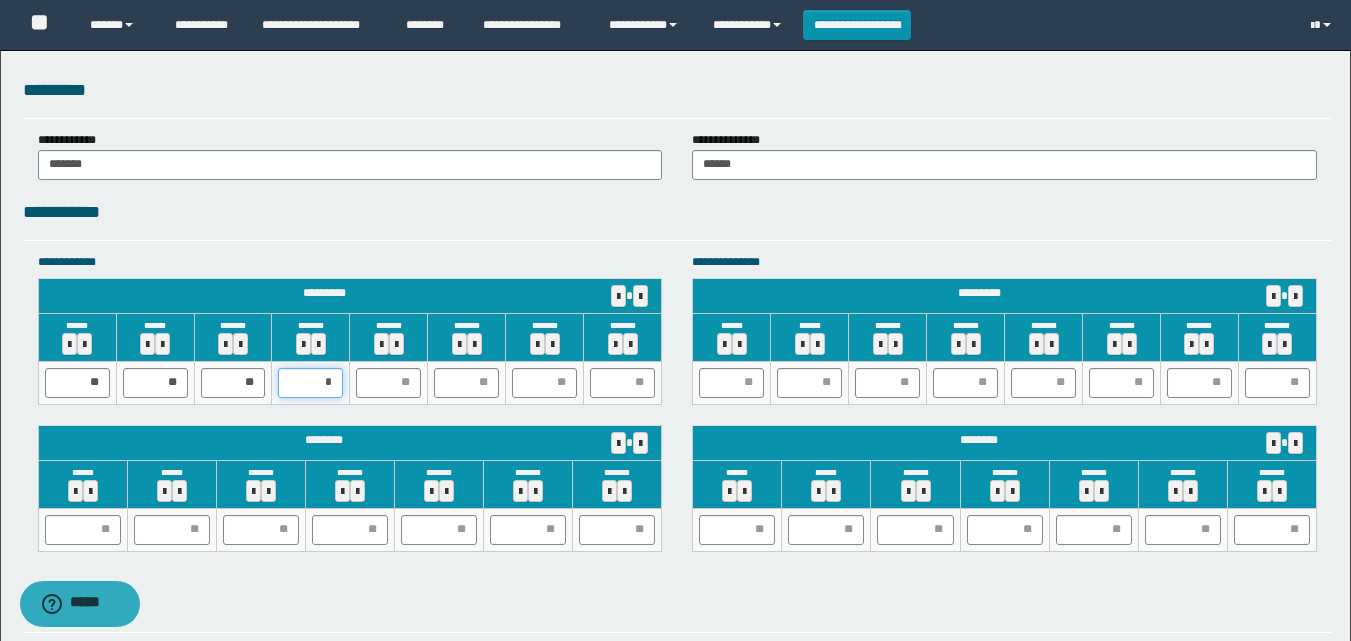 type on "**" 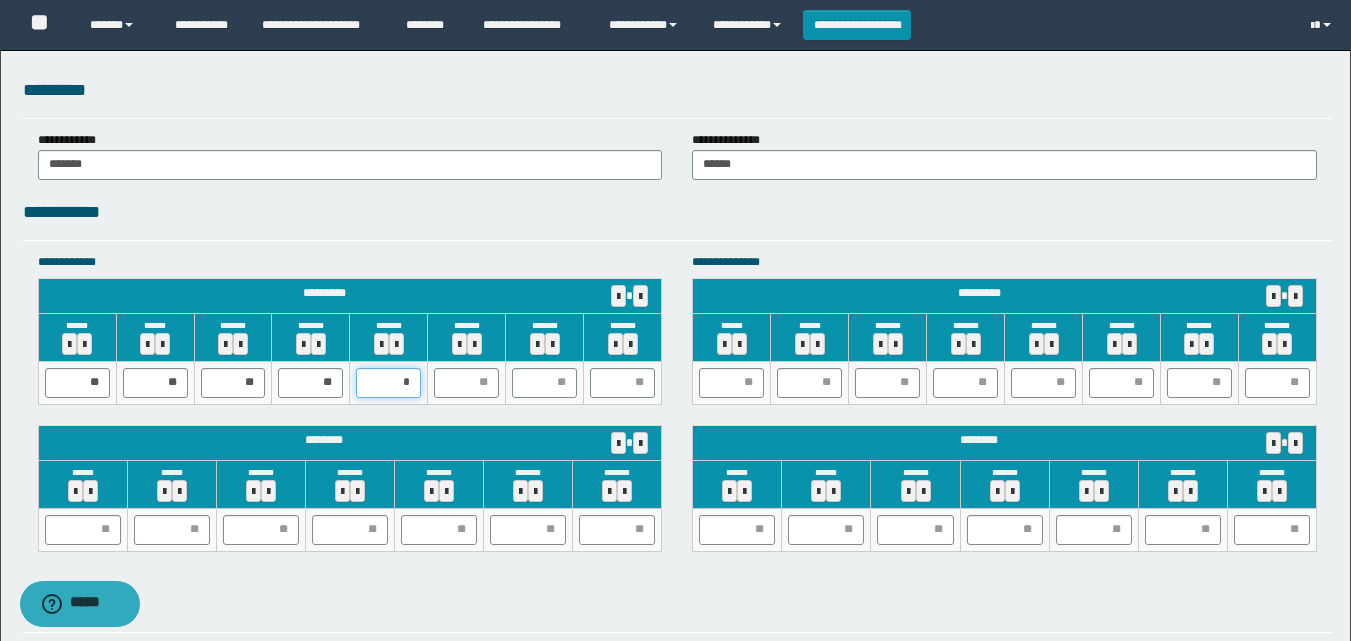 type on "**" 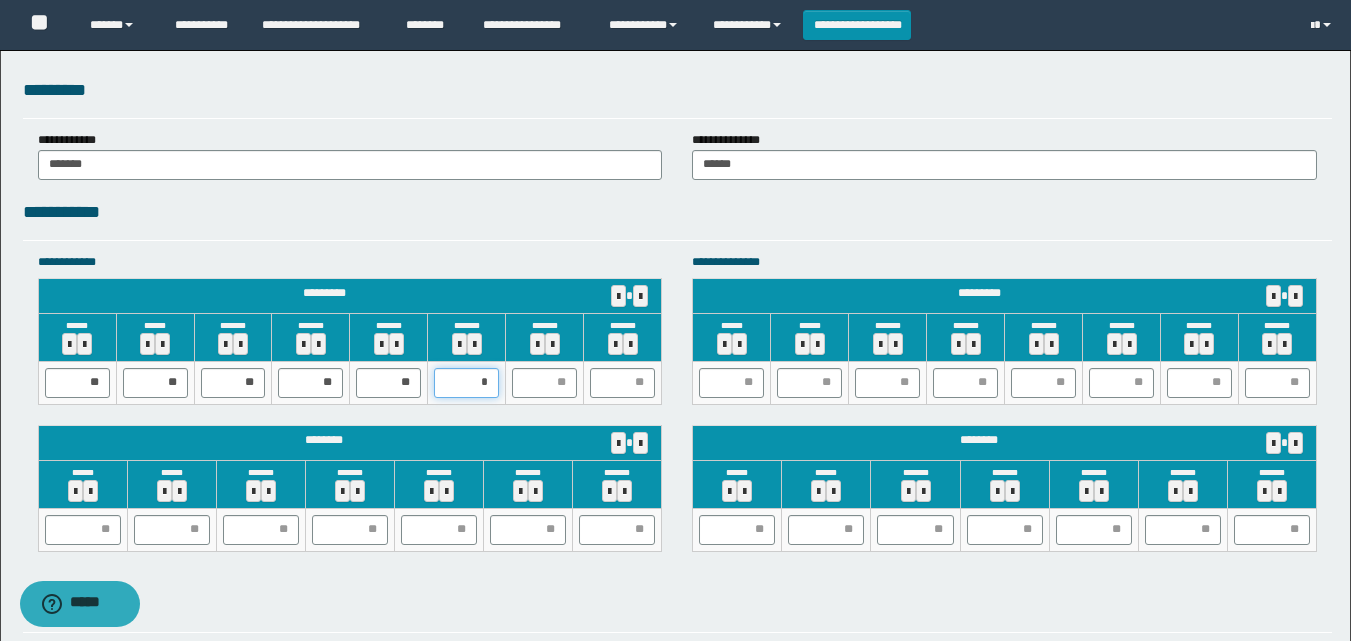 type on "**" 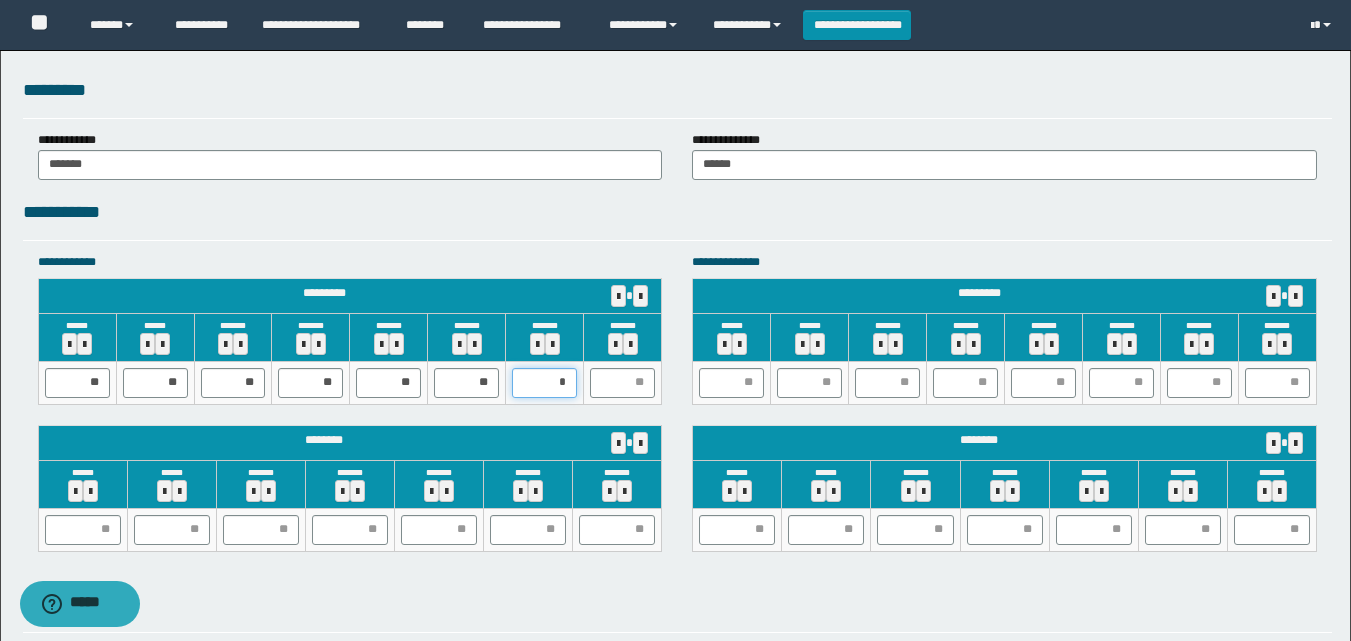 type on "**" 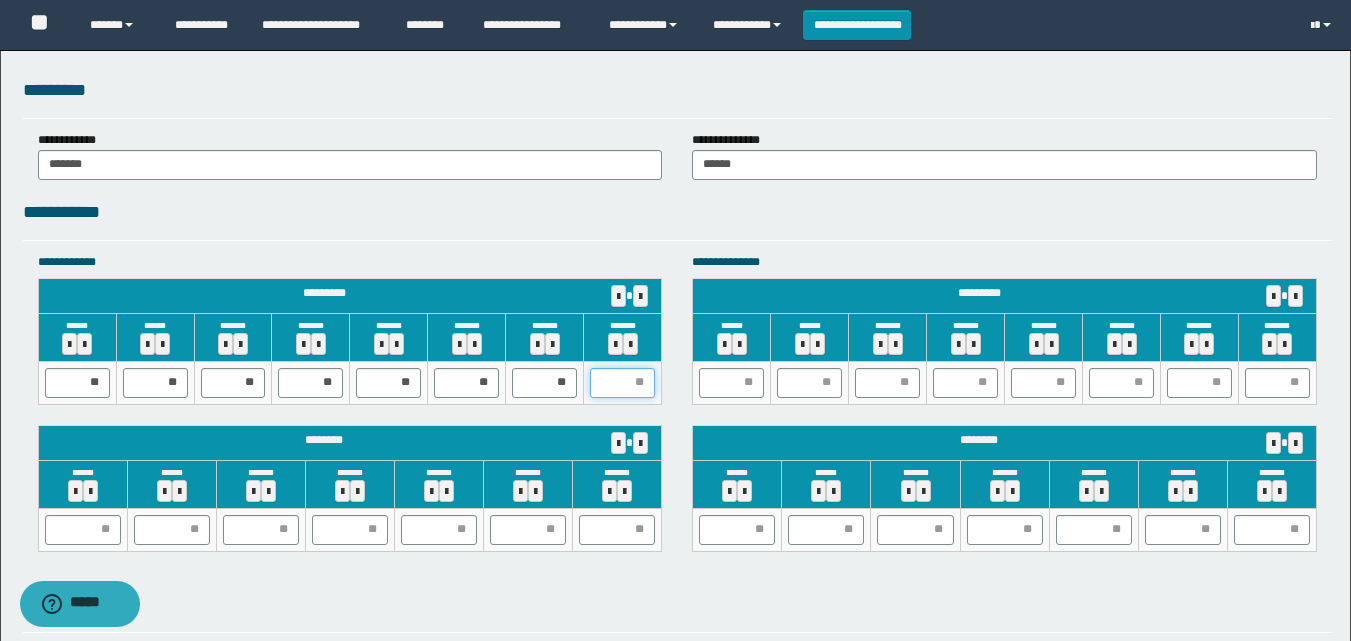type on "*" 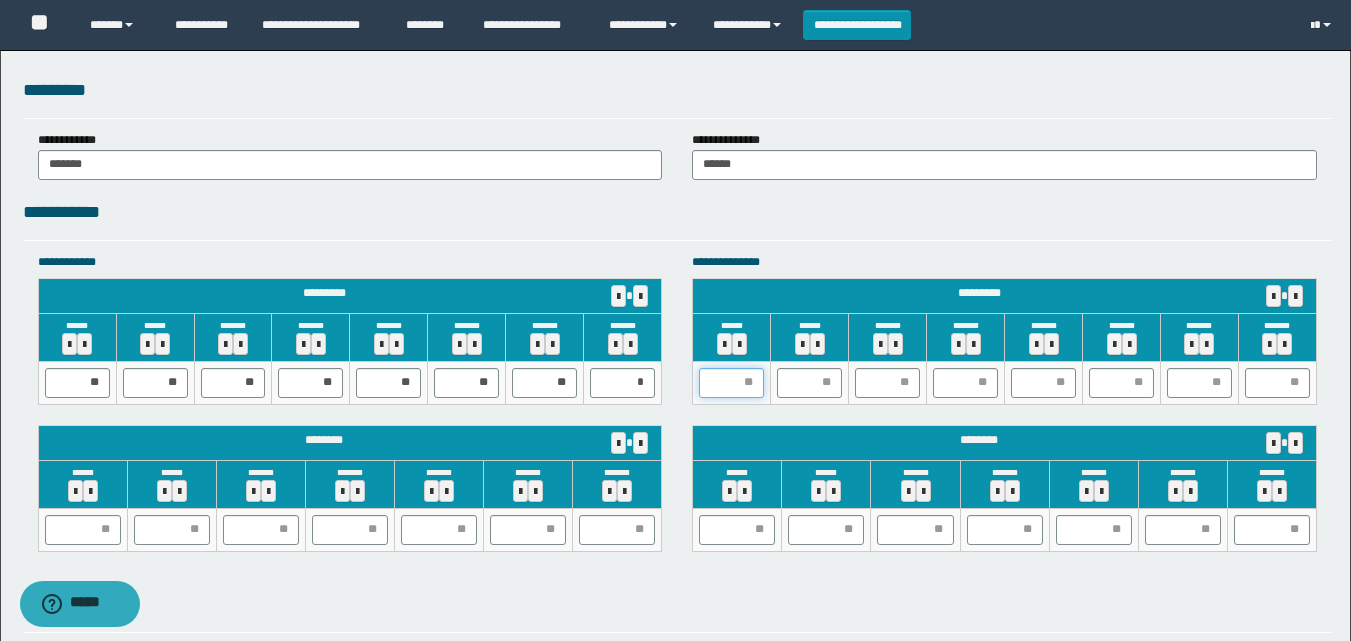 click at bounding box center (731, 383) 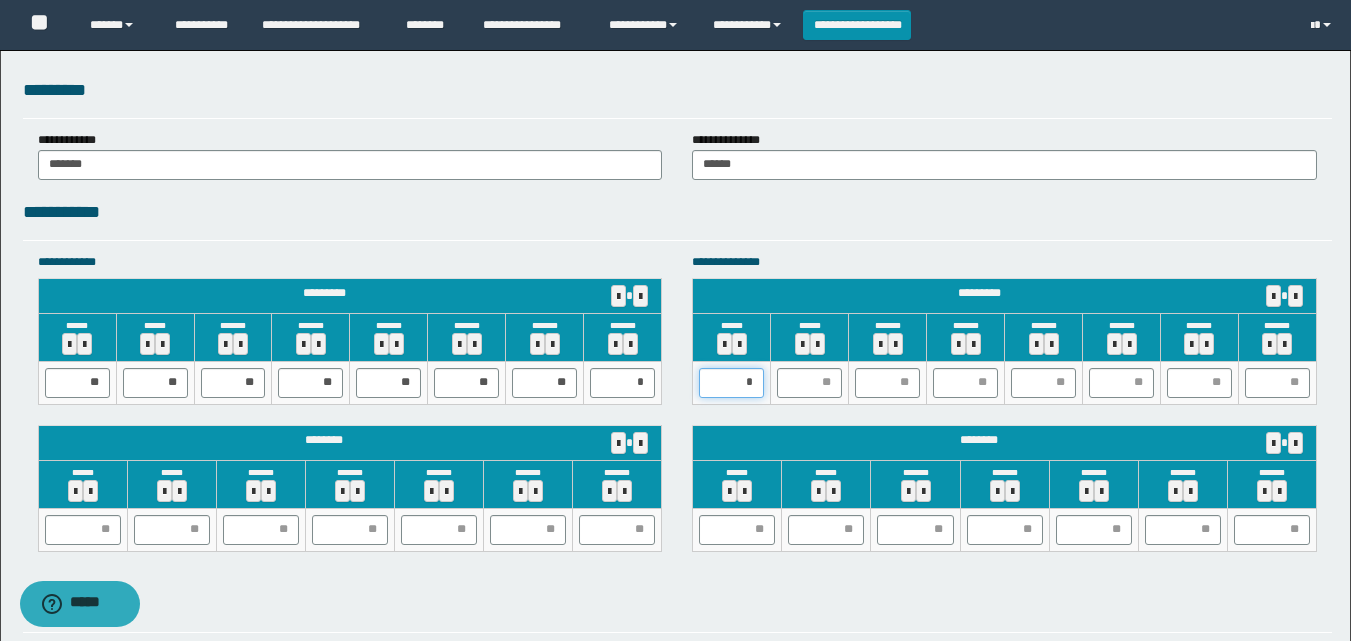 type on "**" 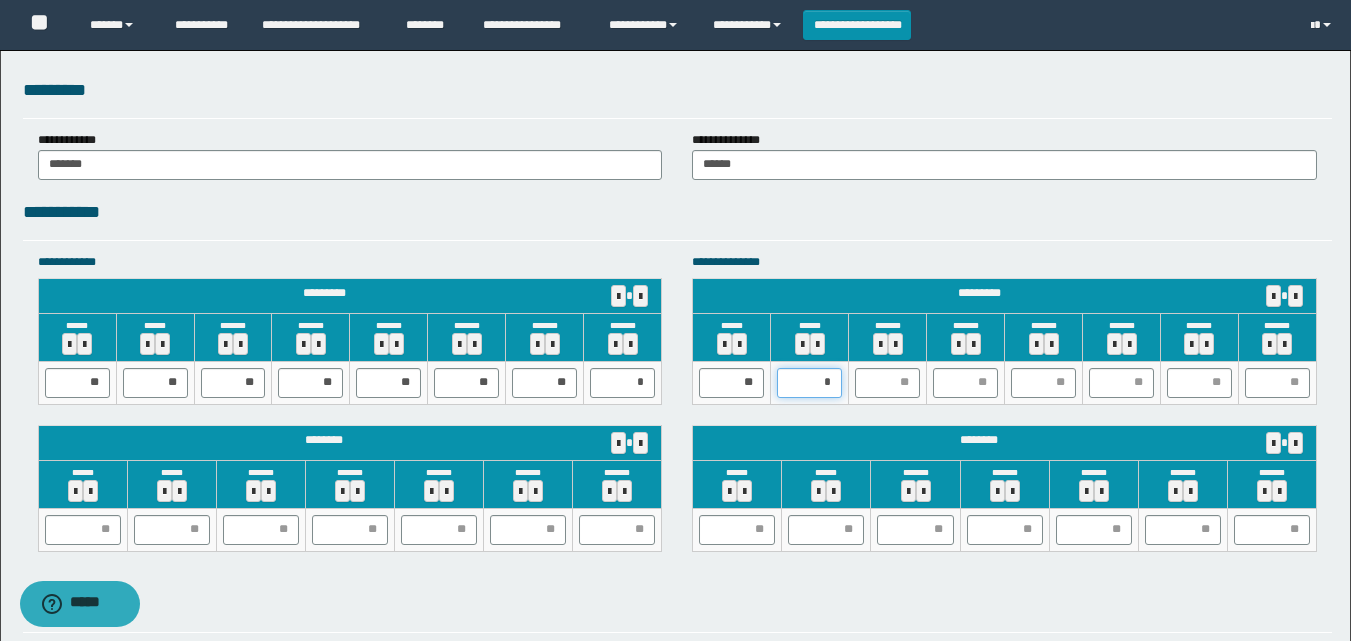 type on "**" 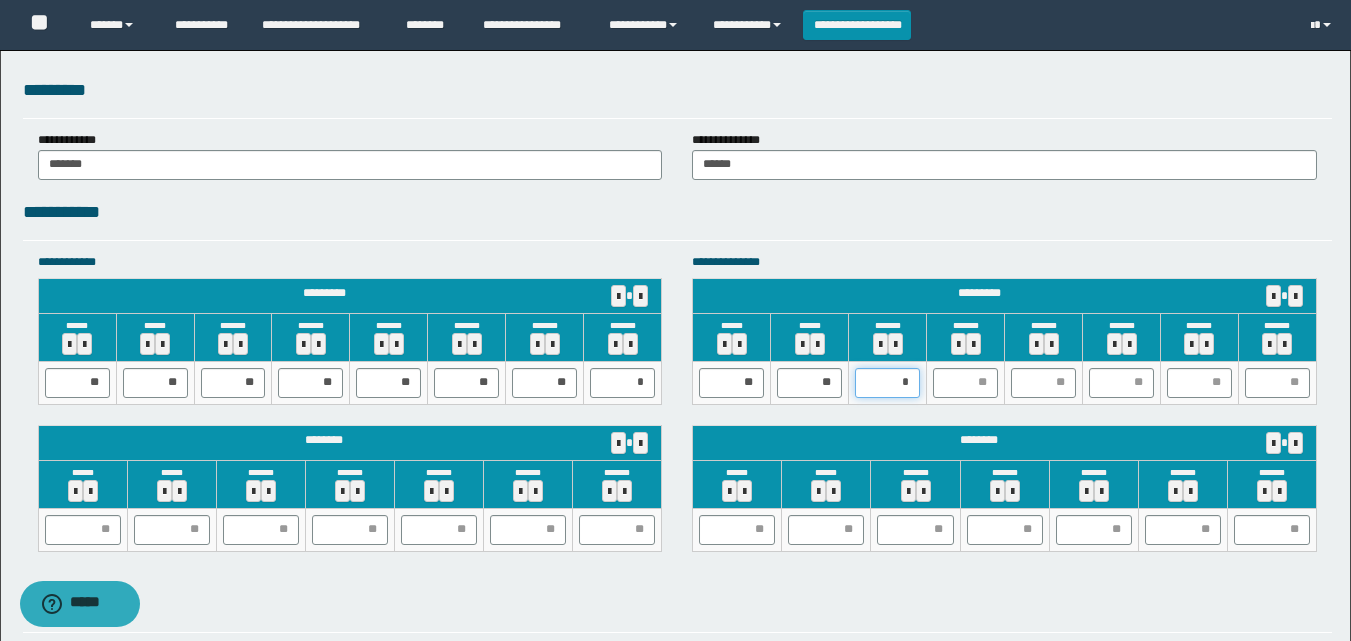 type on "**" 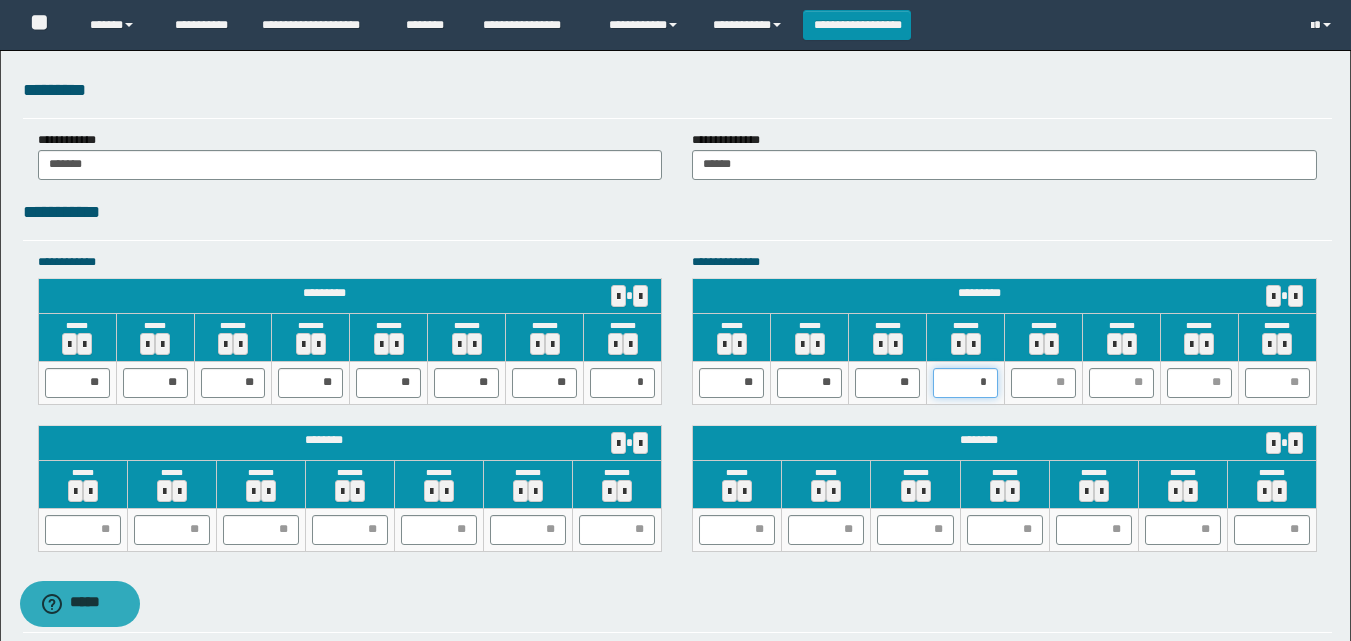 type on "**" 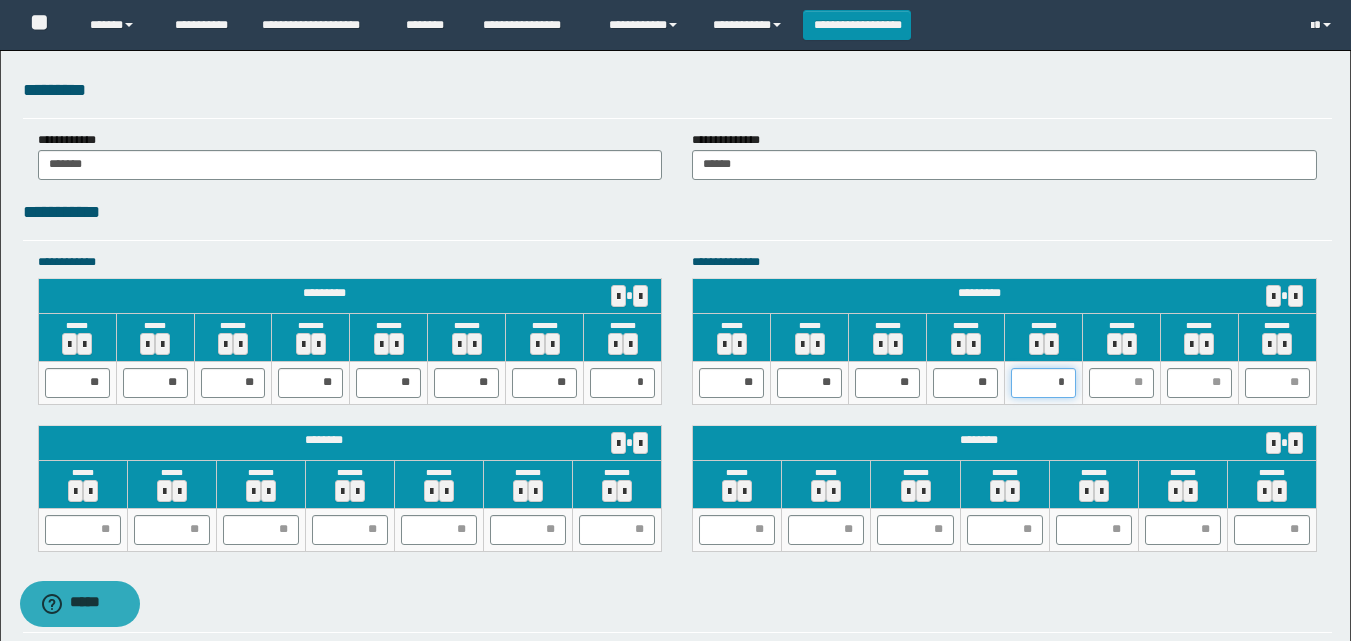 type on "**" 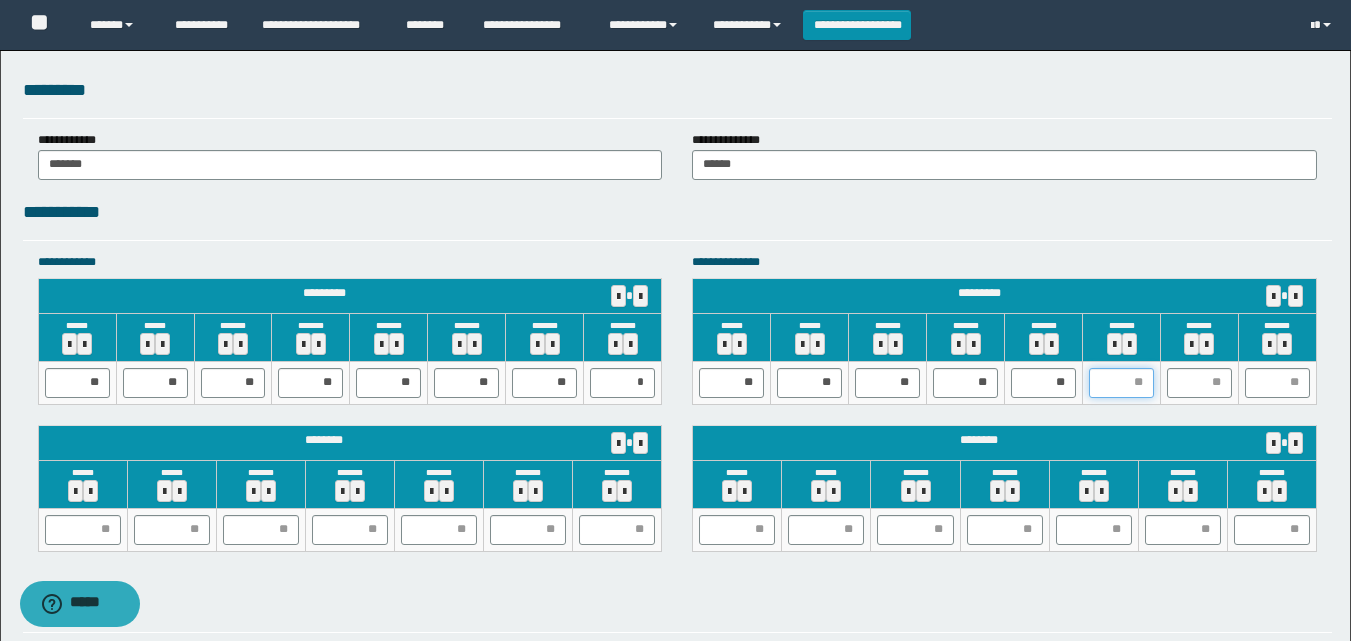 type on "*" 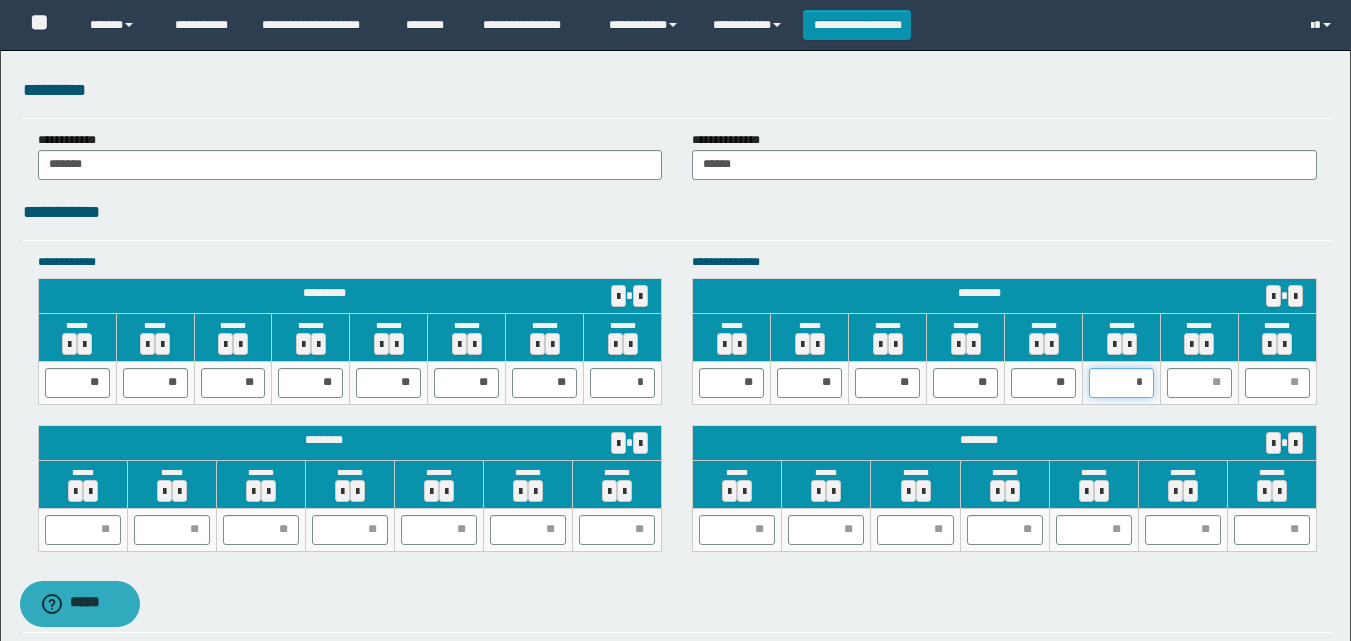type on "**" 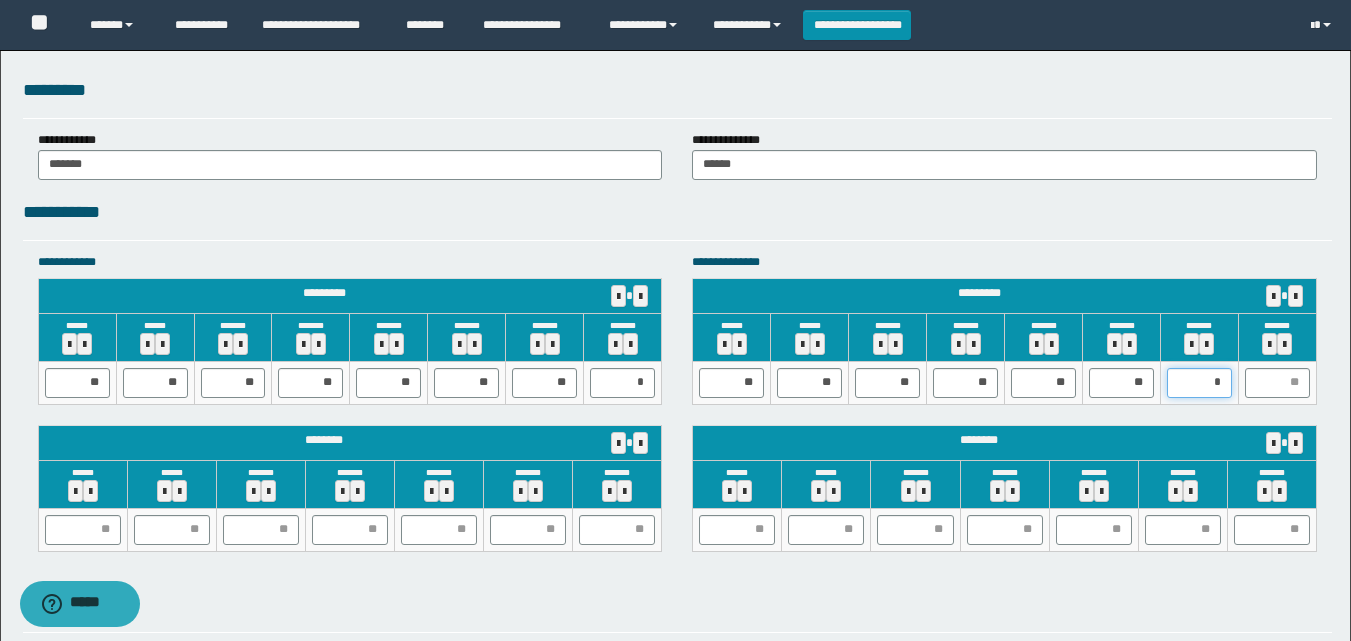 type on "**" 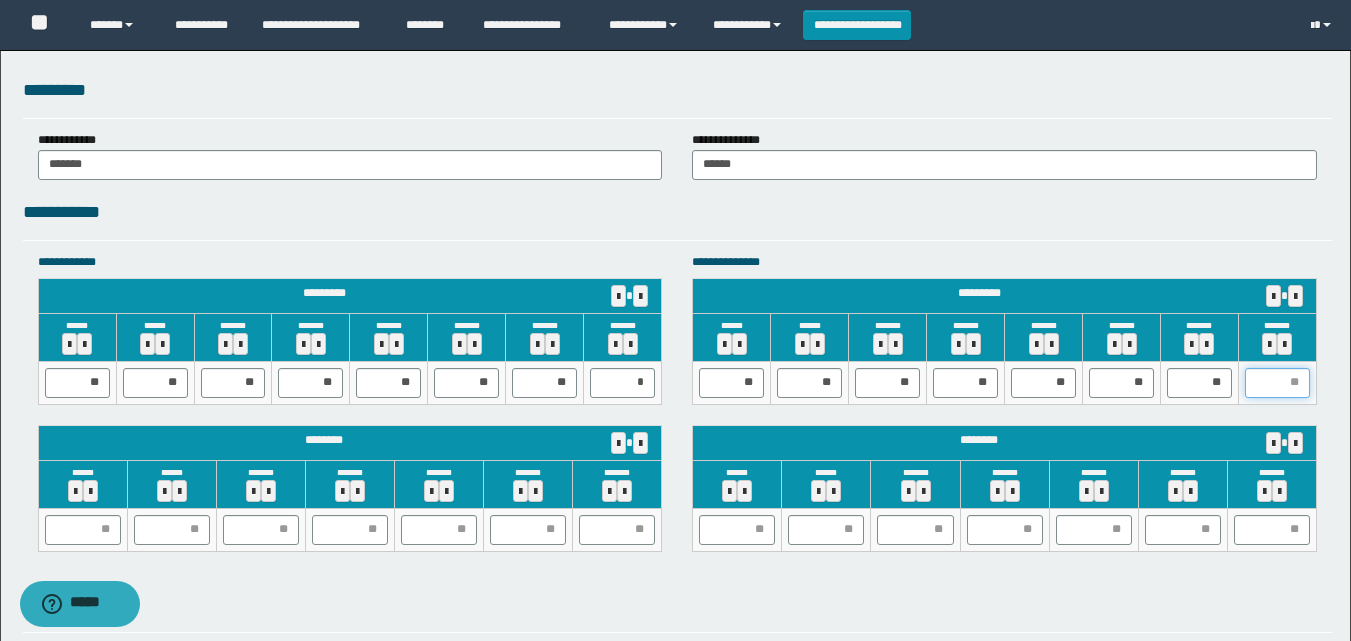 type on "*" 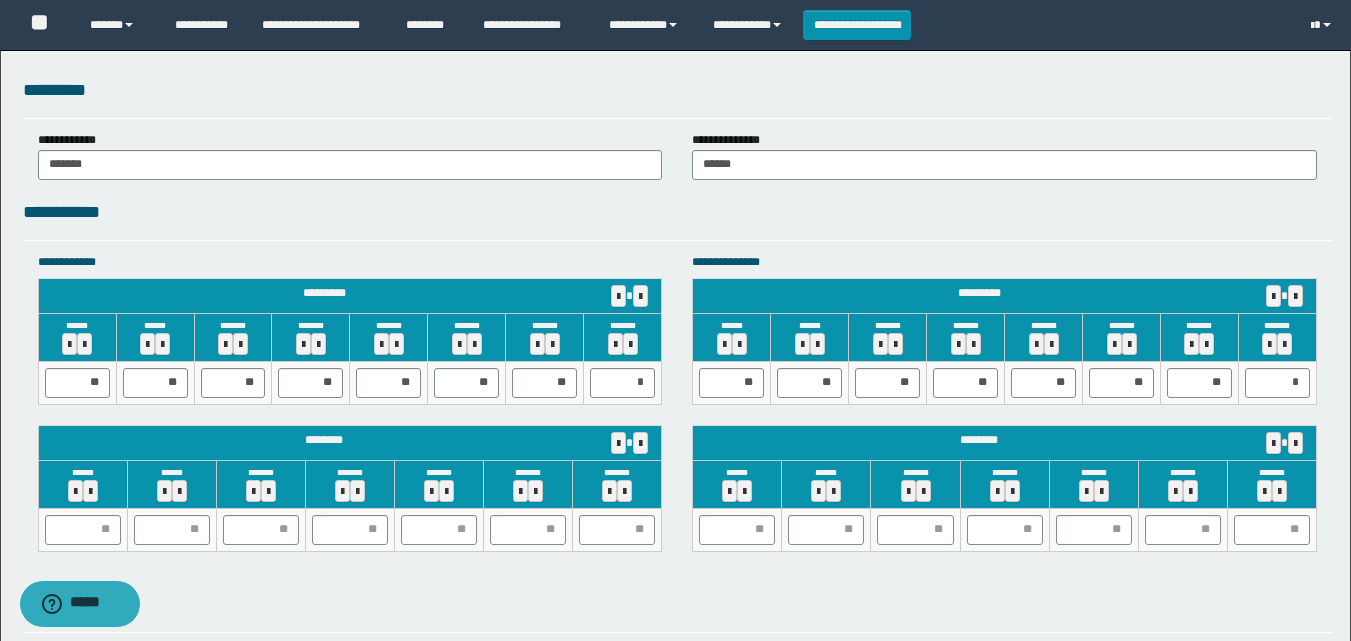 scroll, scrollTop: 2793, scrollLeft: 0, axis: vertical 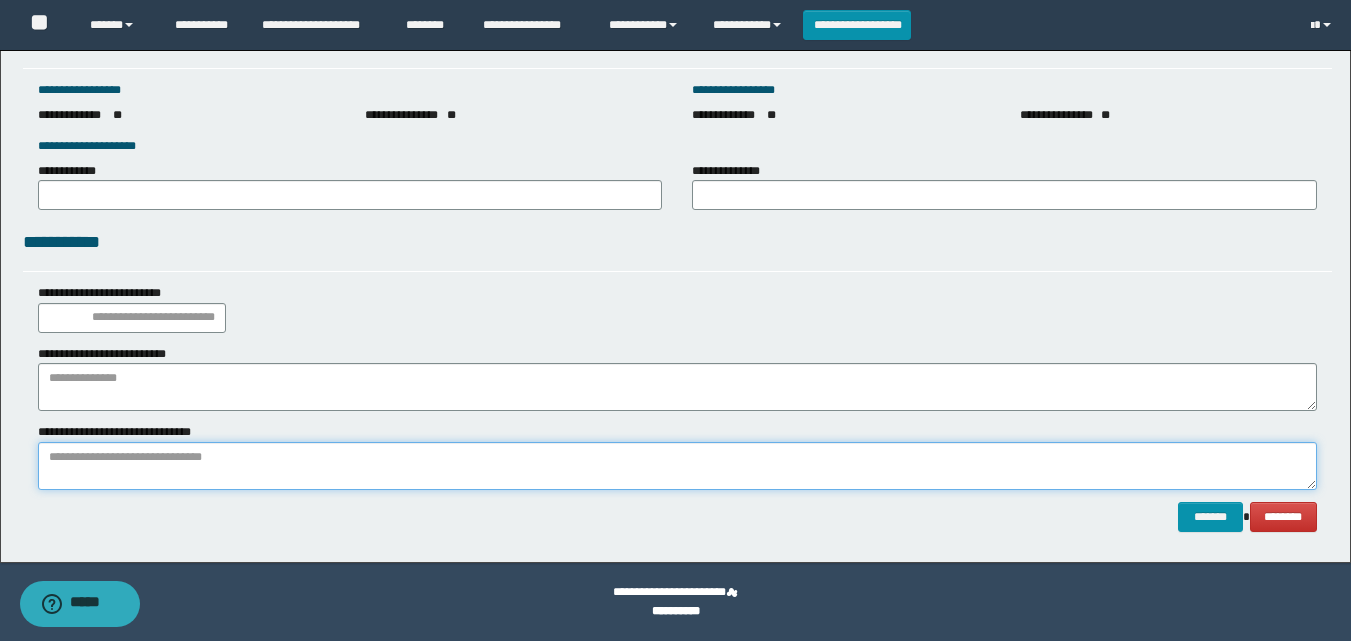 click at bounding box center (677, 466) 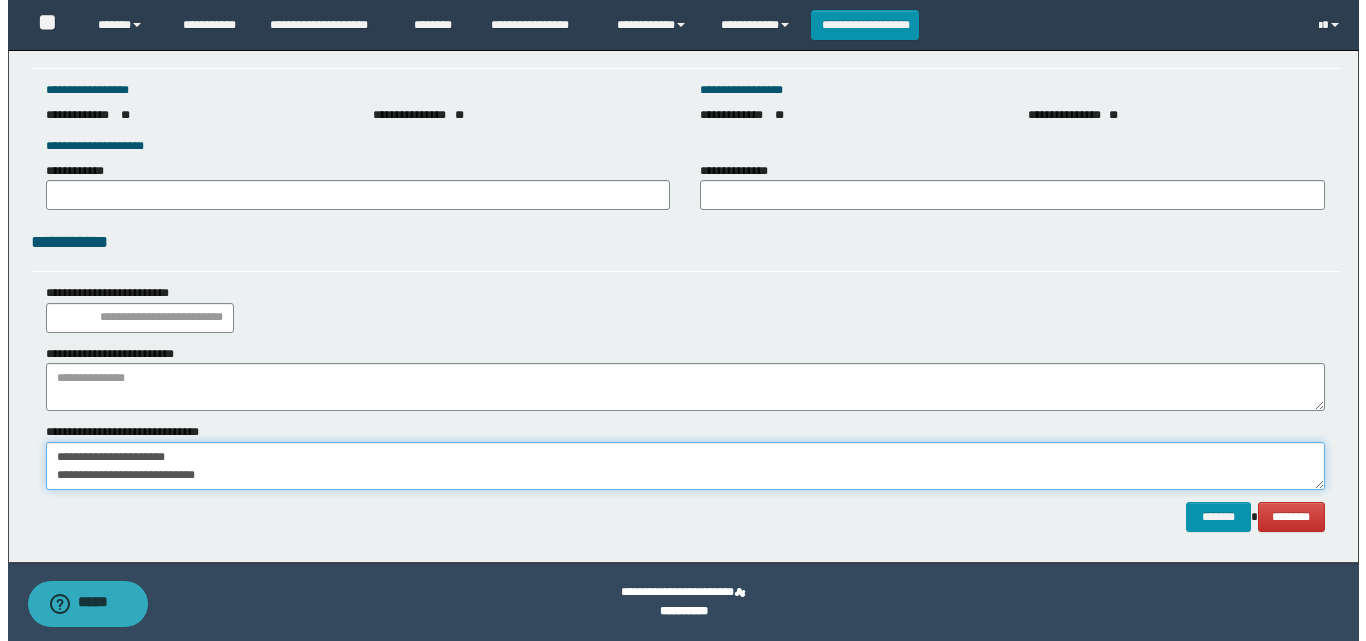 scroll, scrollTop: 13, scrollLeft: 0, axis: vertical 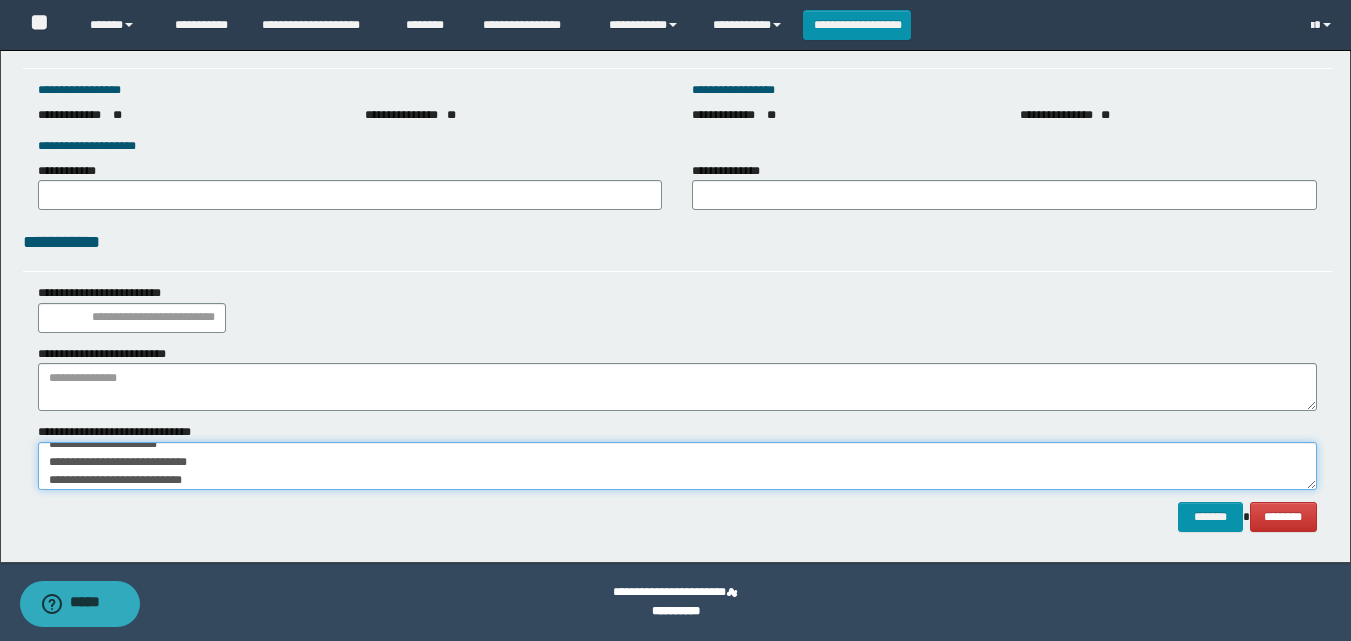 type on "**********" 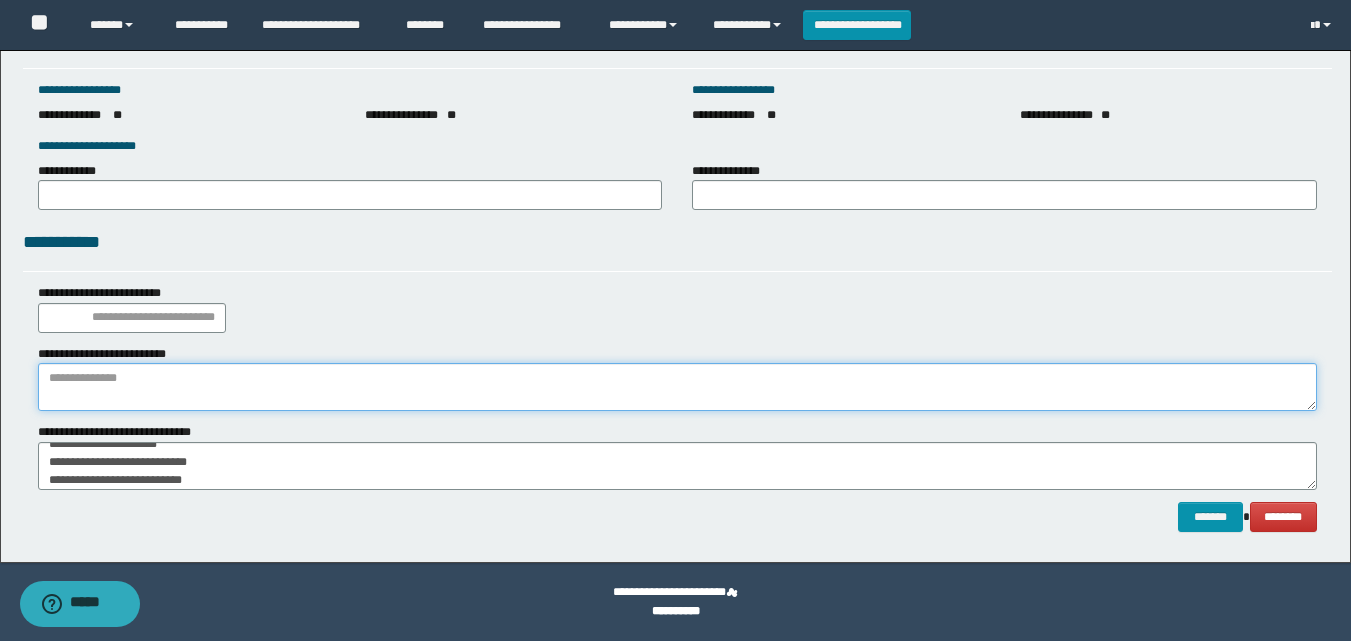 click at bounding box center (677, 387) 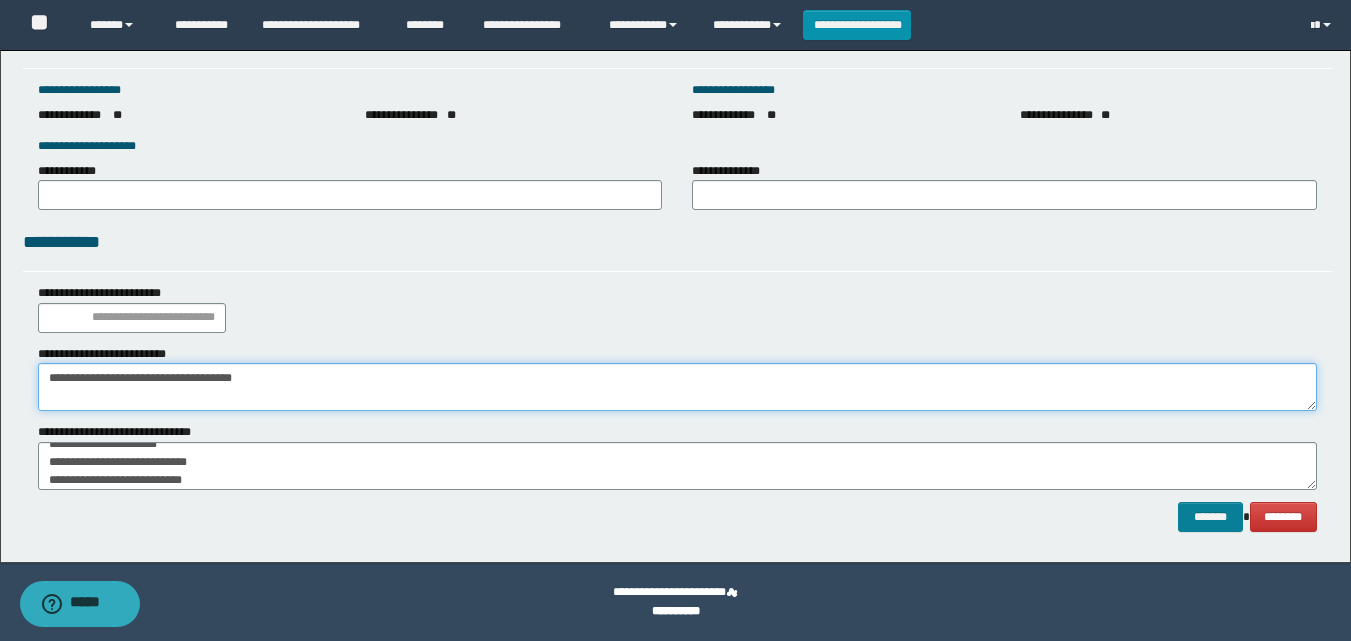type on "**********" 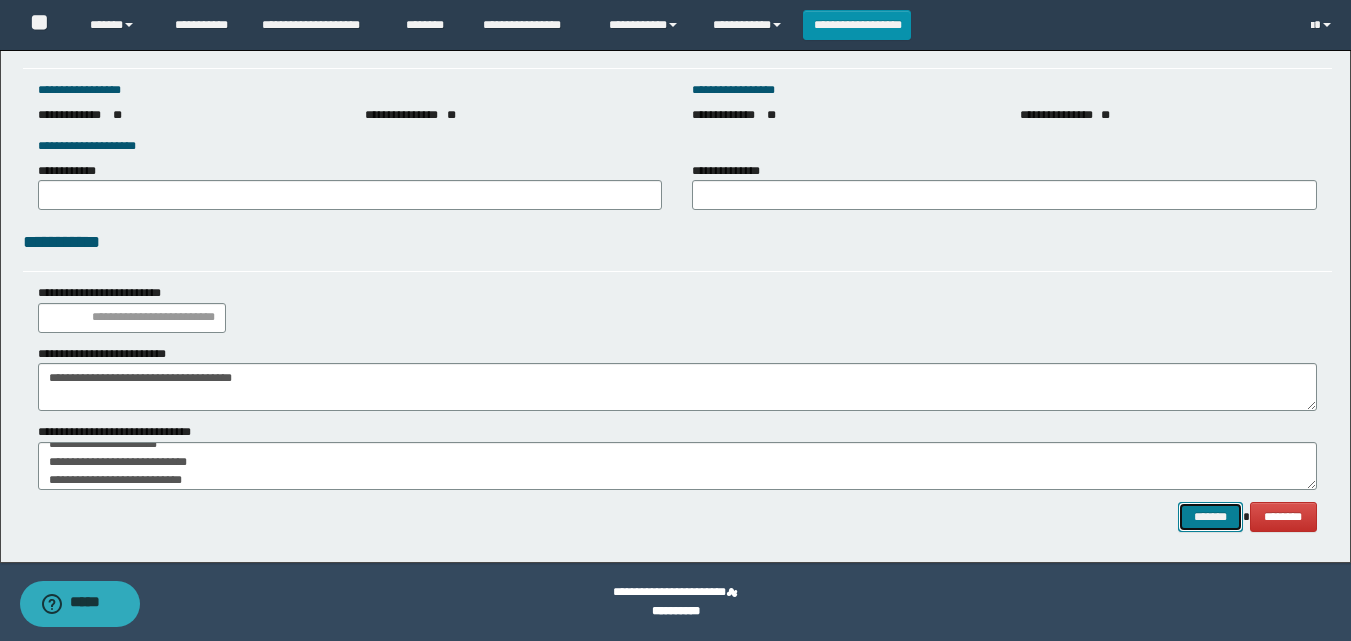 click on "*******" at bounding box center [1210, 517] 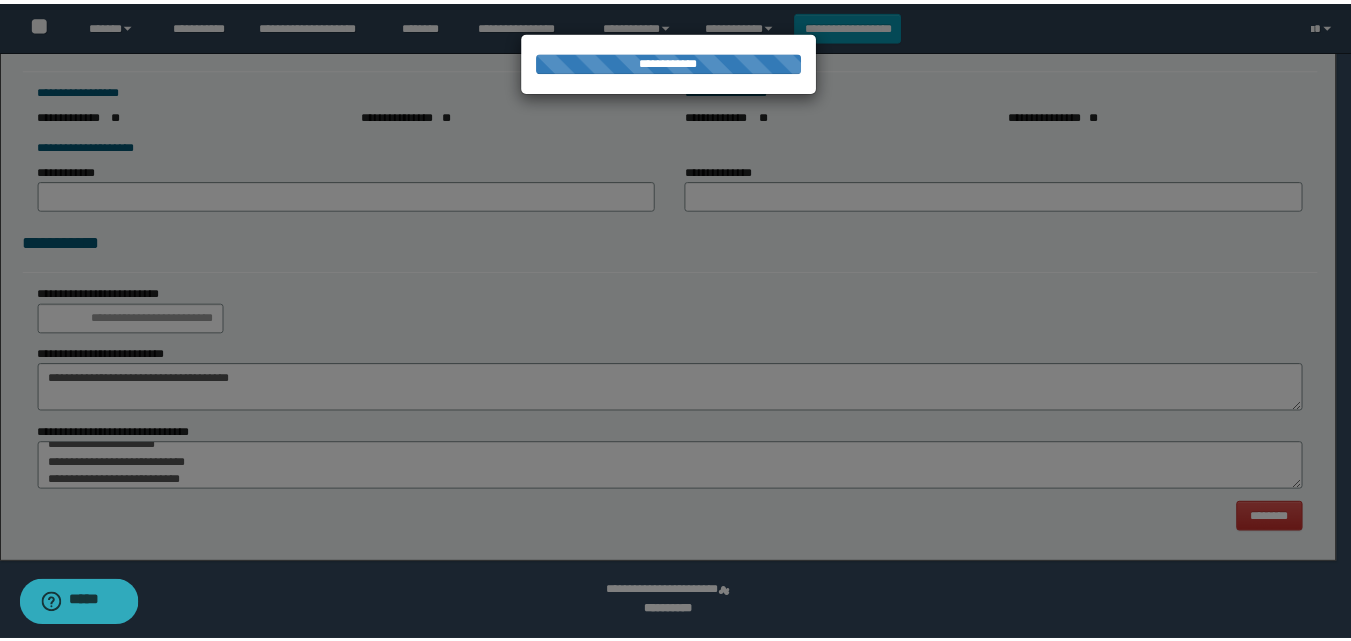 scroll, scrollTop: 0, scrollLeft: 0, axis: both 